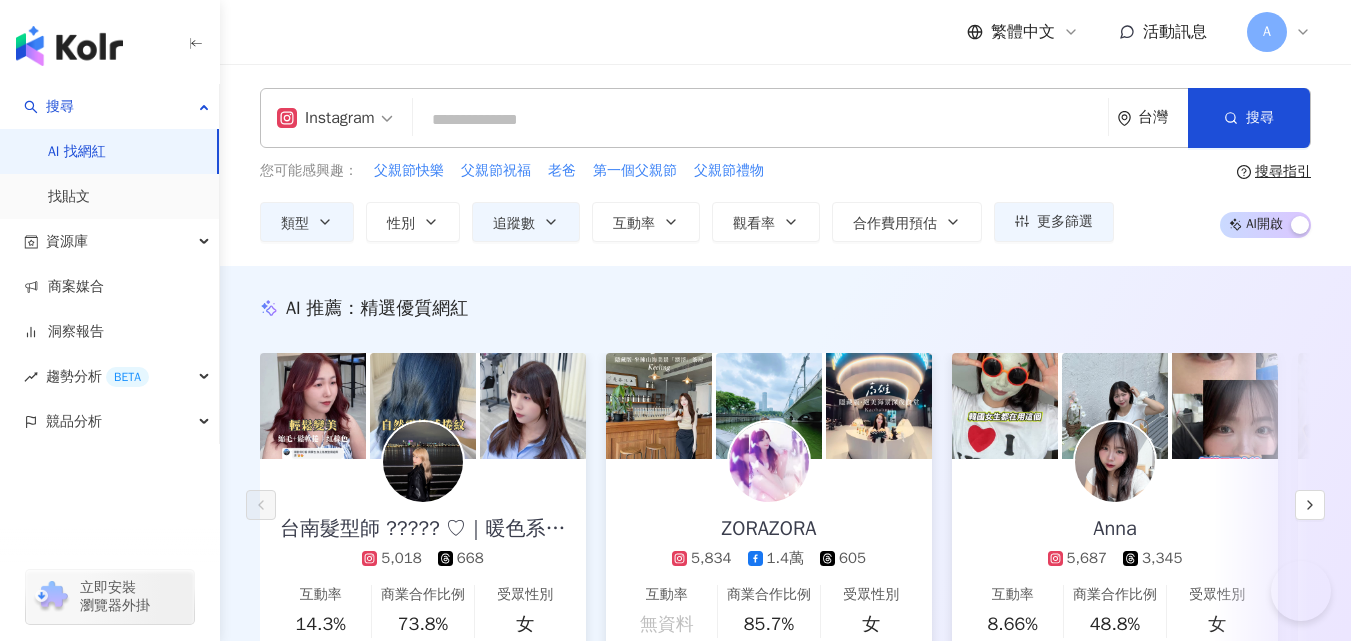 scroll, scrollTop: 1045, scrollLeft: 0, axis: vertical 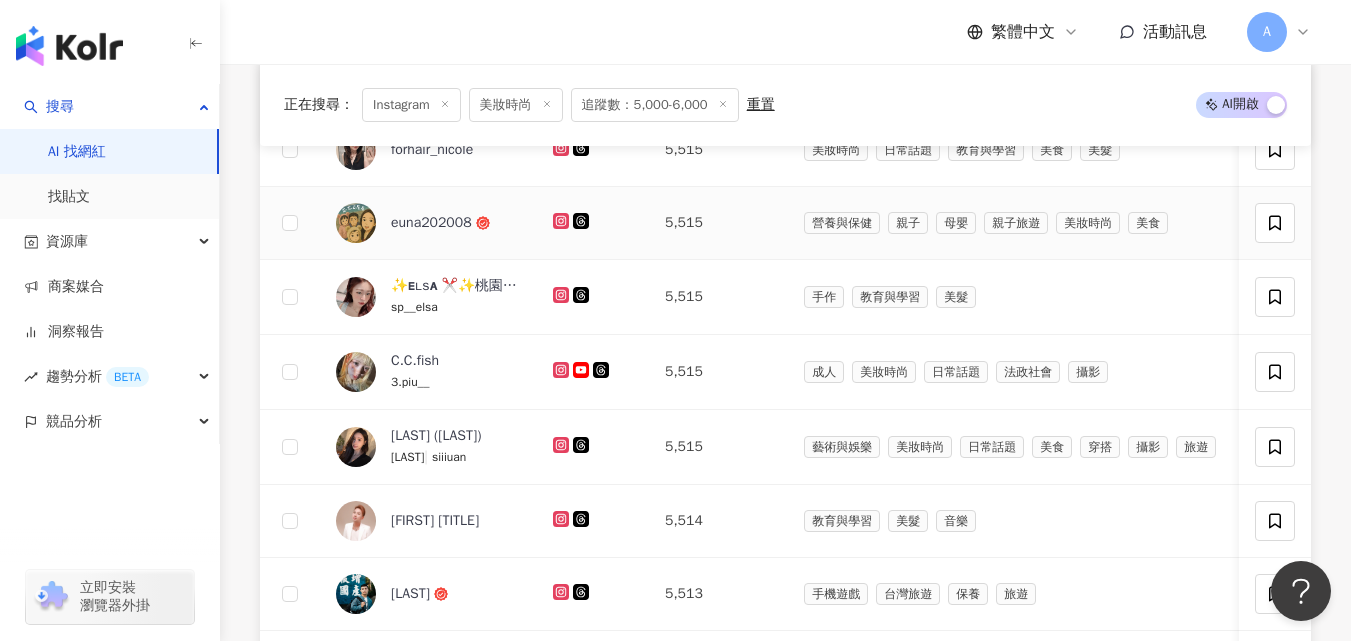 click 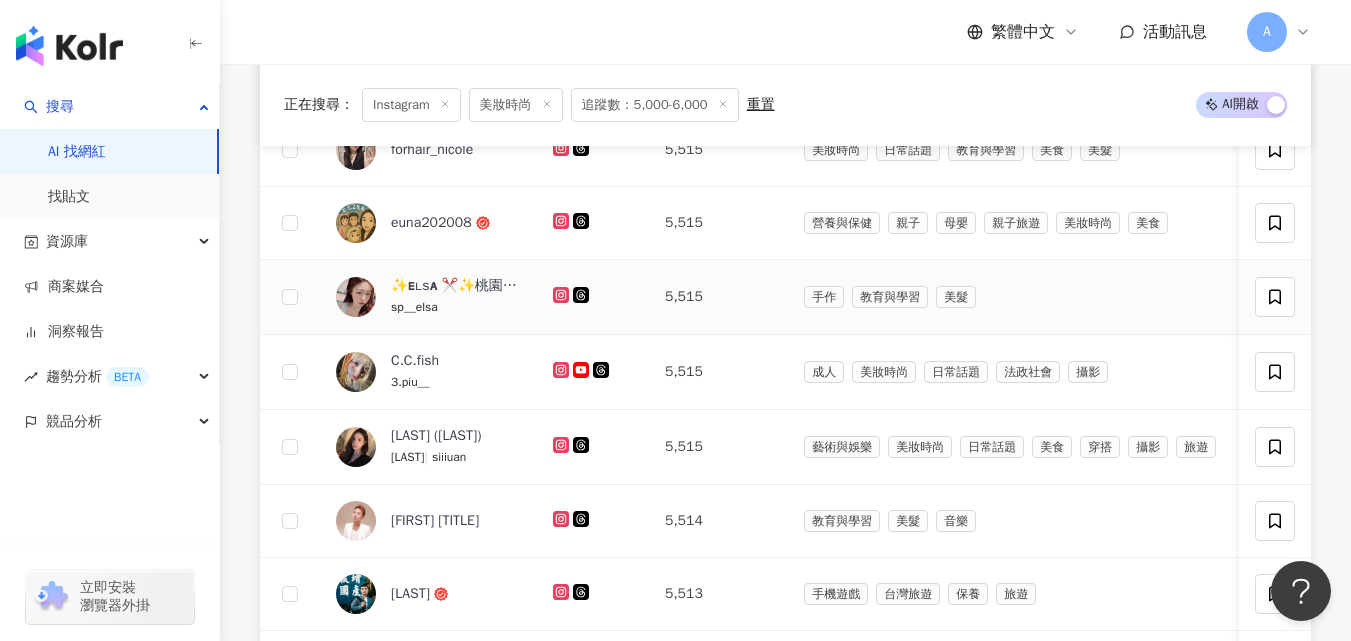 click 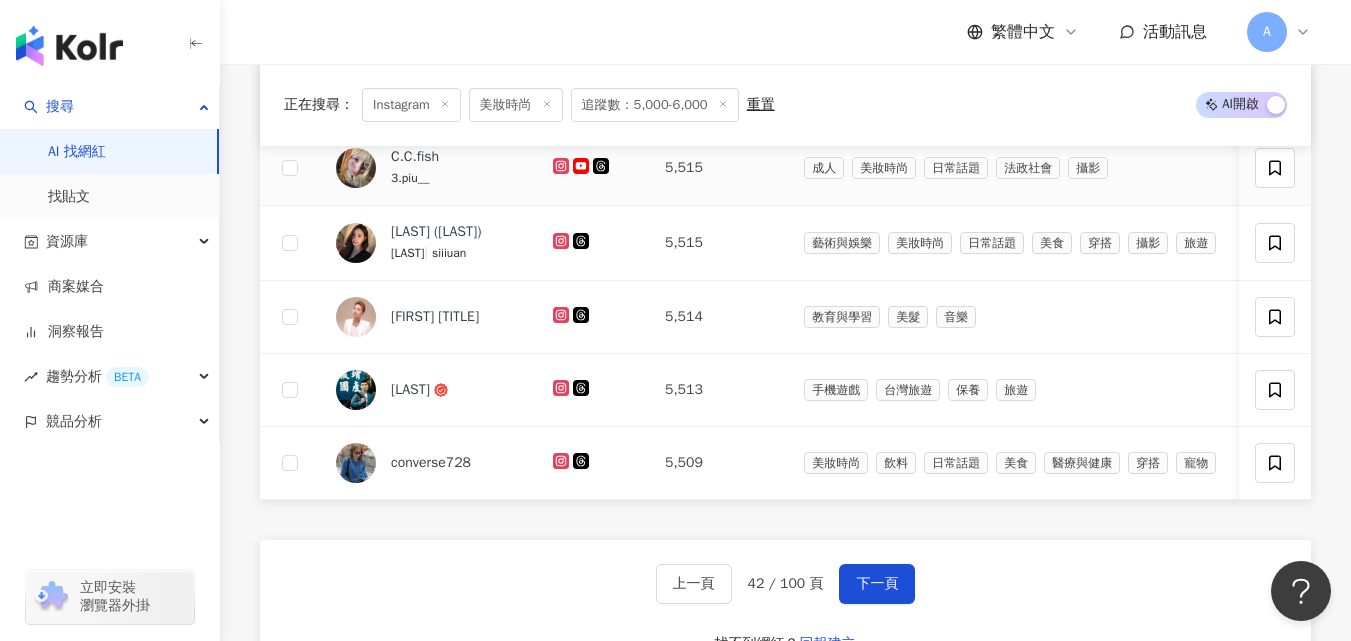 scroll, scrollTop: 1250, scrollLeft: 0, axis: vertical 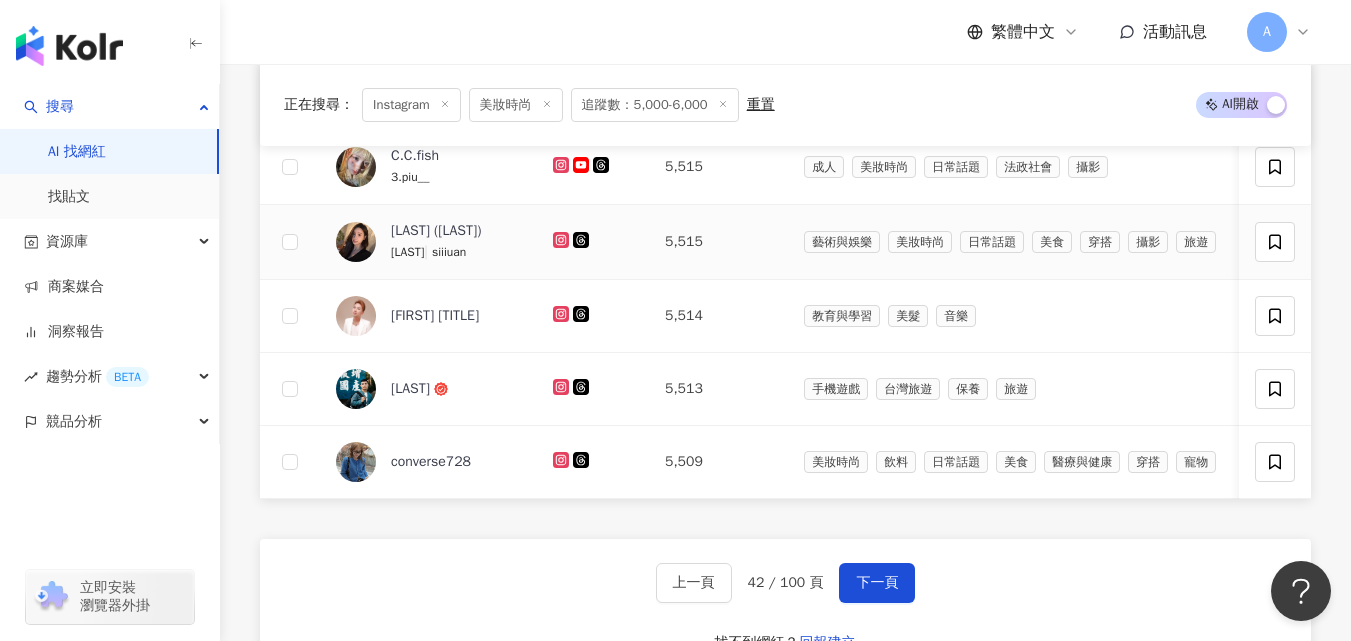 click 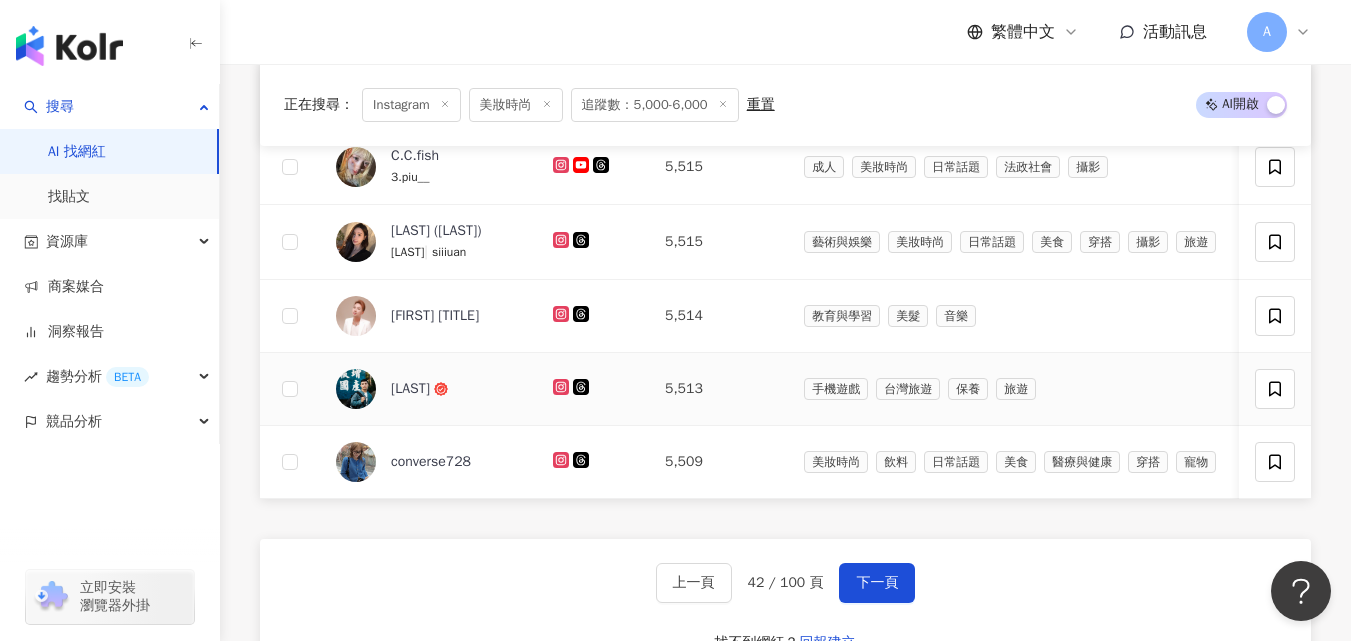 click 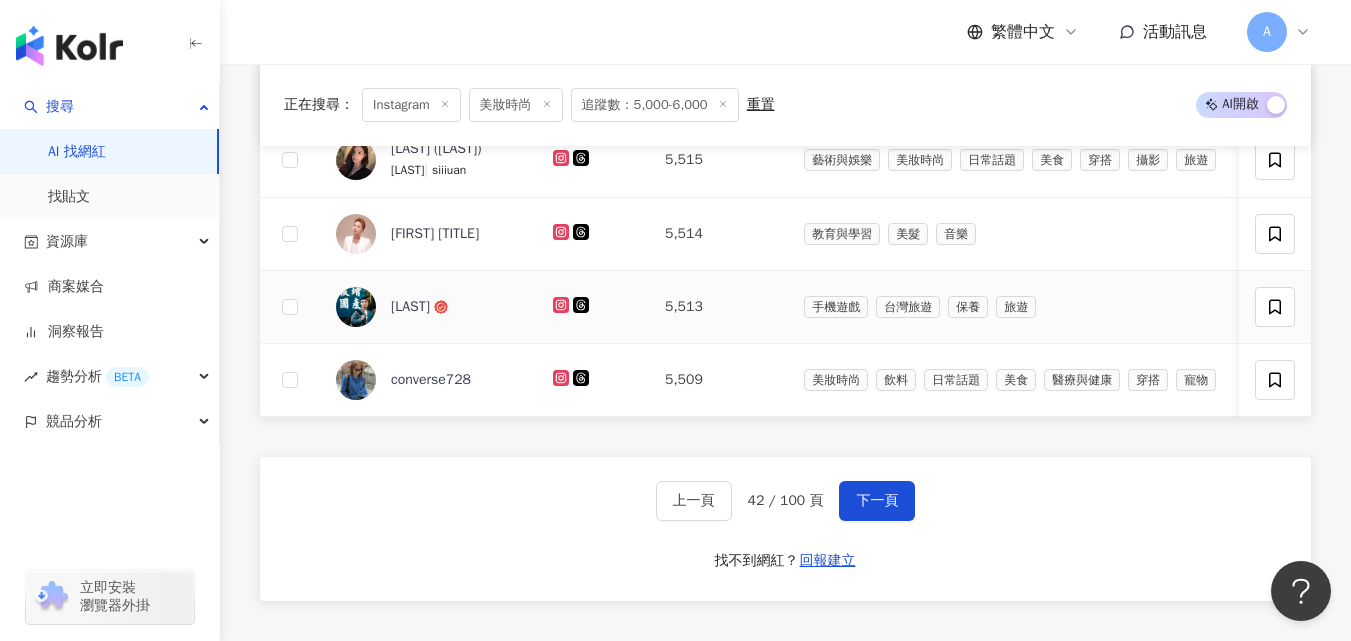 scroll, scrollTop: 1334, scrollLeft: 0, axis: vertical 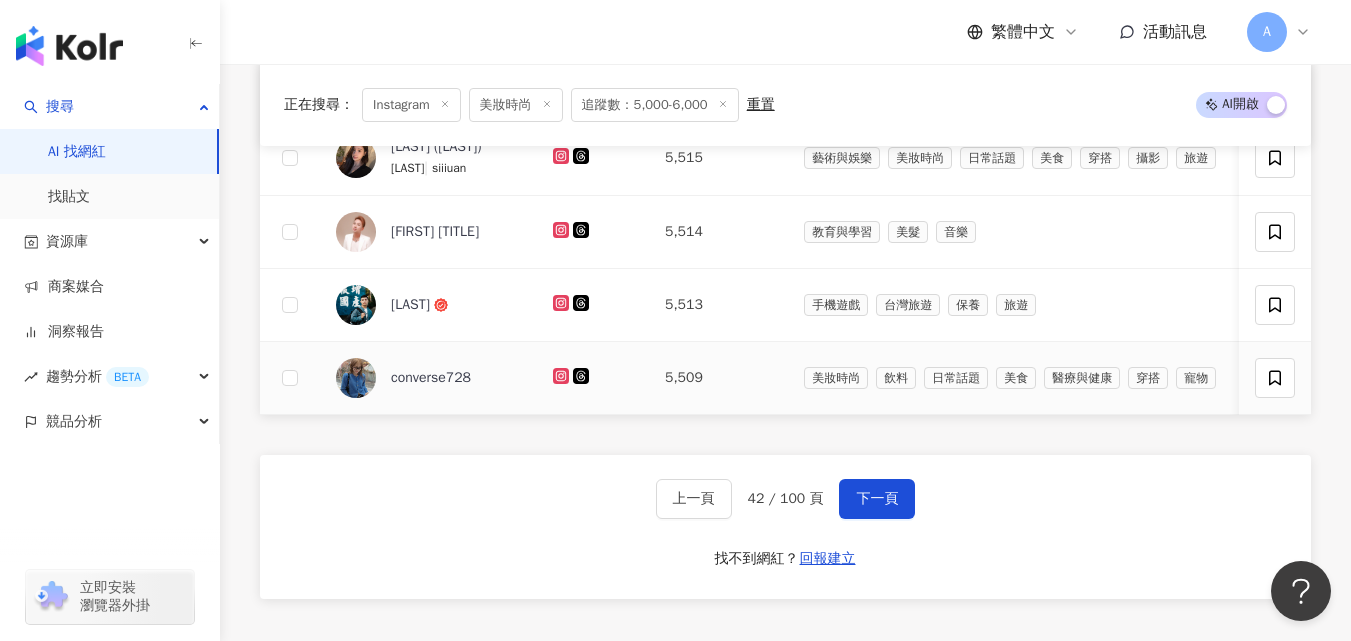 click 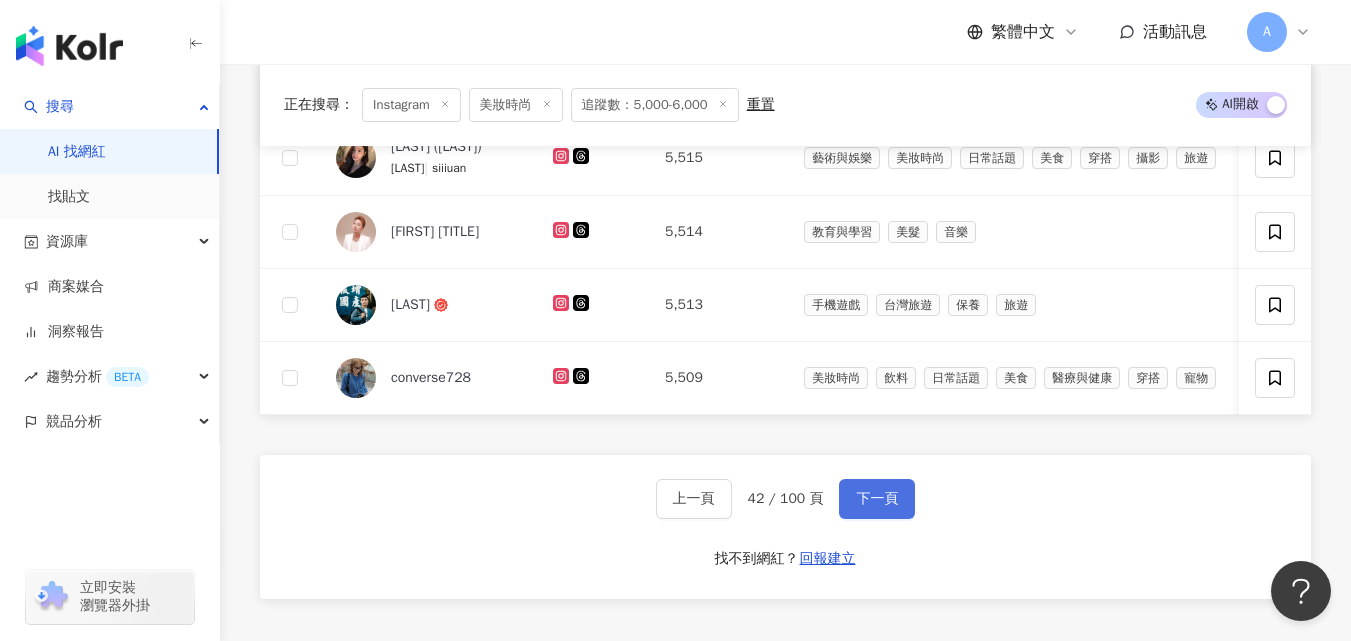 click on "下一頁" at bounding box center [877, 499] 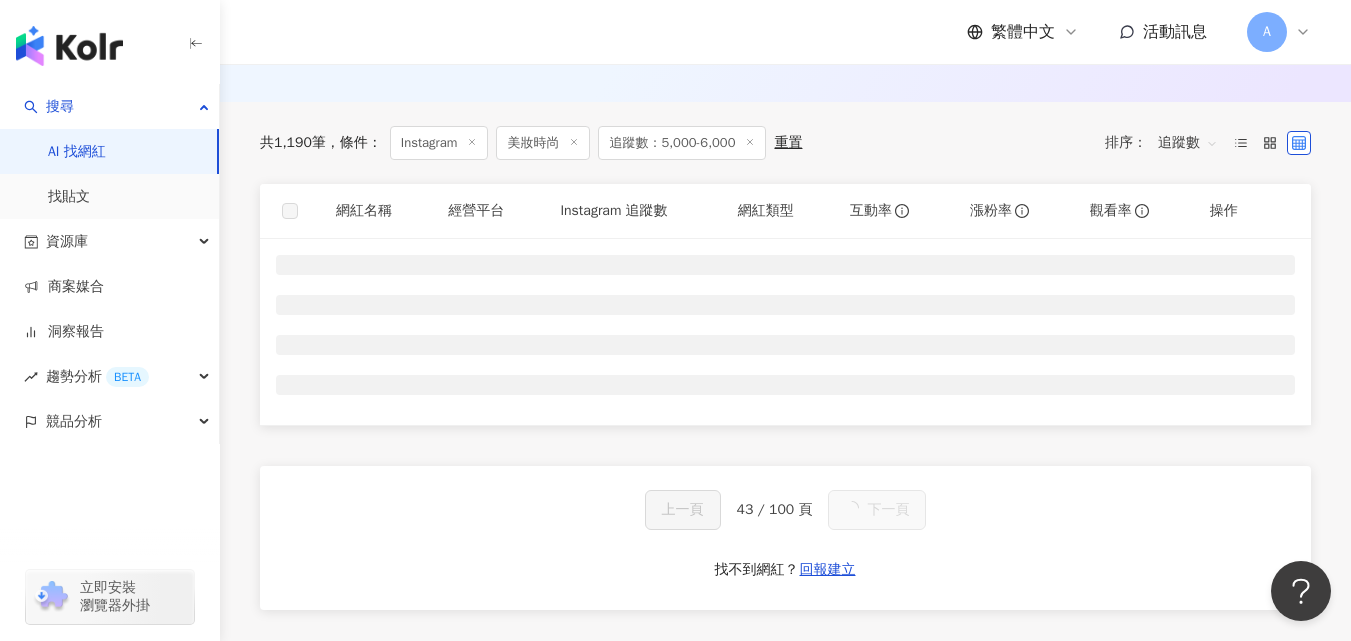scroll, scrollTop: 669, scrollLeft: 0, axis: vertical 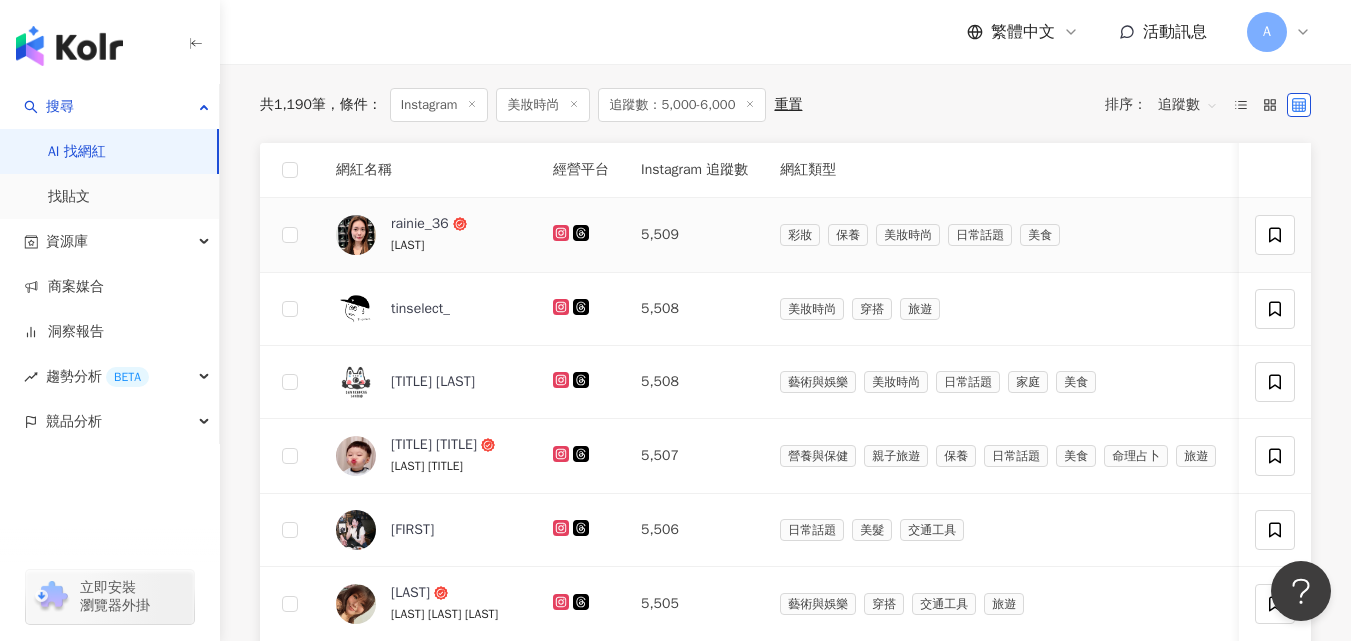 click 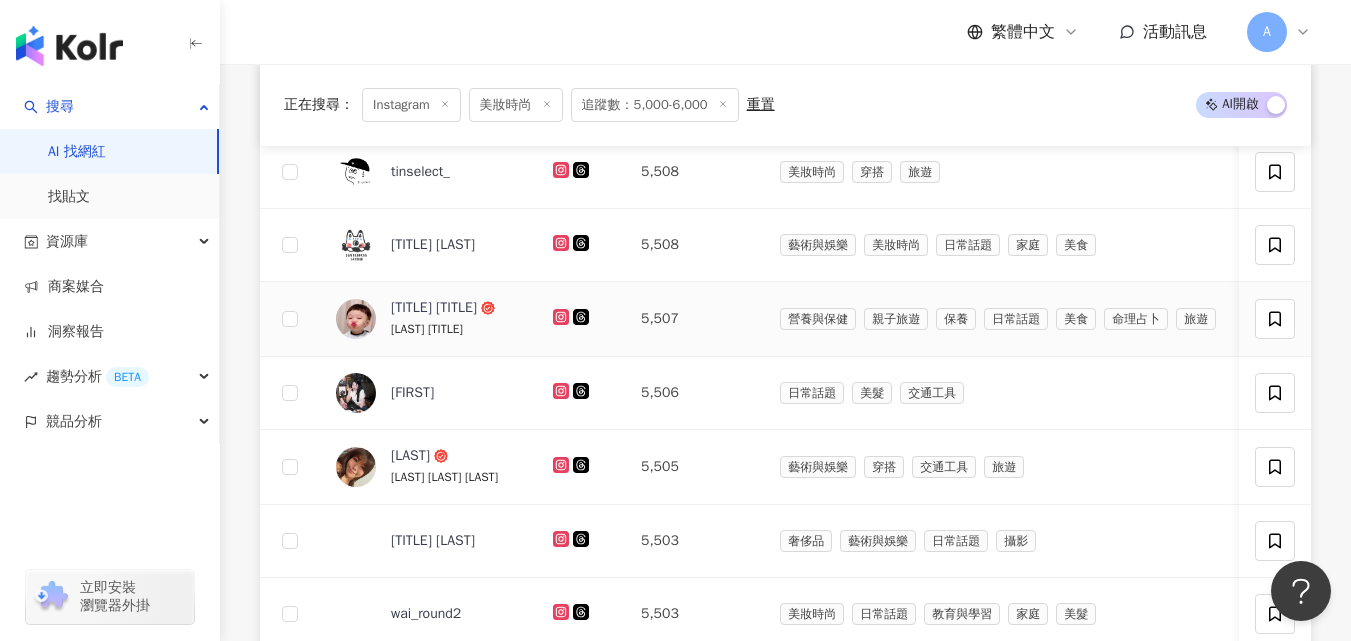 scroll, scrollTop: 818, scrollLeft: 0, axis: vertical 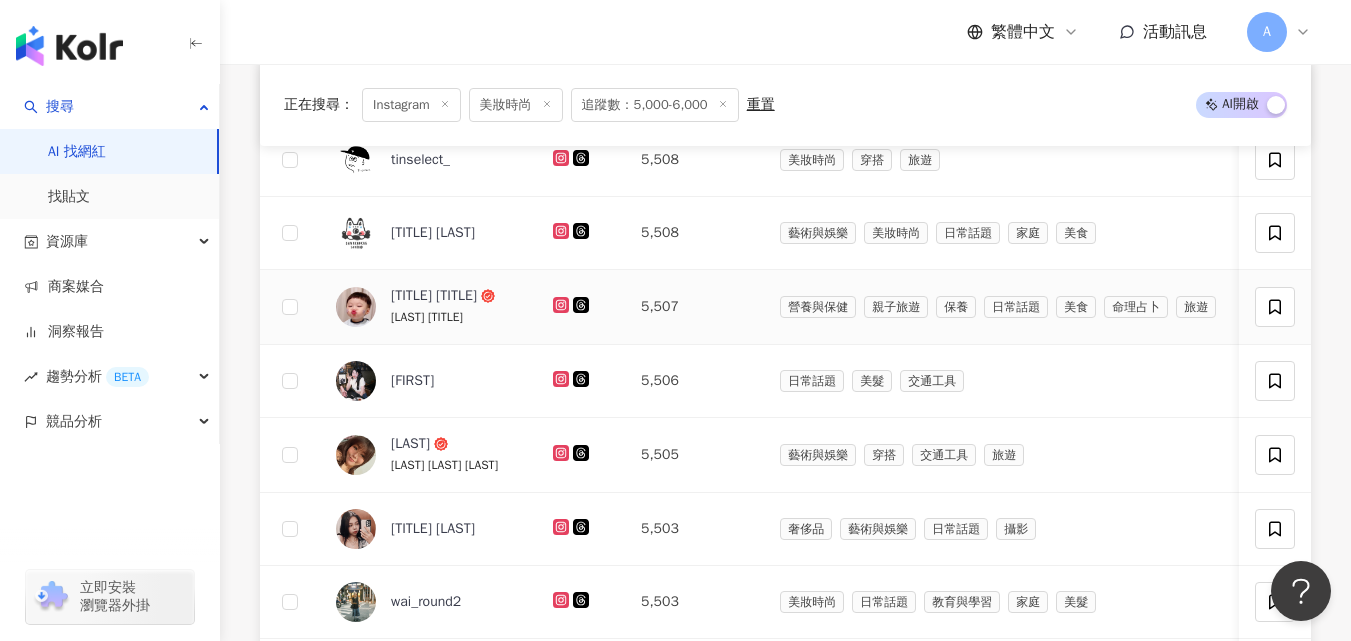 click 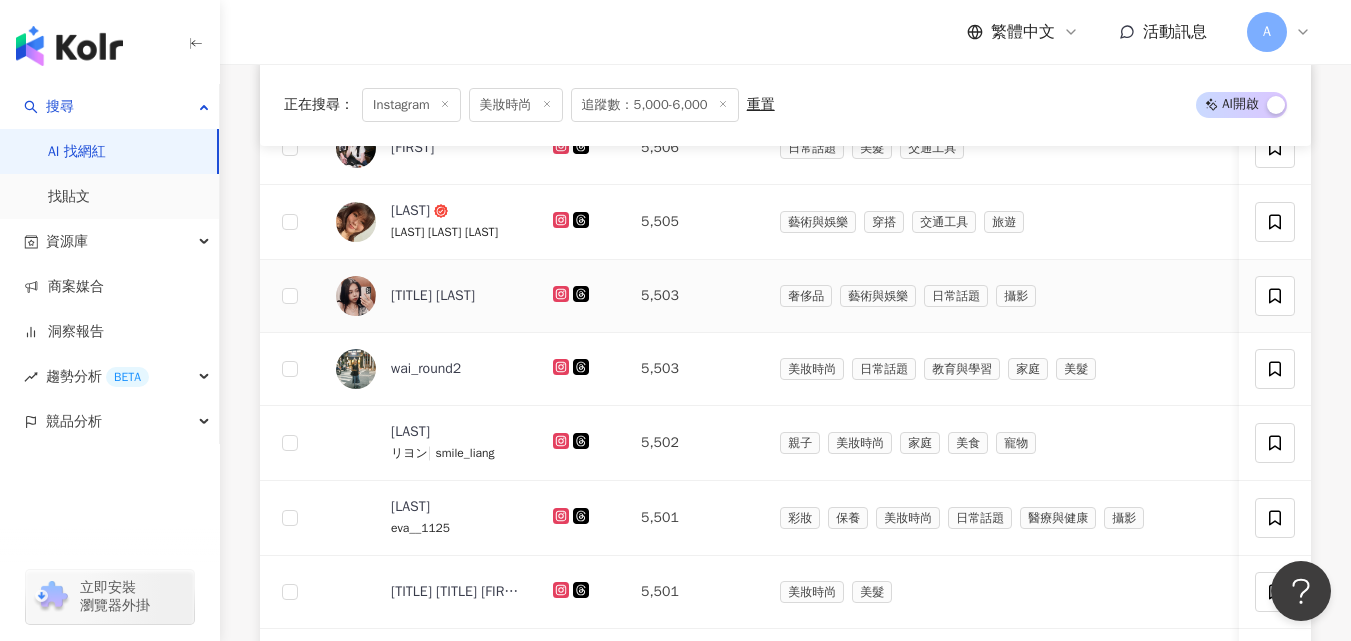 scroll, scrollTop: 1044, scrollLeft: 0, axis: vertical 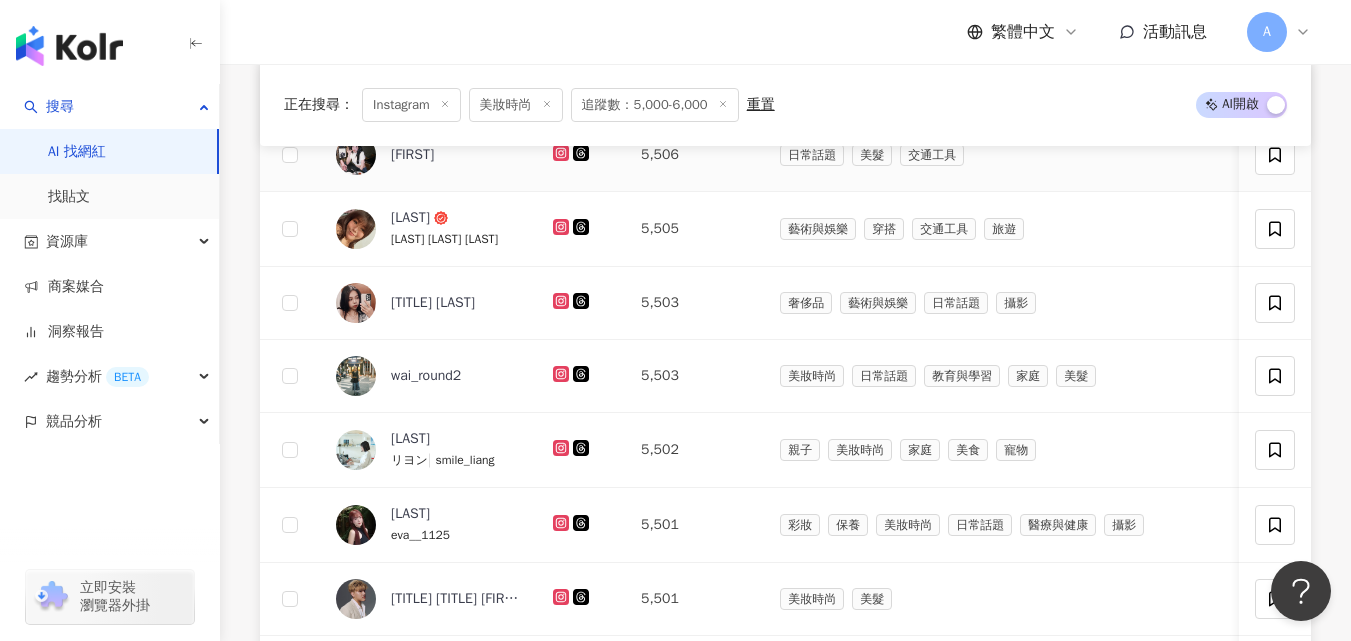 click 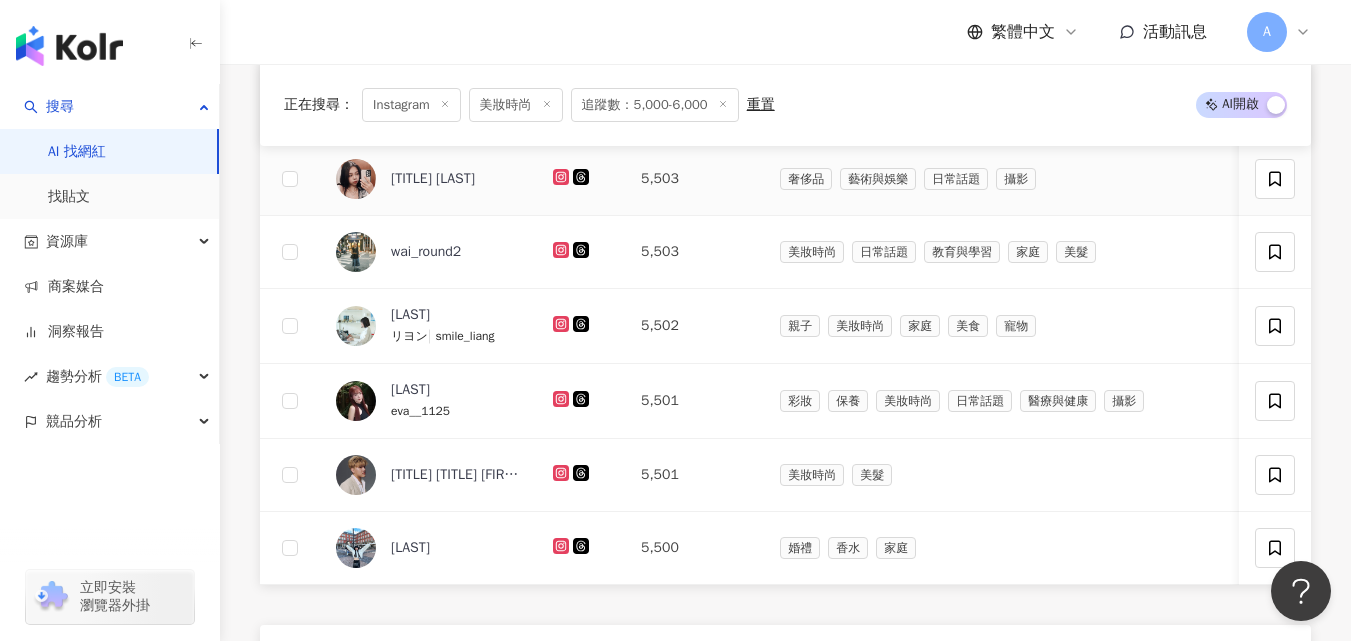 scroll, scrollTop: 1169, scrollLeft: 0, axis: vertical 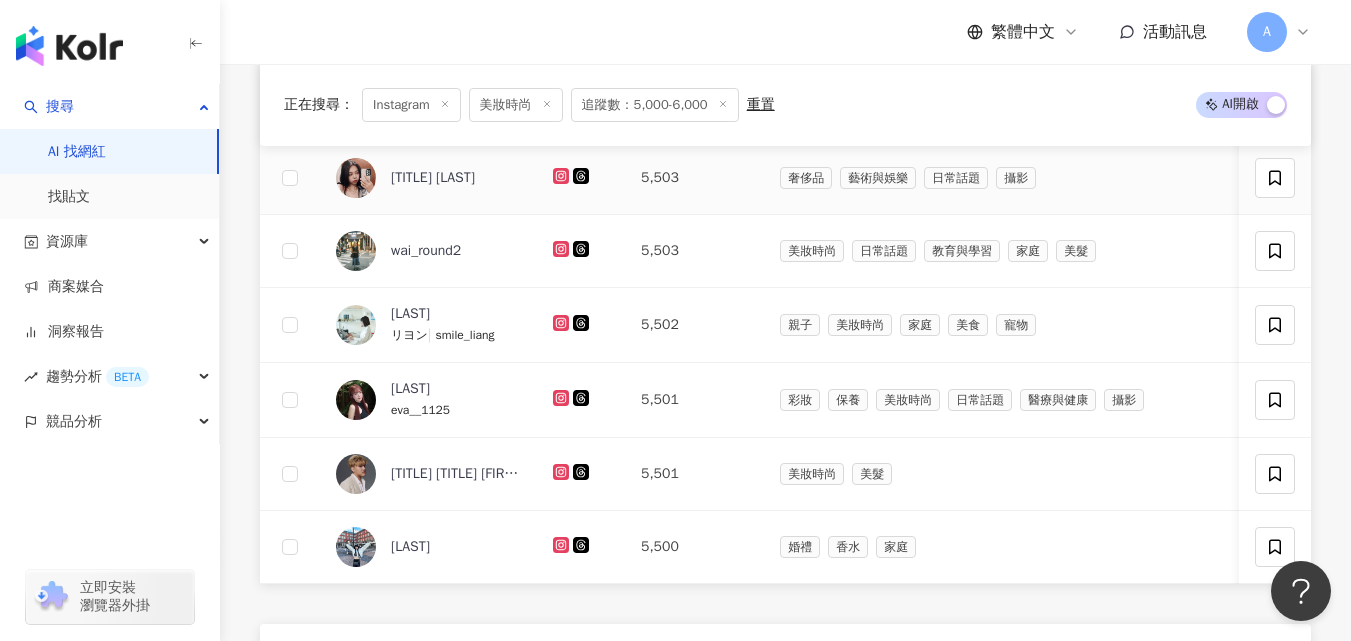click 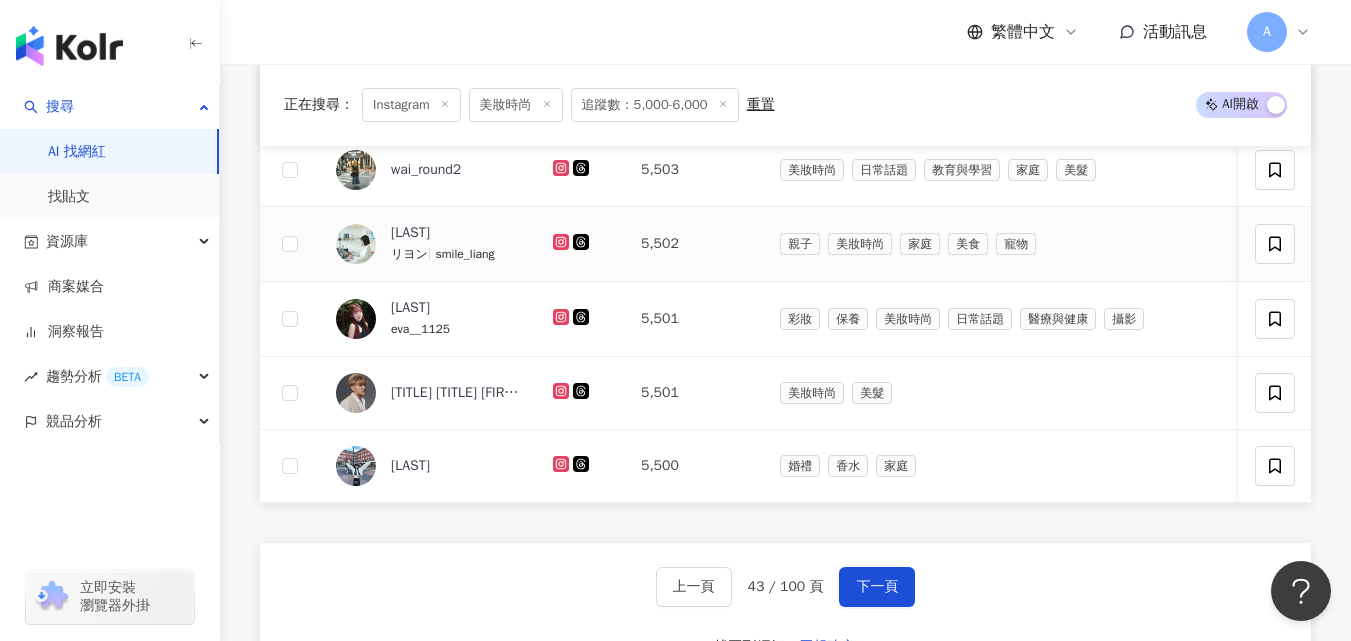 scroll, scrollTop: 1252, scrollLeft: 0, axis: vertical 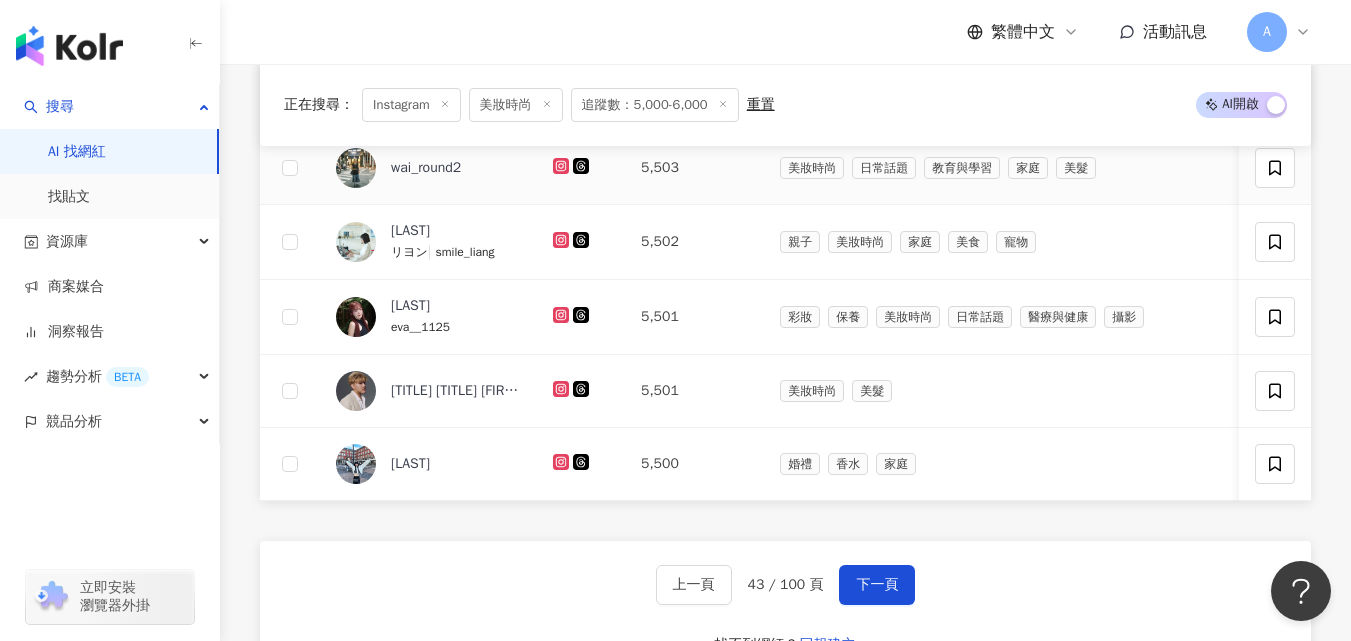 click 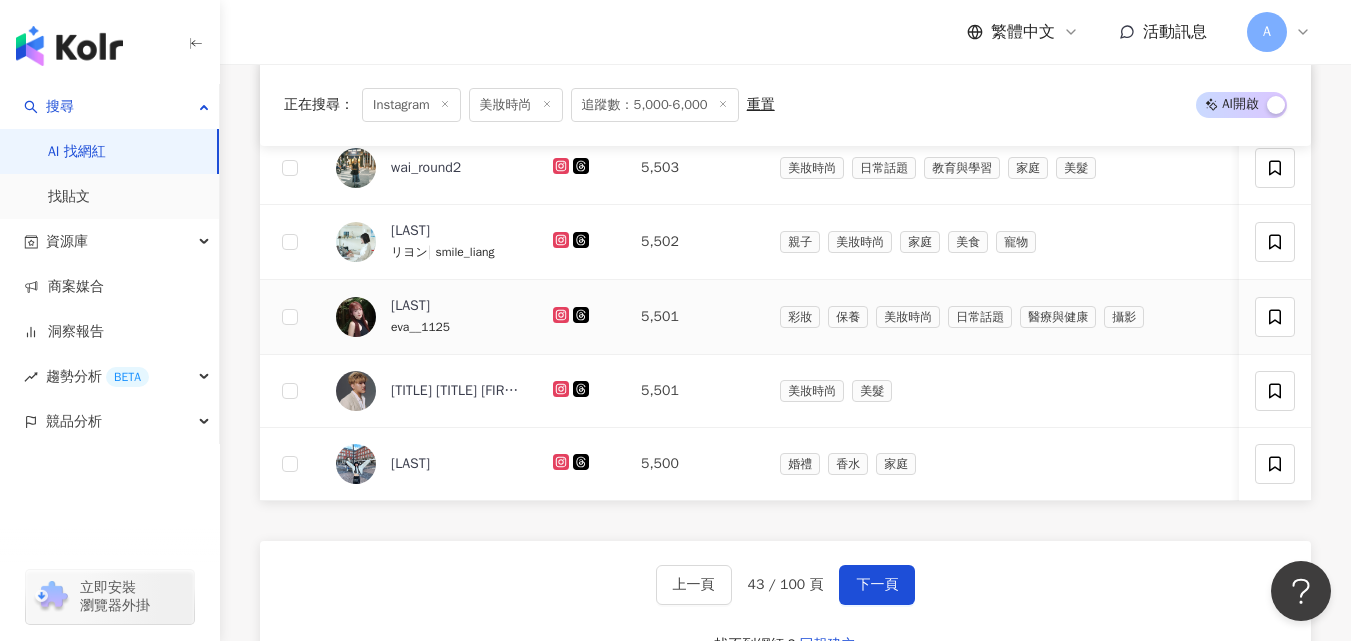 click 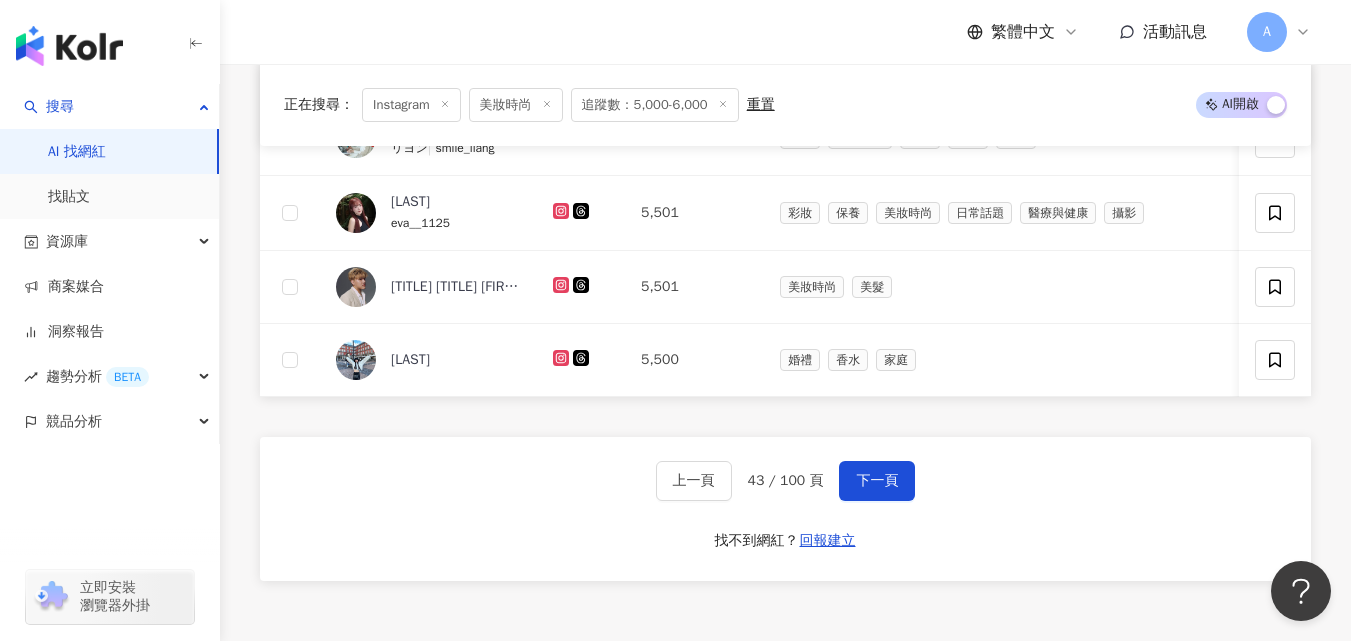 scroll, scrollTop: 1359, scrollLeft: 0, axis: vertical 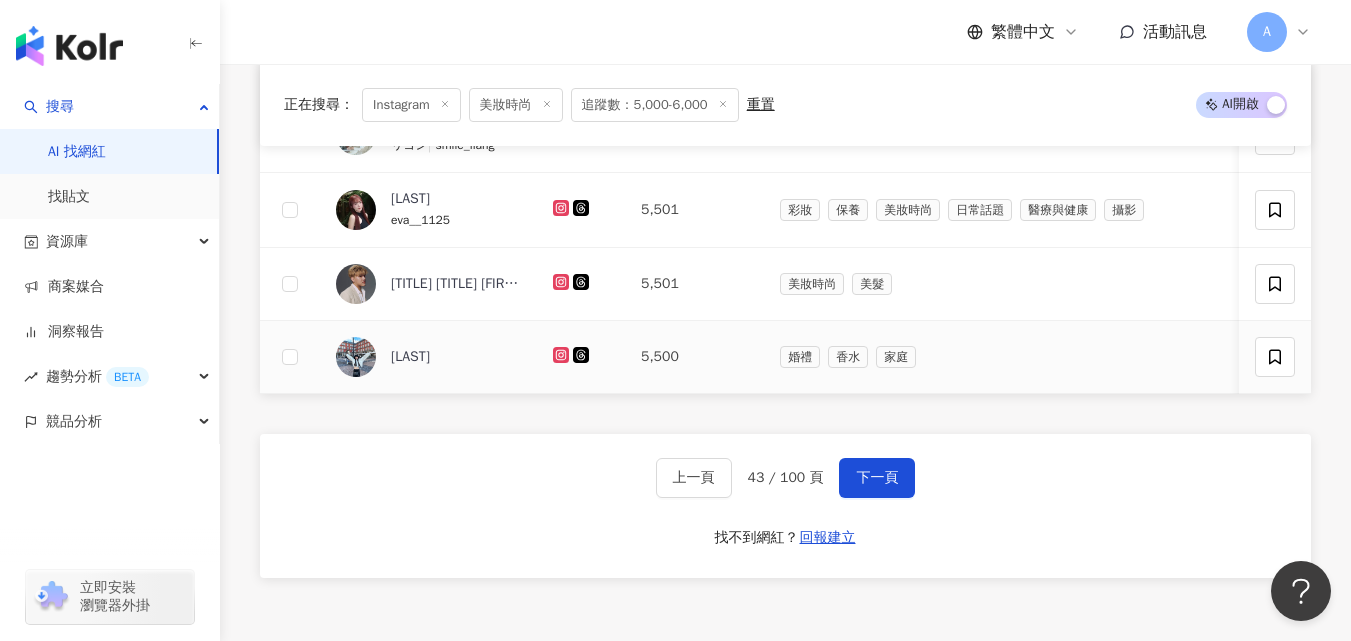click 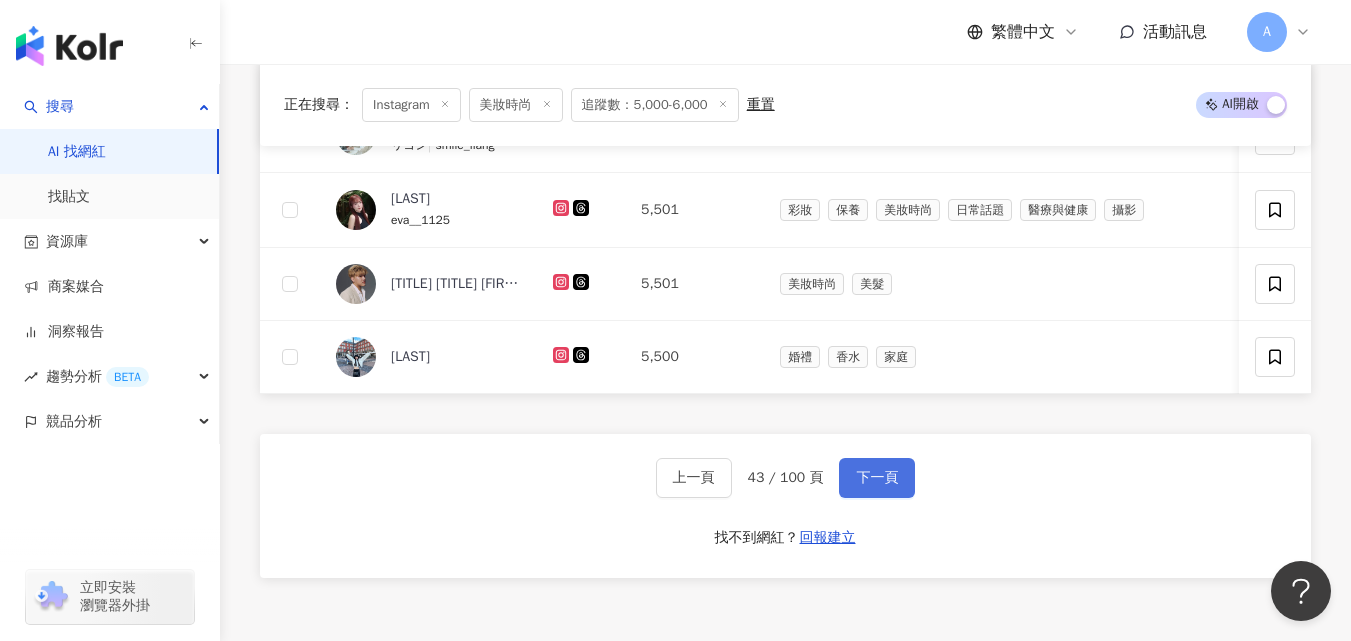 click on "下一頁" at bounding box center (877, 478) 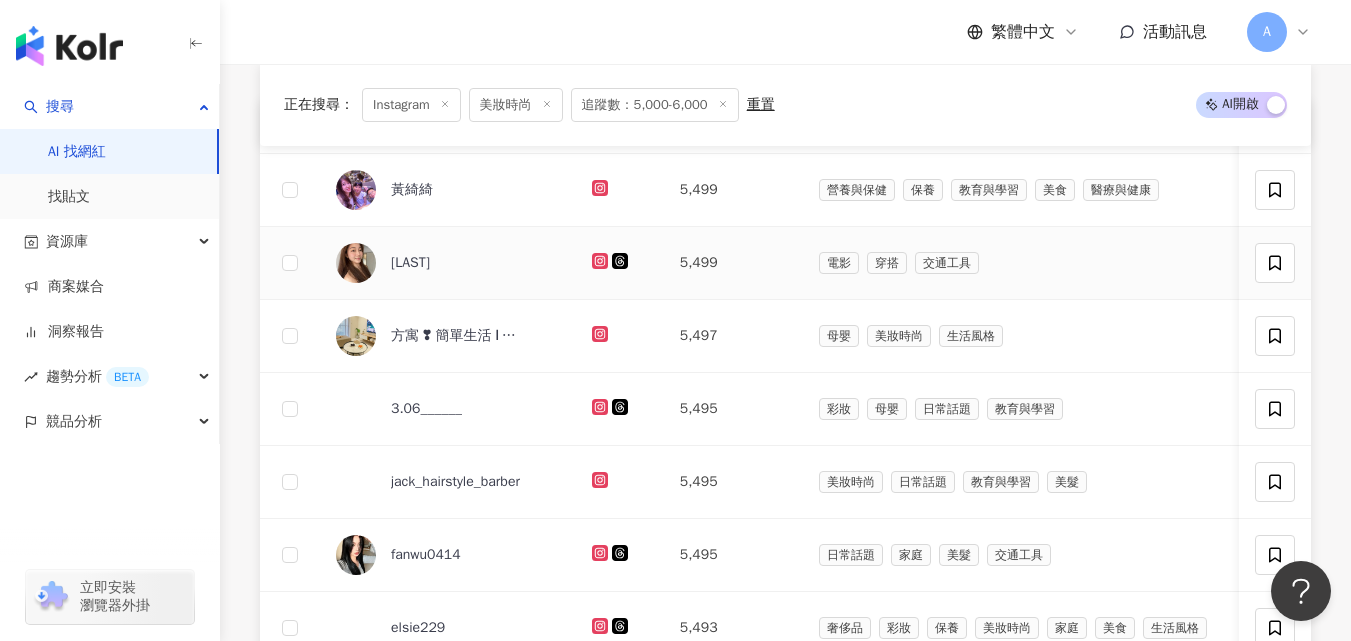 scroll, scrollTop: 718, scrollLeft: 0, axis: vertical 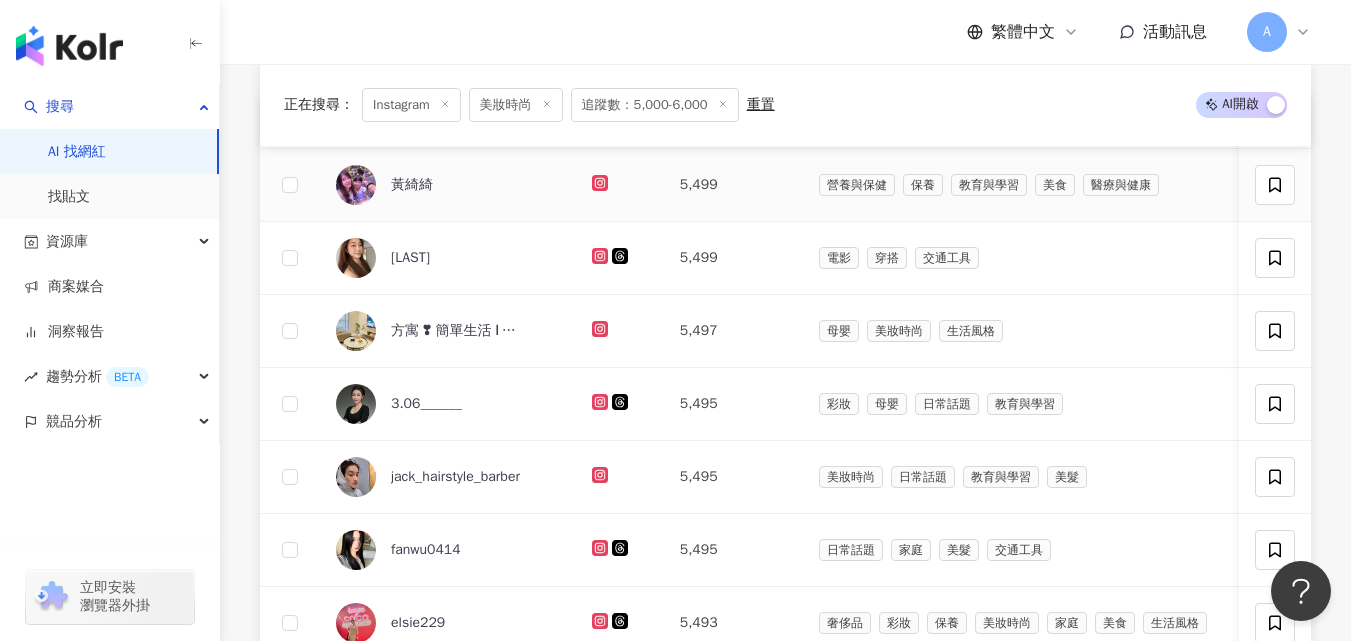 click 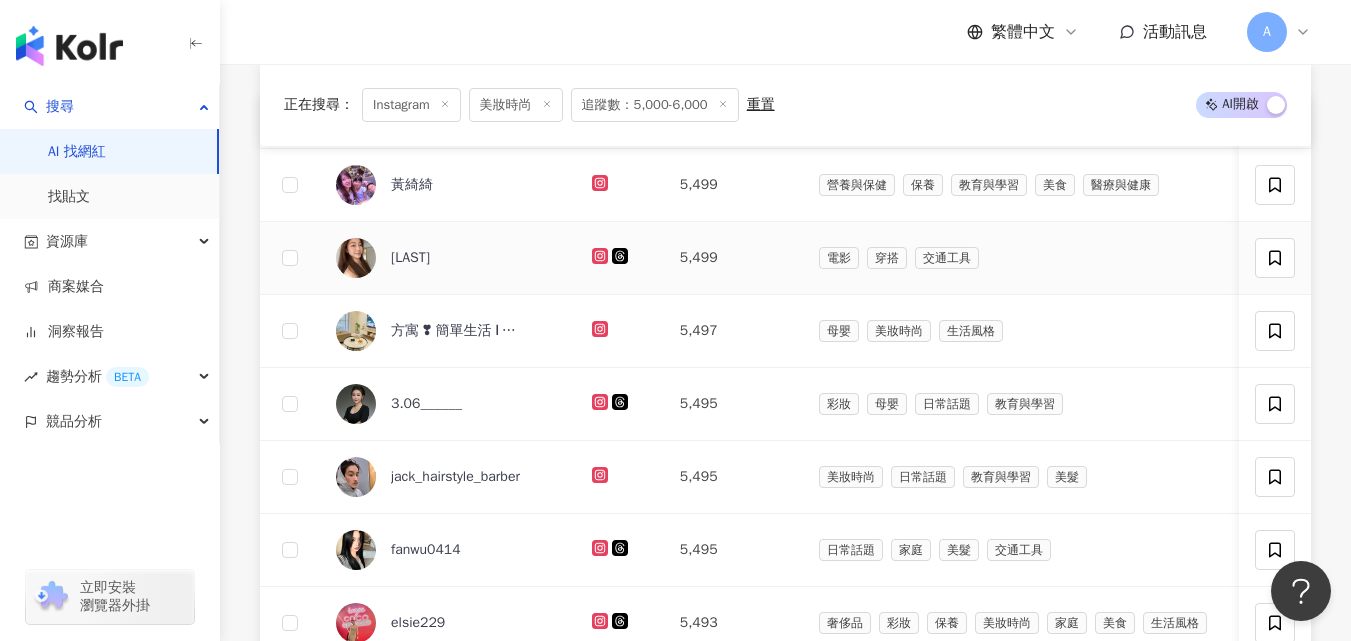 click 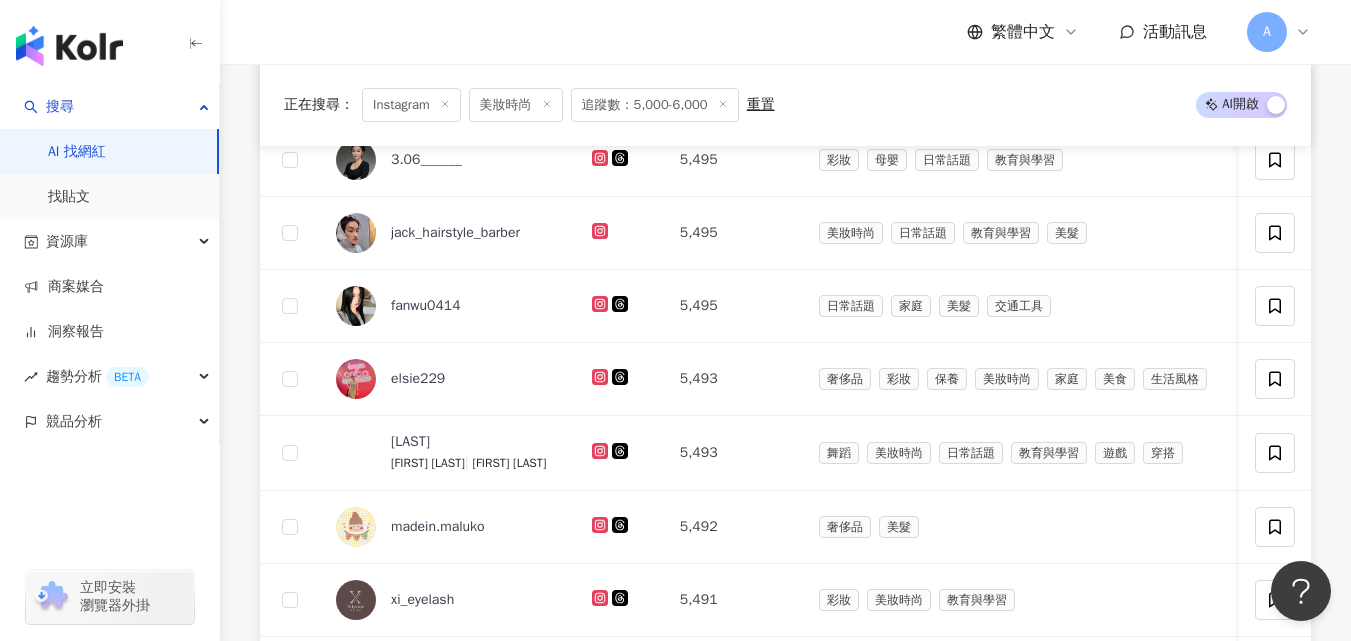 scroll, scrollTop: 963, scrollLeft: 0, axis: vertical 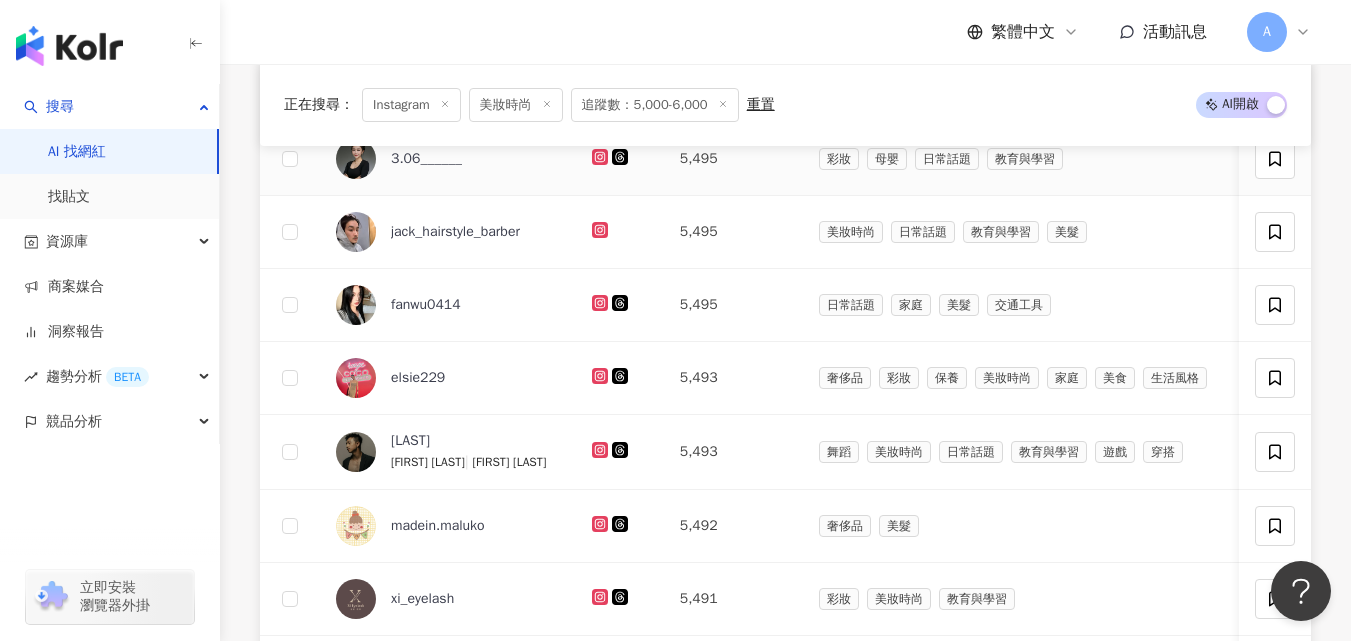 click 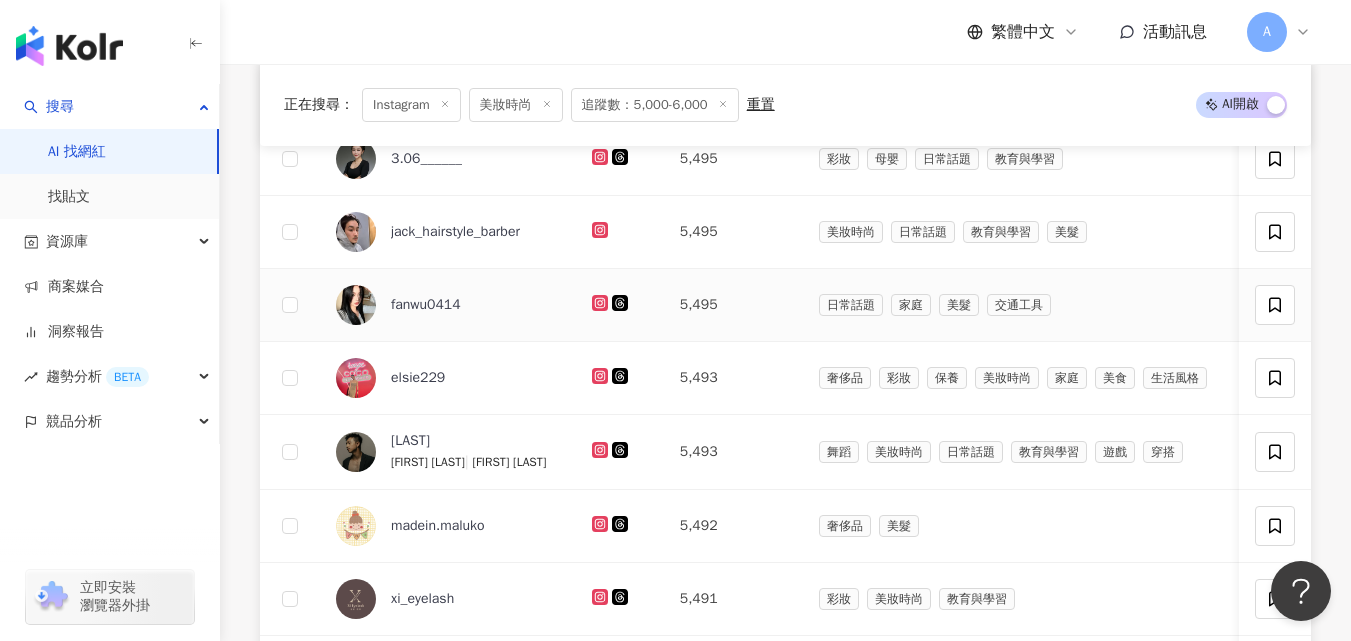 click 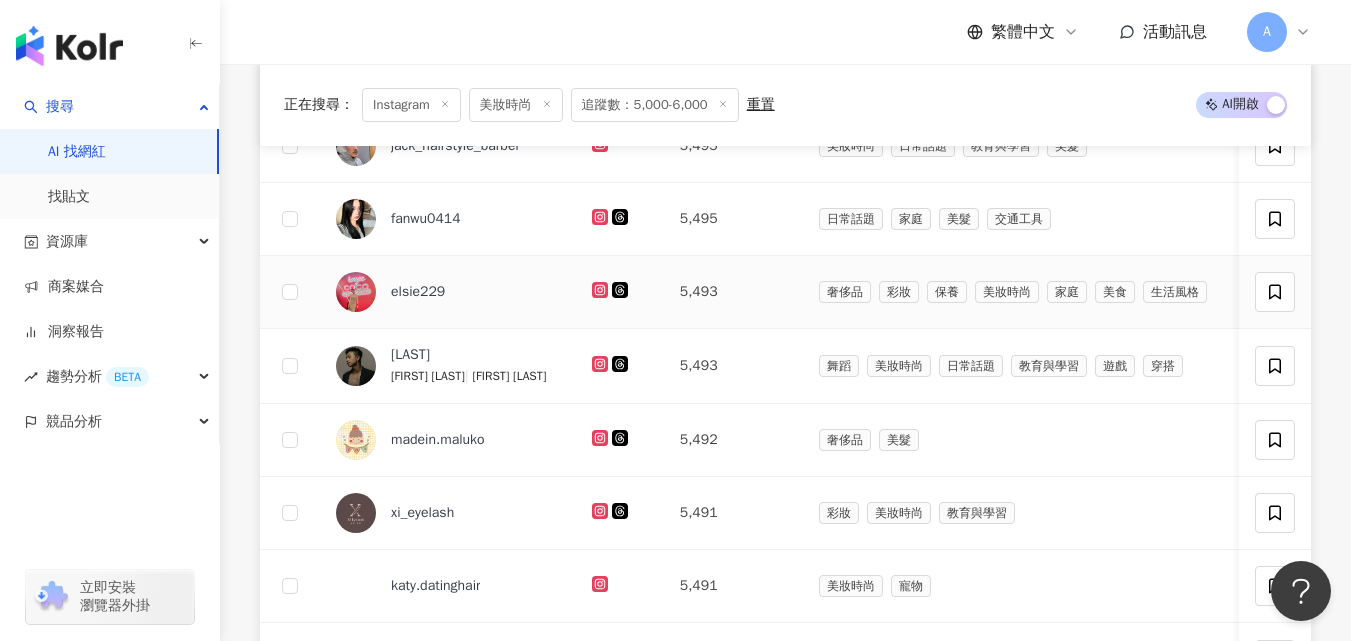 scroll, scrollTop: 1099, scrollLeft: 0, axis: vertical 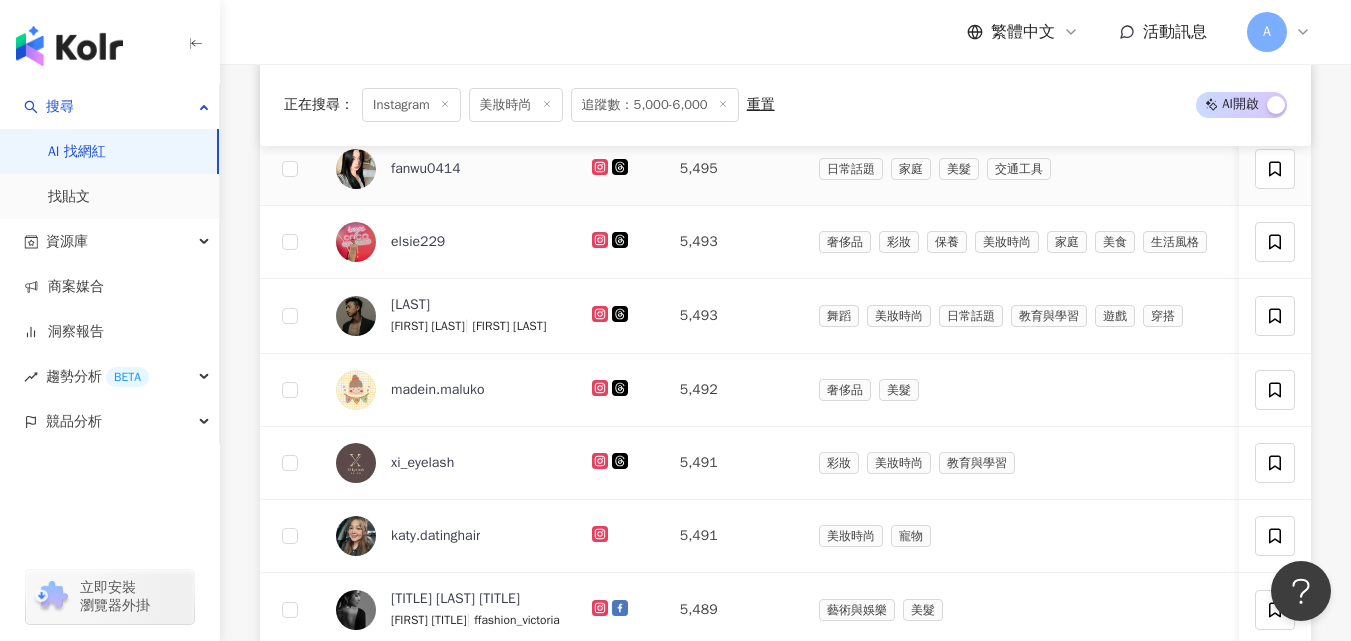 click 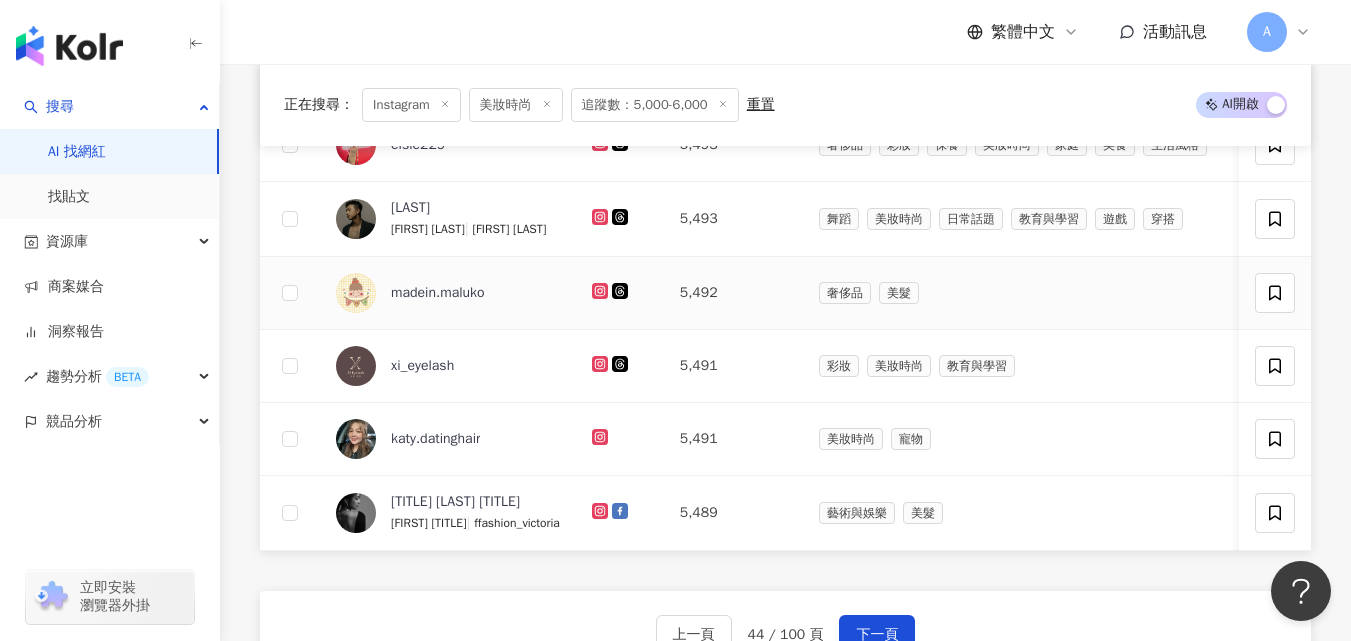 scroll, scrollTop: 1186, scrollLeft: 0, axis: vertical 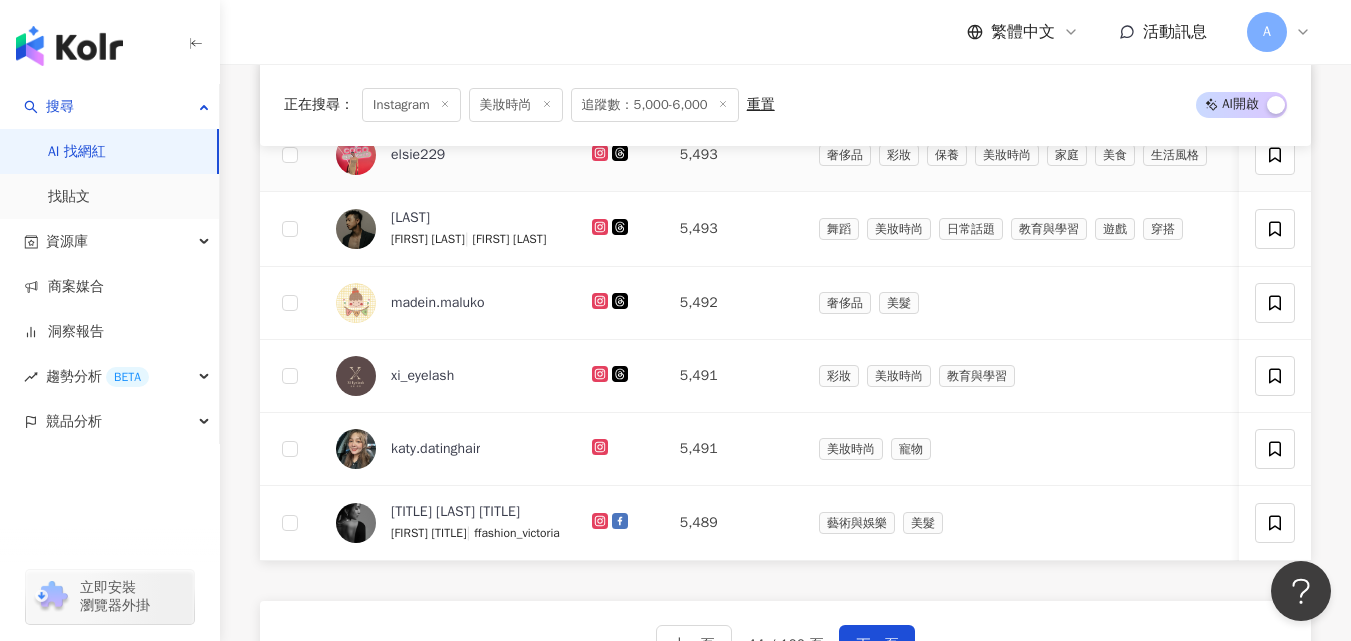 click 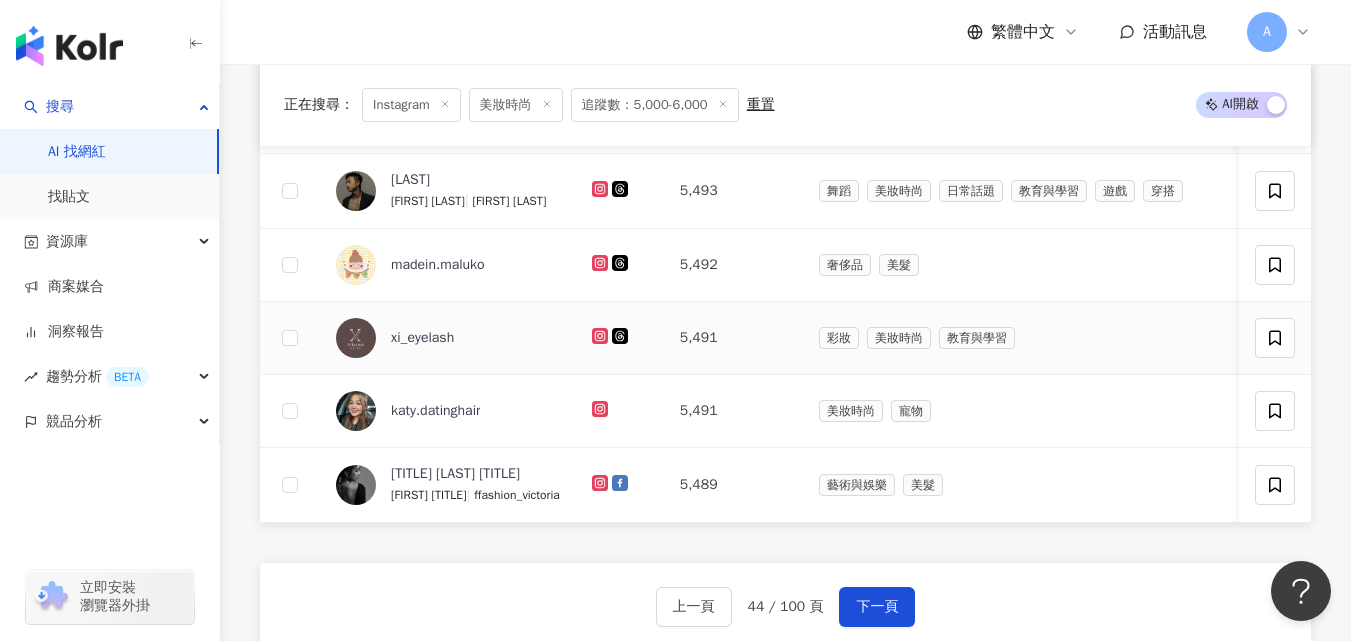 scroll, scrollTop: 1228, scrollLeft: 0, axis: vertical 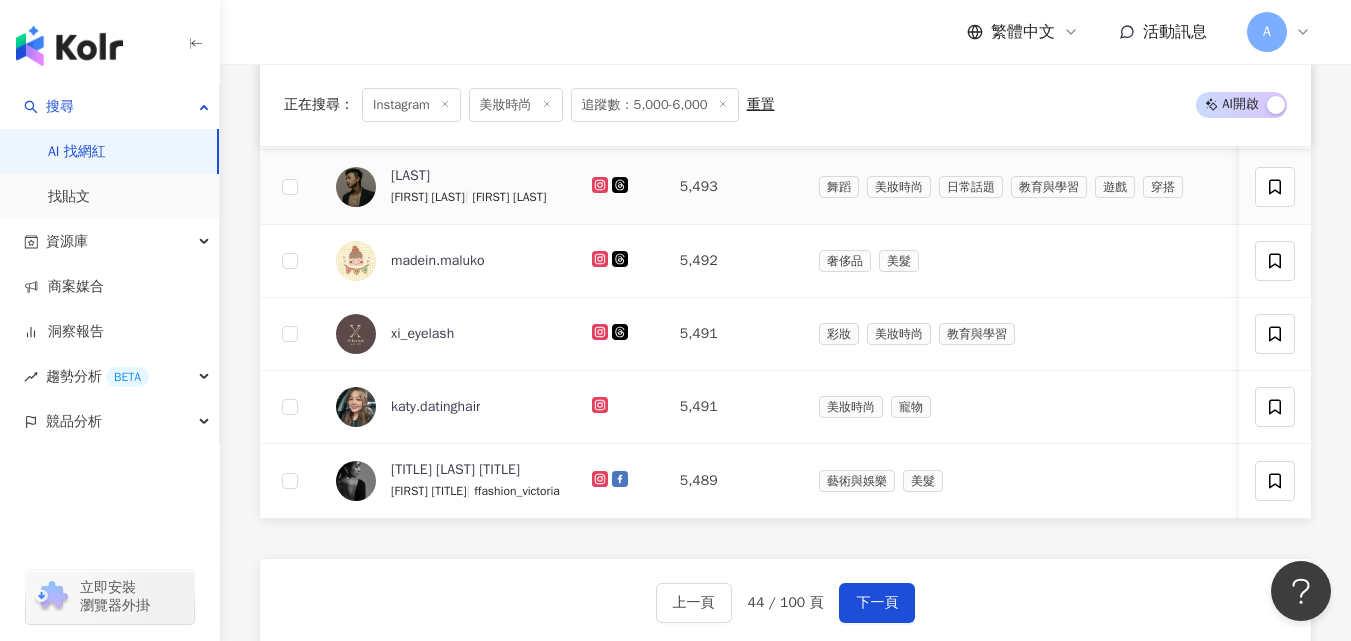click 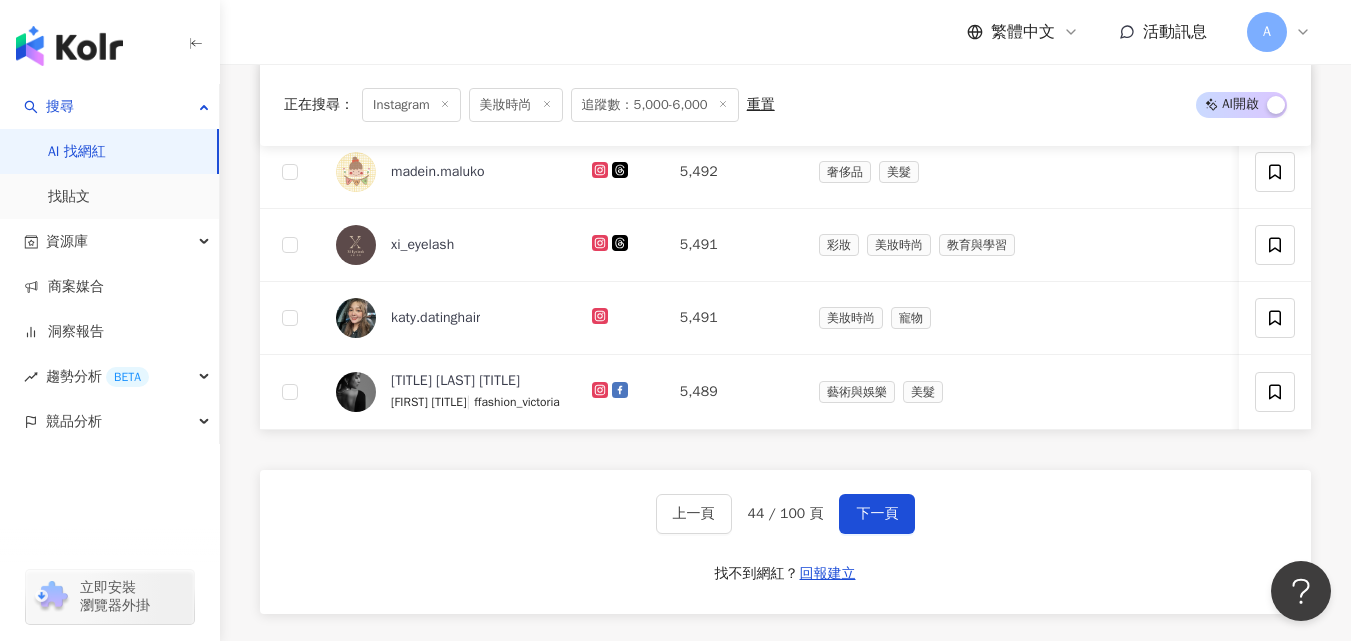 scroll, scrollTop: 1327, scrollLeft: 0, axis: vertical 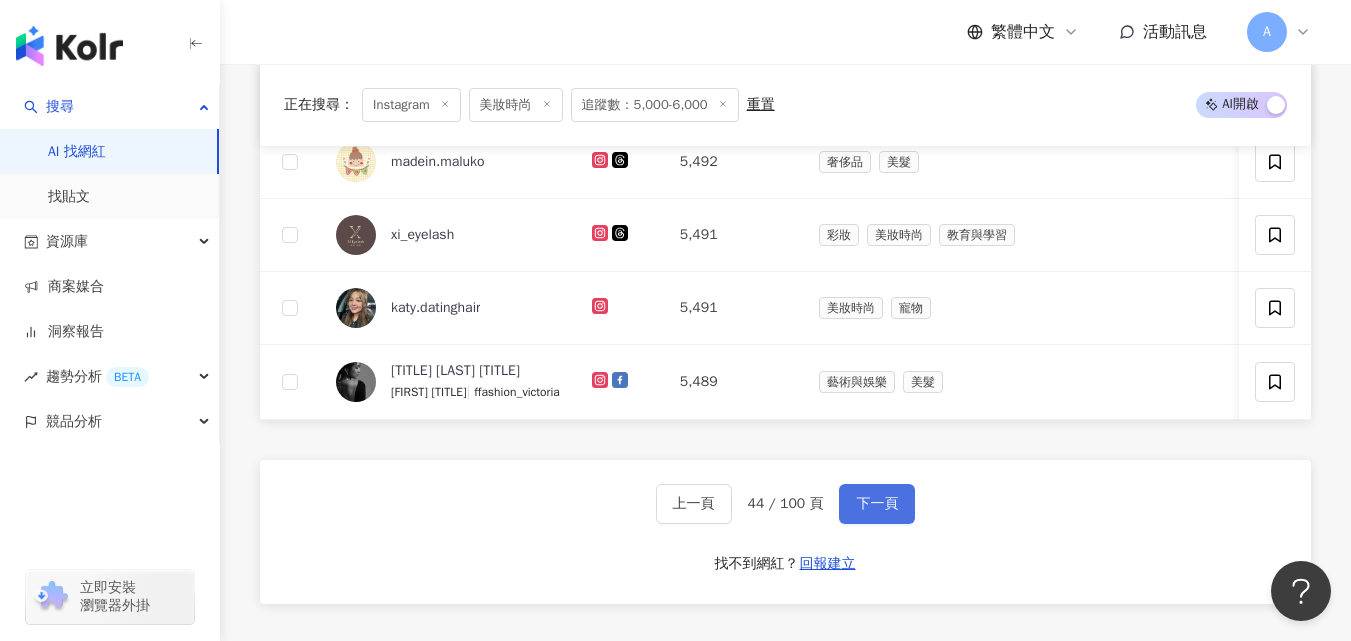 click on "下一頁" at bounding box center [877, 504] 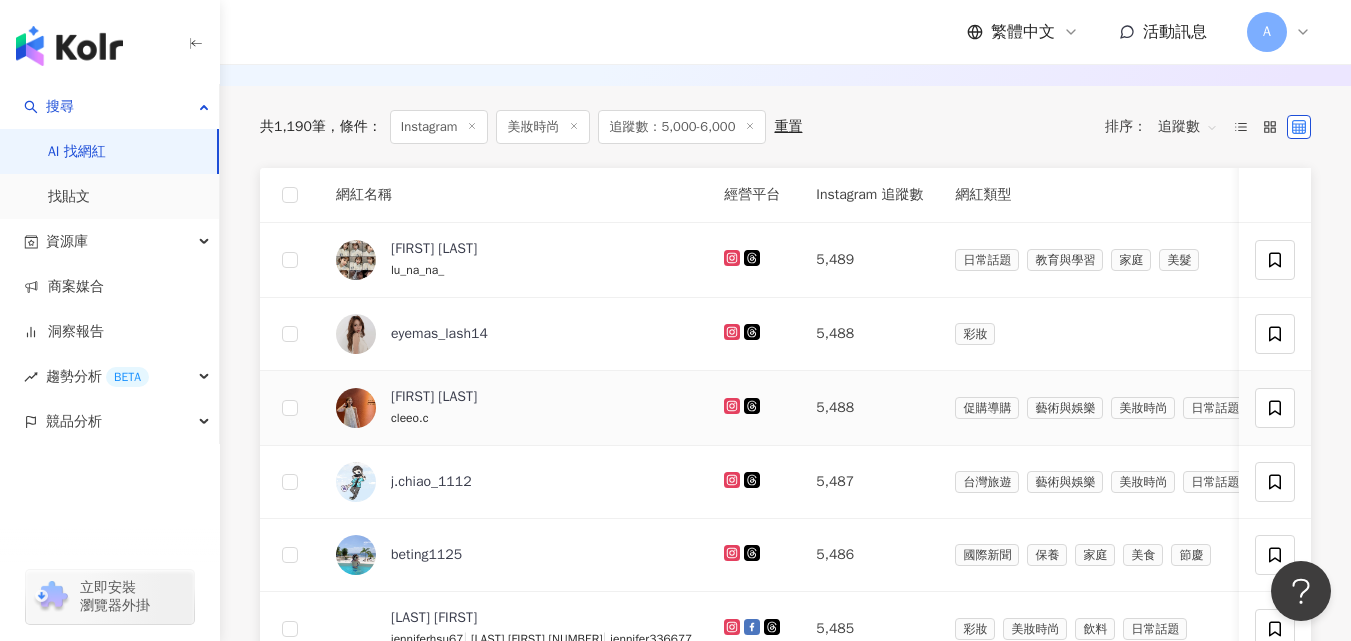 scroll, scrollTop: 635, scrollLeft: 0, axis: vertical 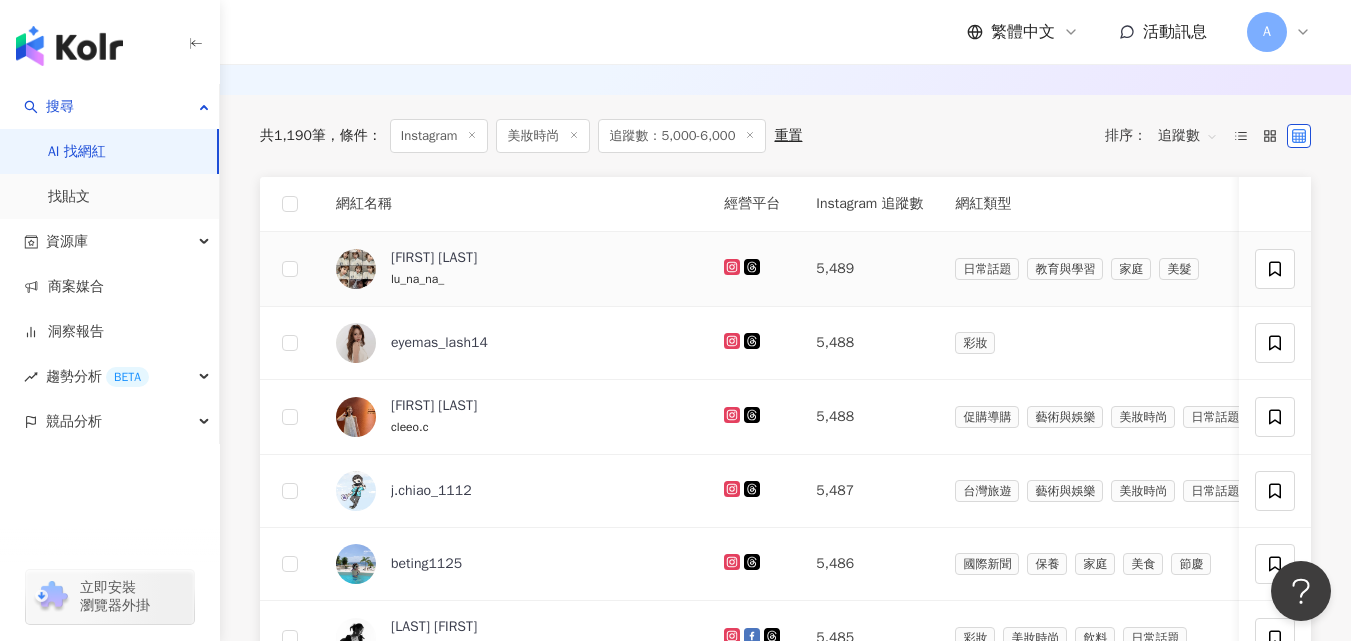 click 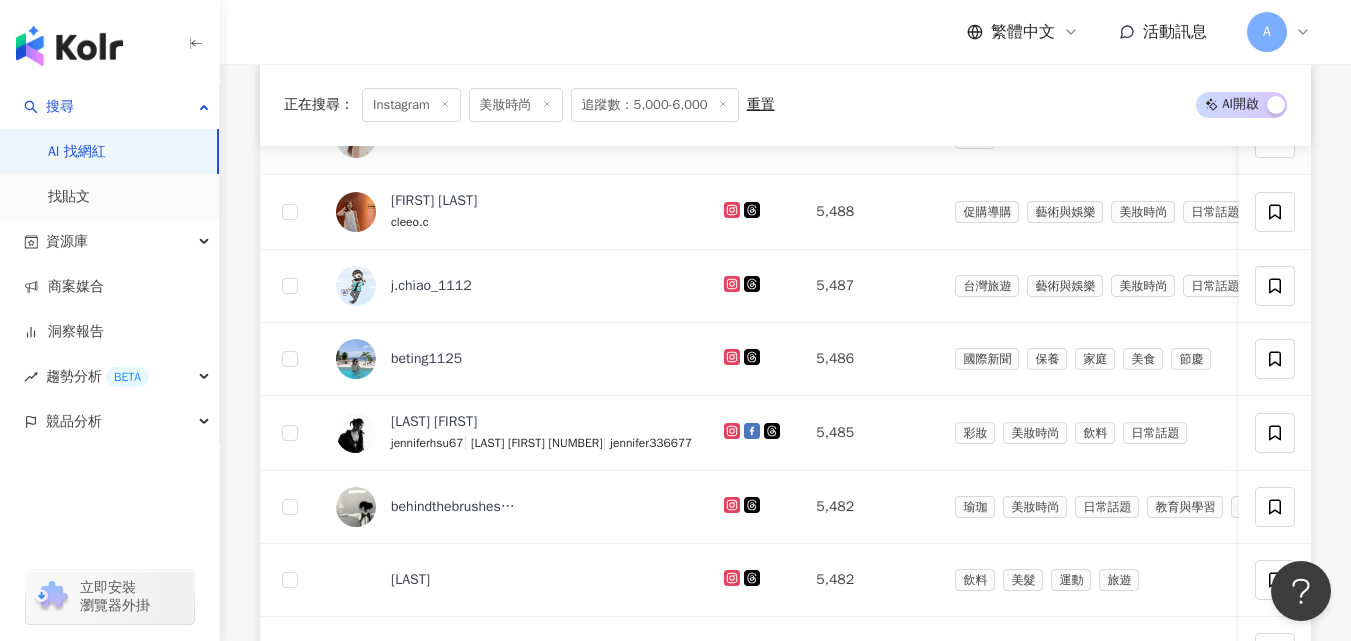 scroll, scrollTop: 844, scrollLeft: 0, axis: vertical 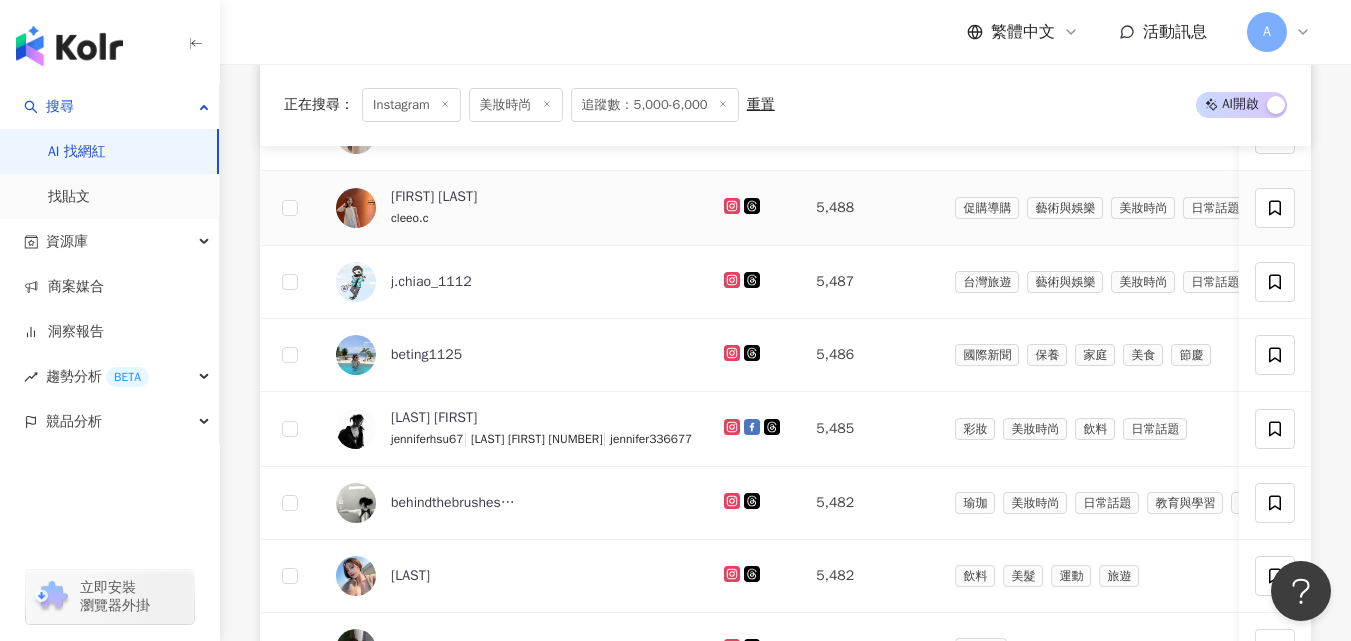 click 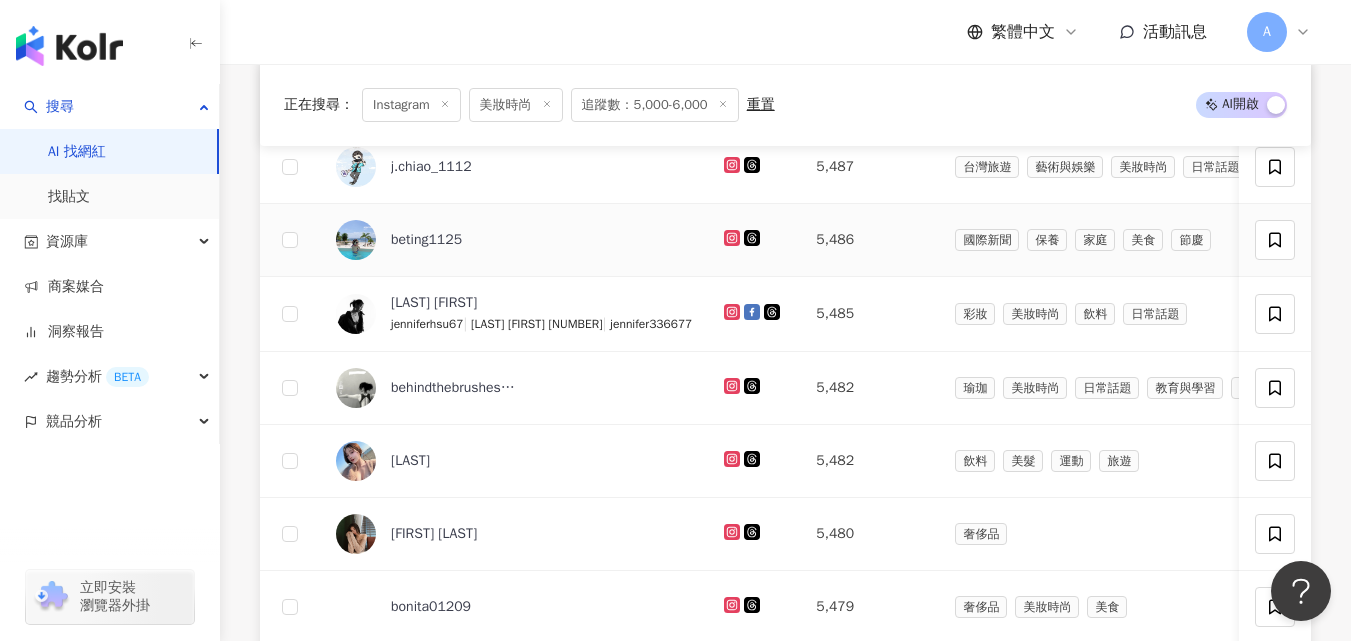 scroll, scrollTop: 961, scrollLeft: 0, axis: vertical 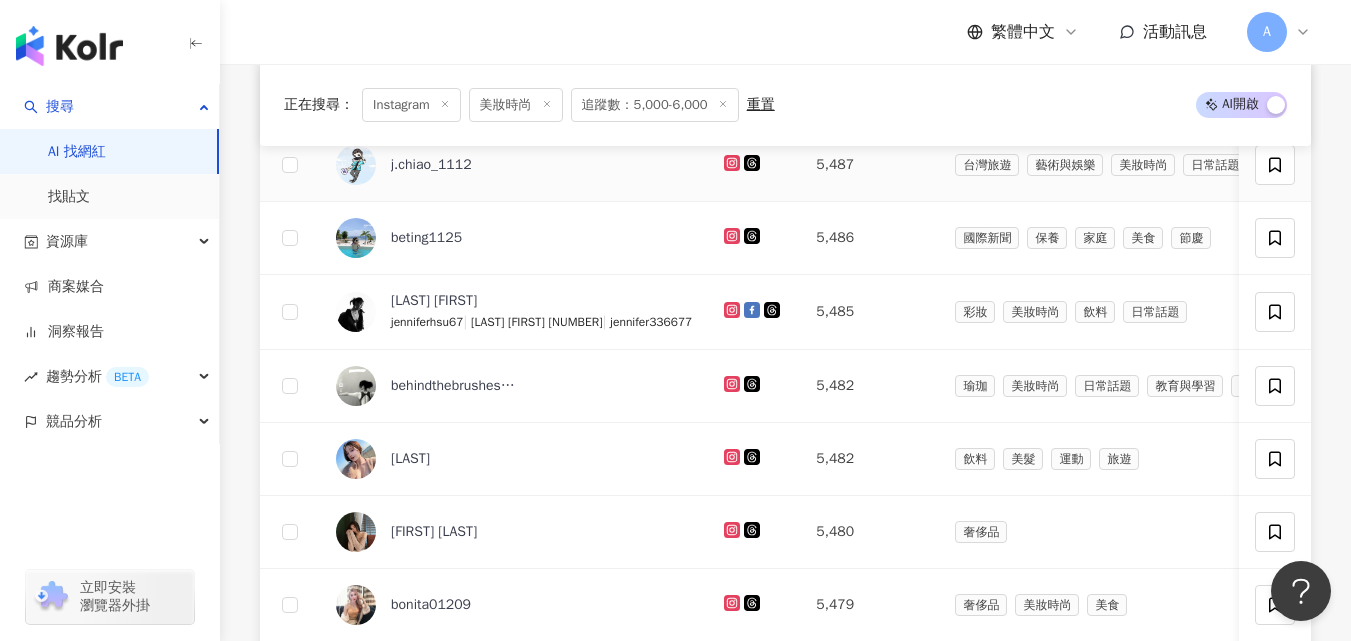 click 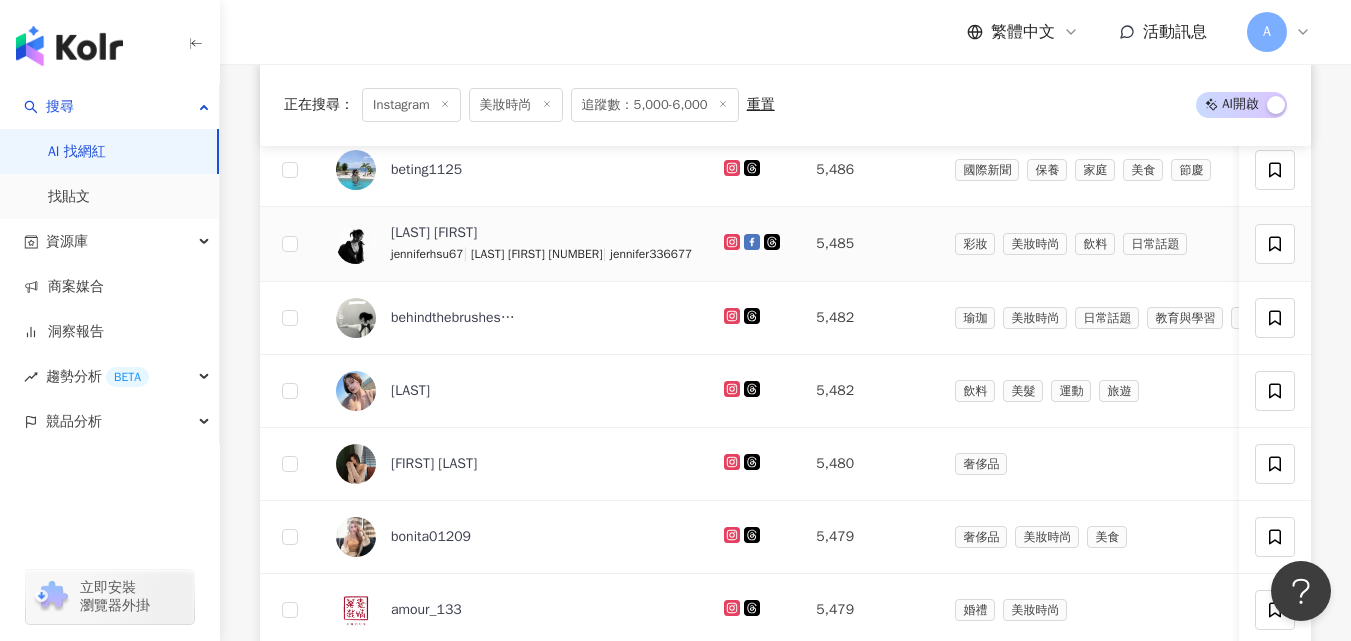 scroll, scrollTop: 1030, scrollLeft: 0, axis: vertical 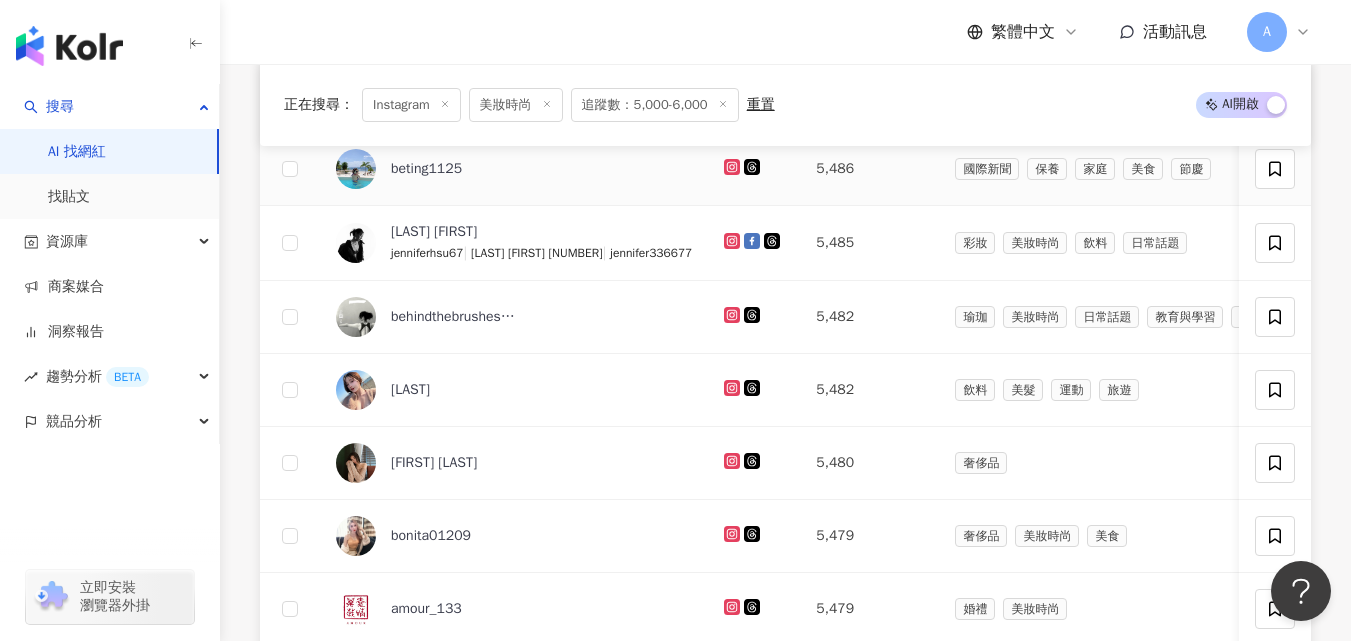 click 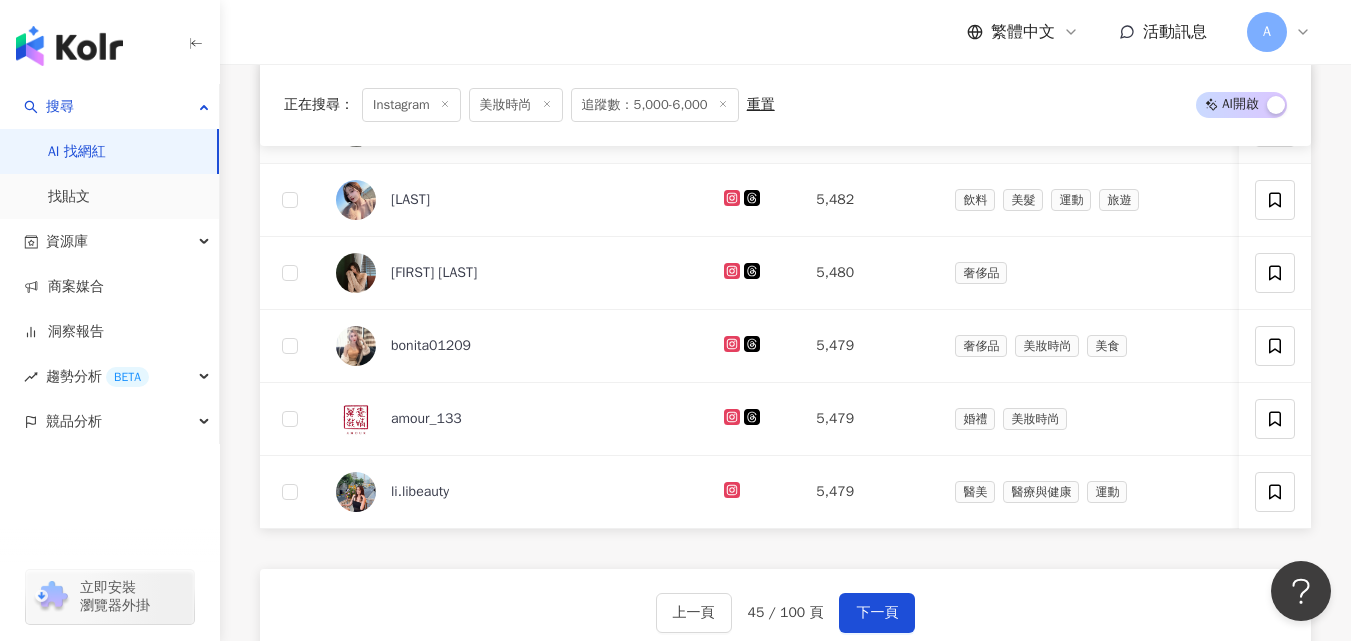 scroll, scrollTop: 1229, scrollLeft: 0, axis: vertical 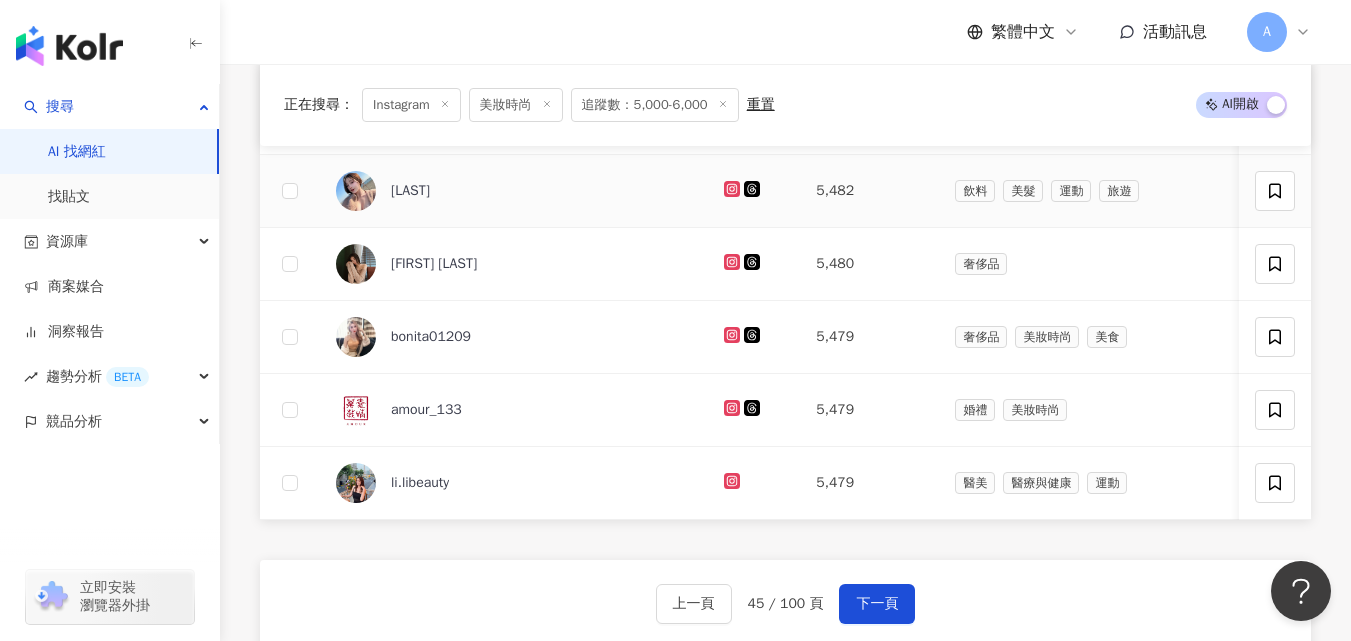 click 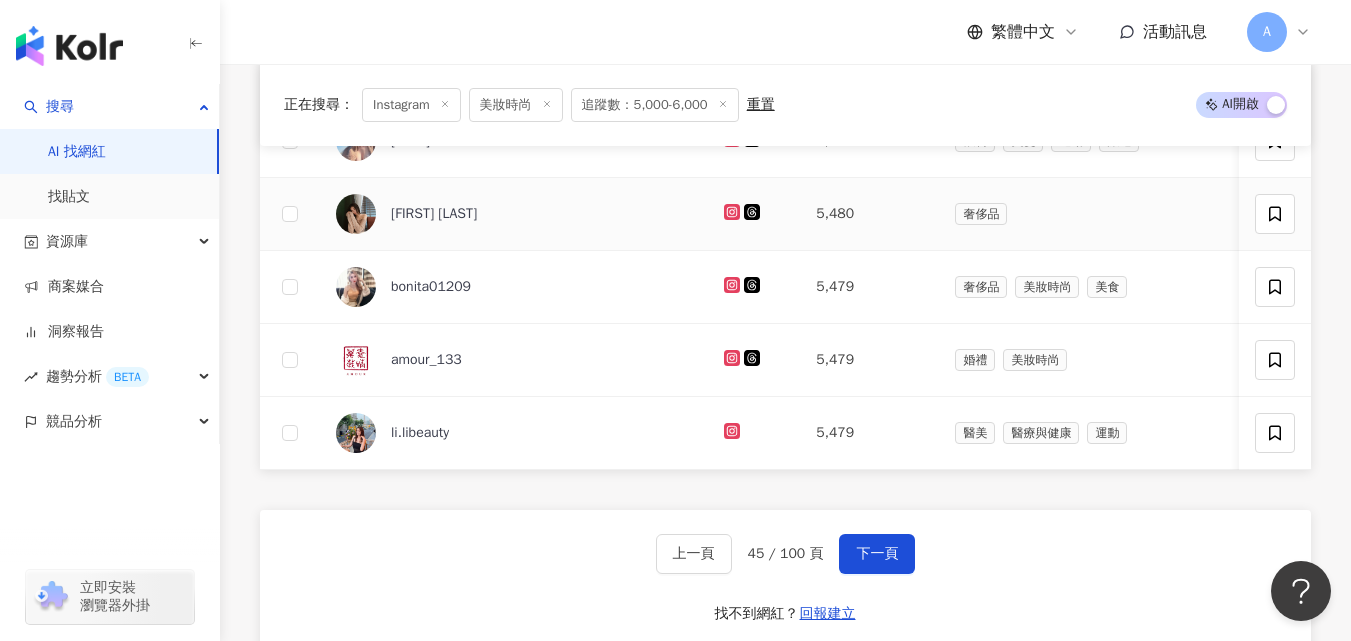 scroll, scrollTop: 1281, scrollLeft: 0, axis: vertical 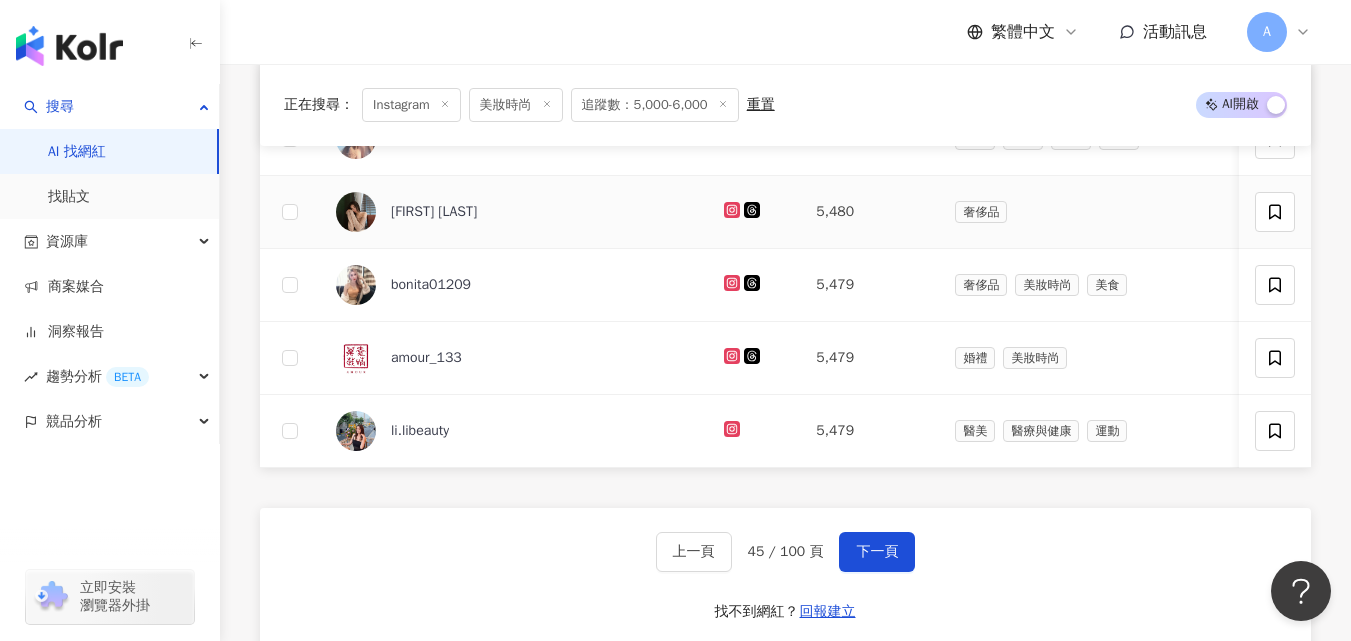 click 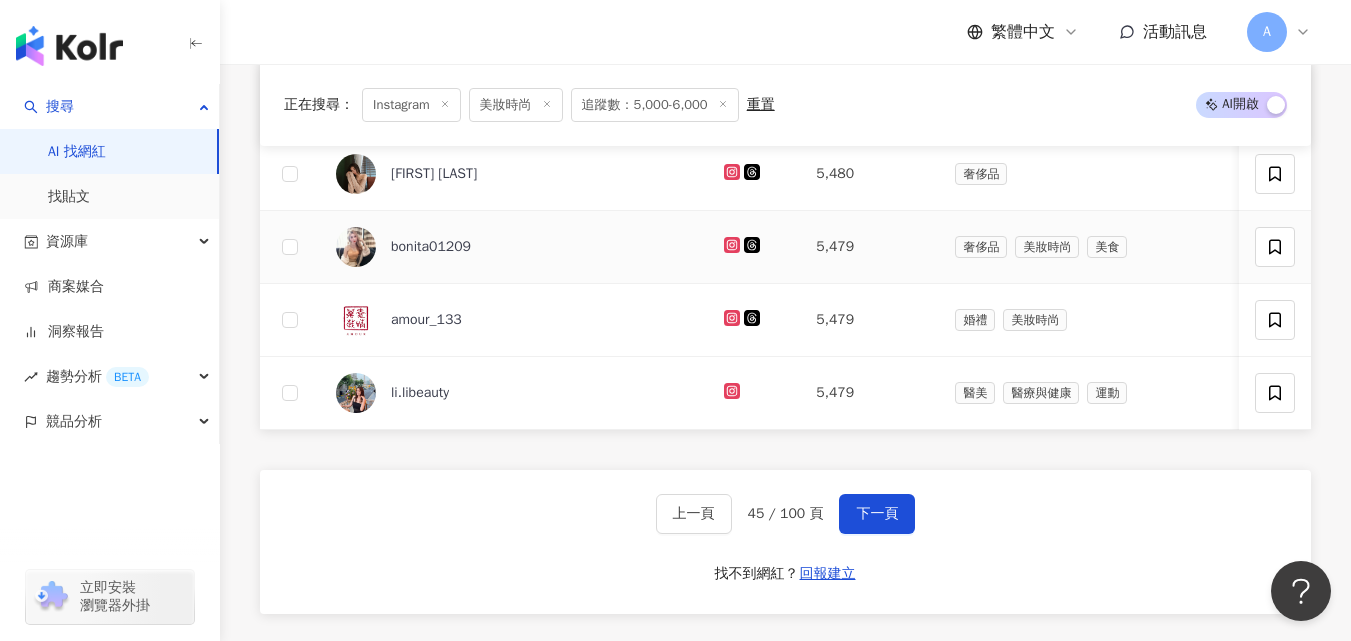 scroll, scrollTop: 1320, scrollLeft: 0, axis: vertical 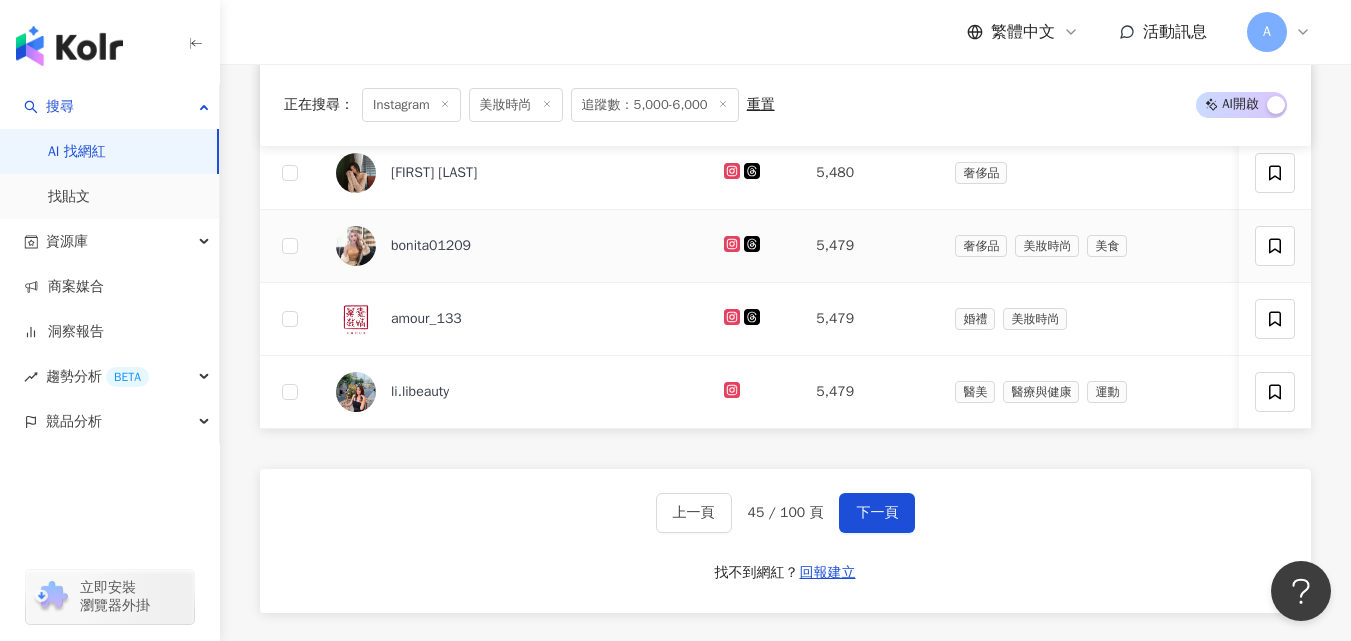click 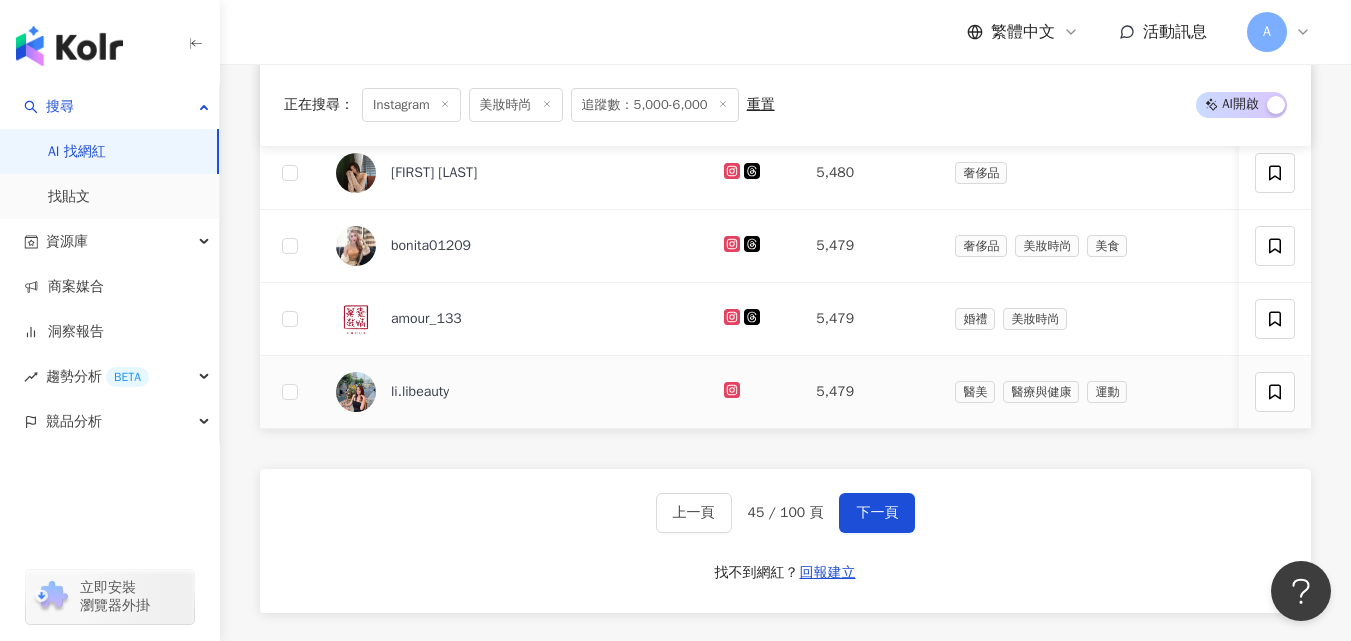 click 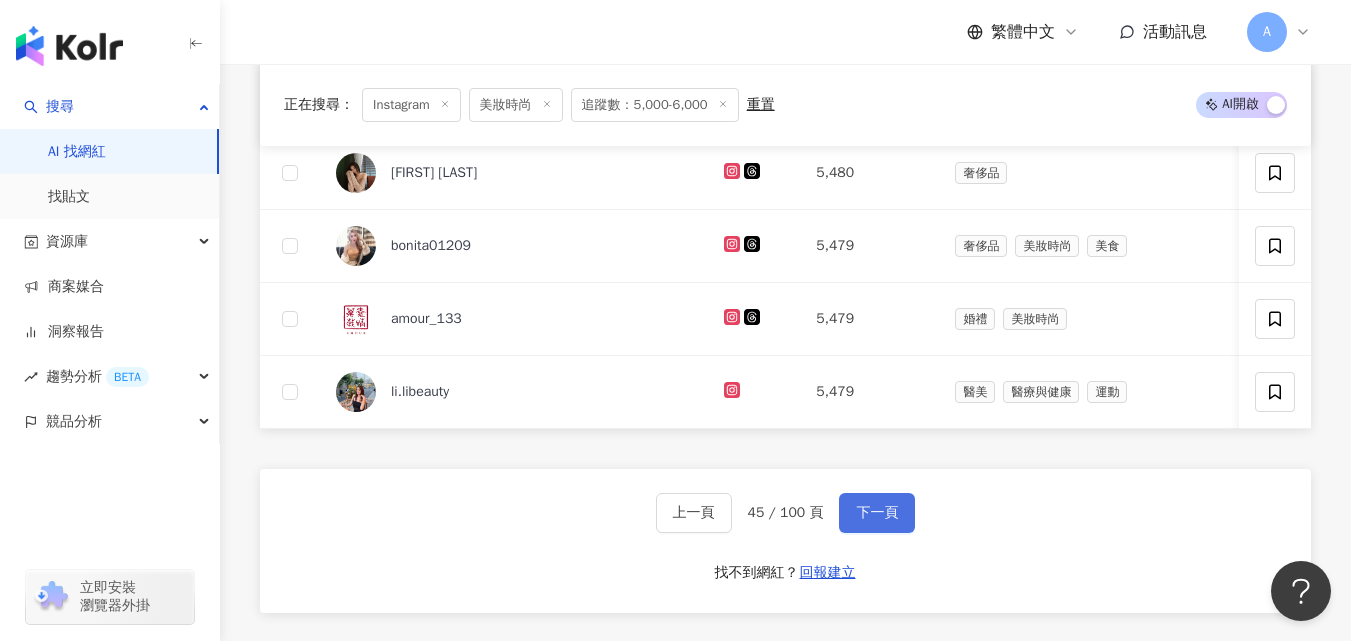 click on "下一頁" at bounding box center [877, 513] 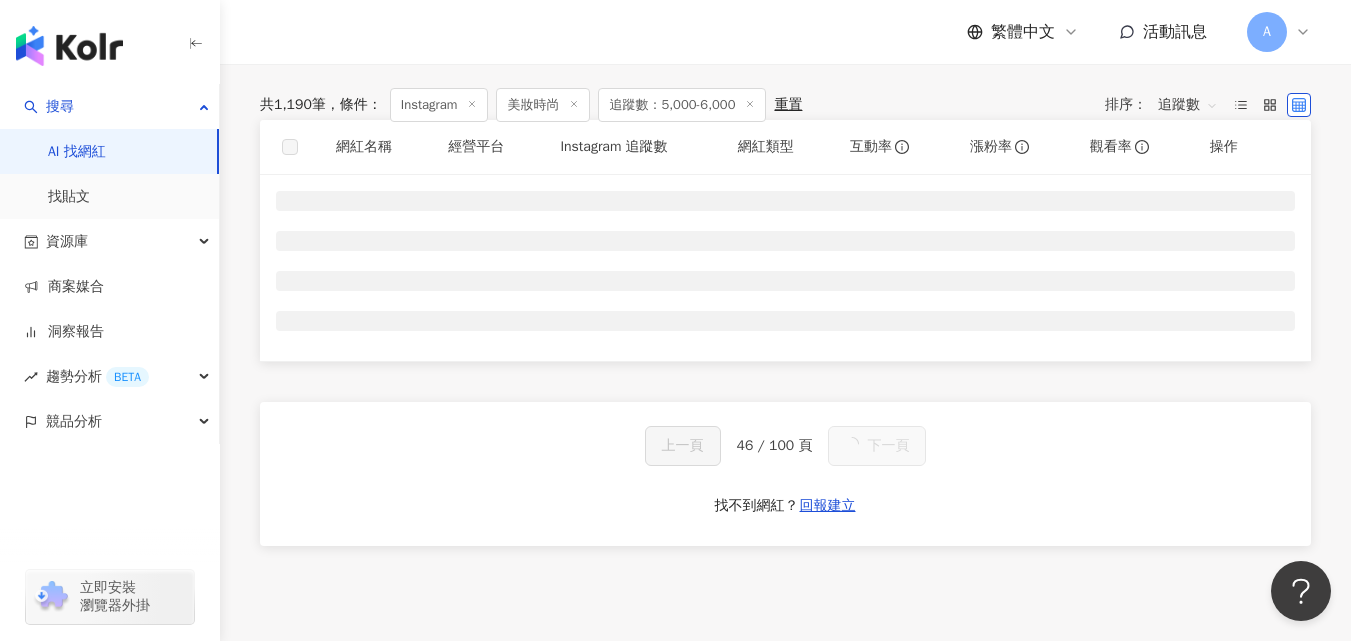 scroll, scrollTop: 668, scrollLeft: 0, axis: vertical 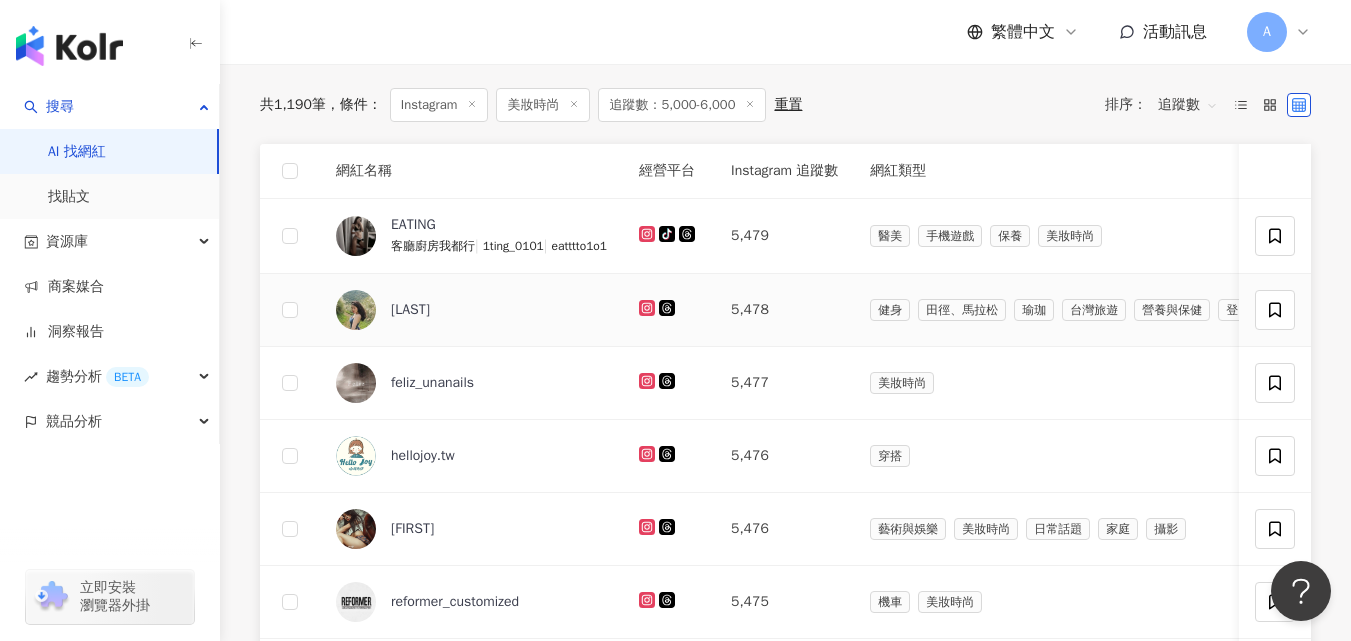 click 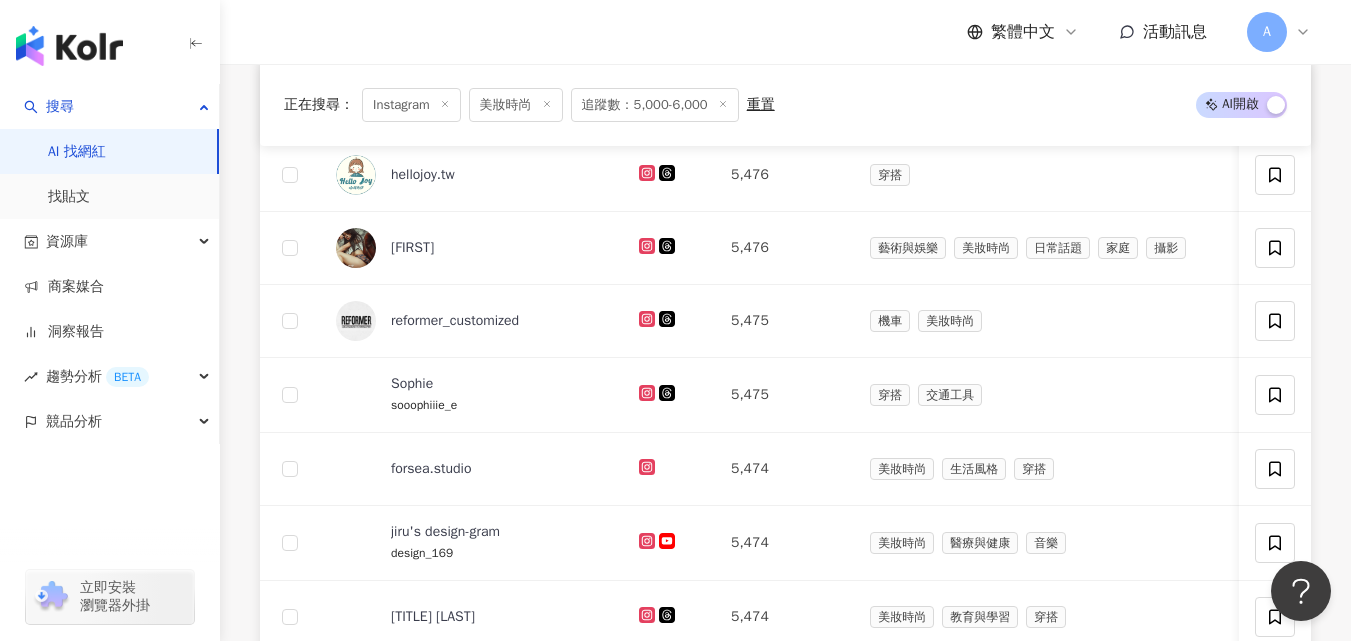 scroll, scrollTop: 950, scrollLeft: 0, axis: vertical 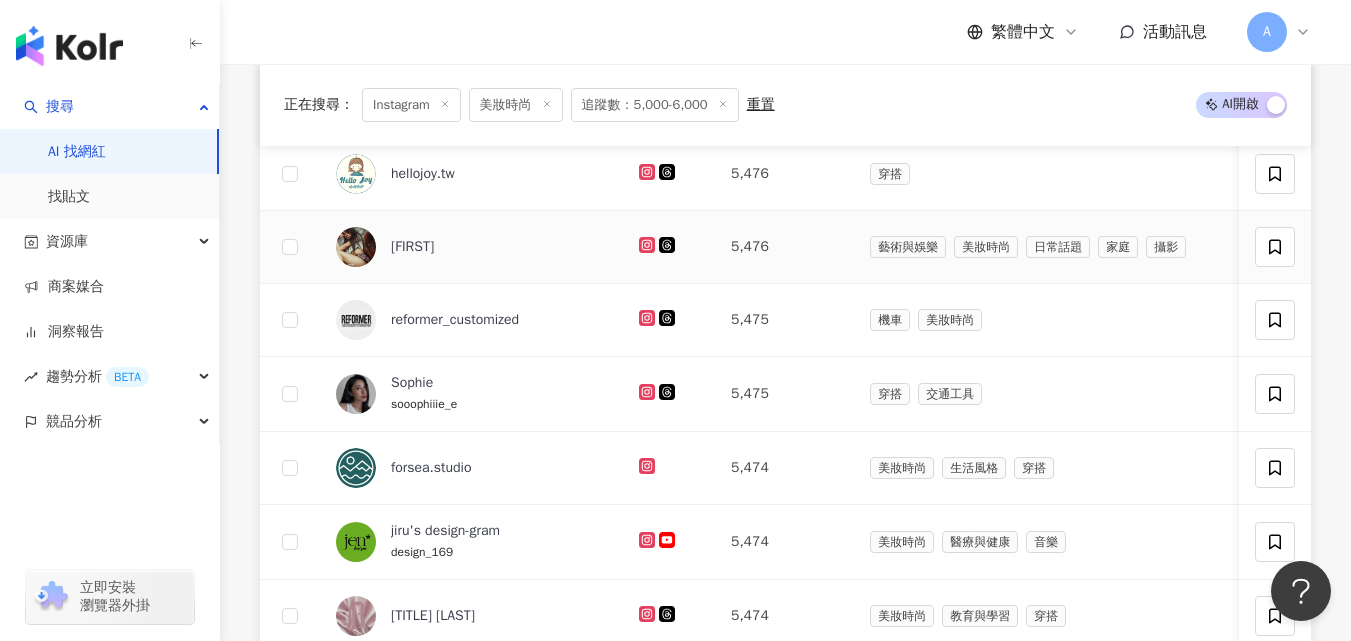 click 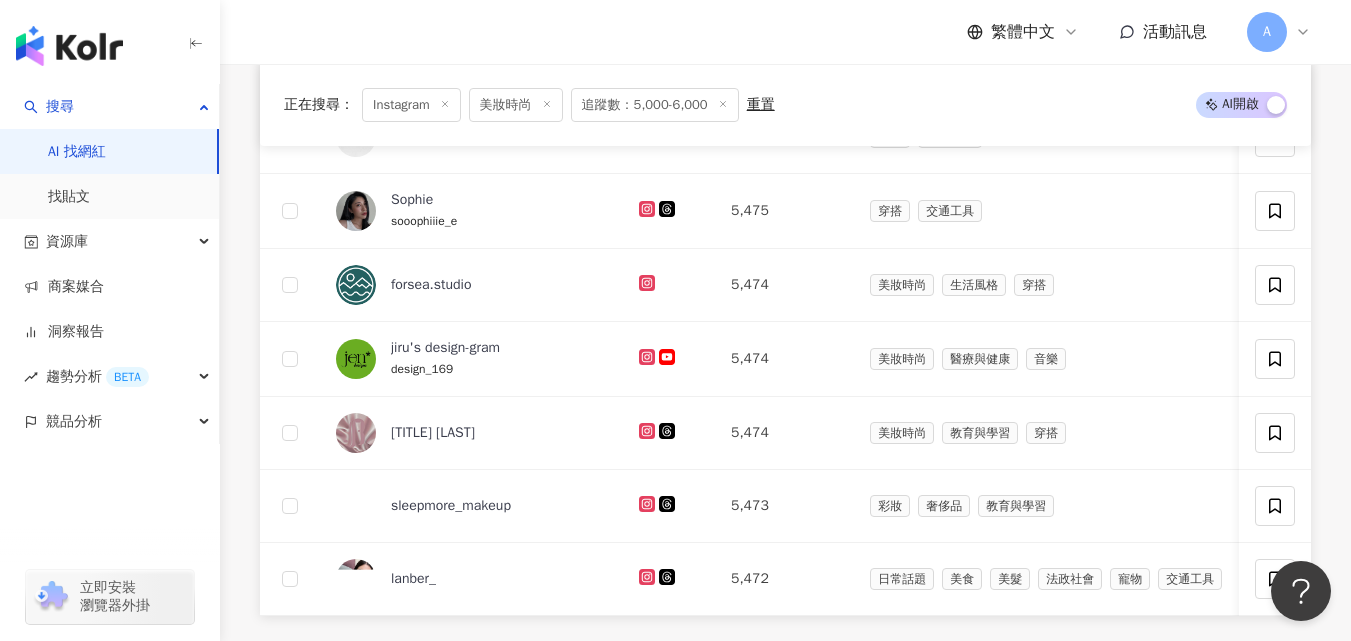 scroll, scrollTop: 1134, scrollLeft: 0, axis: vertical 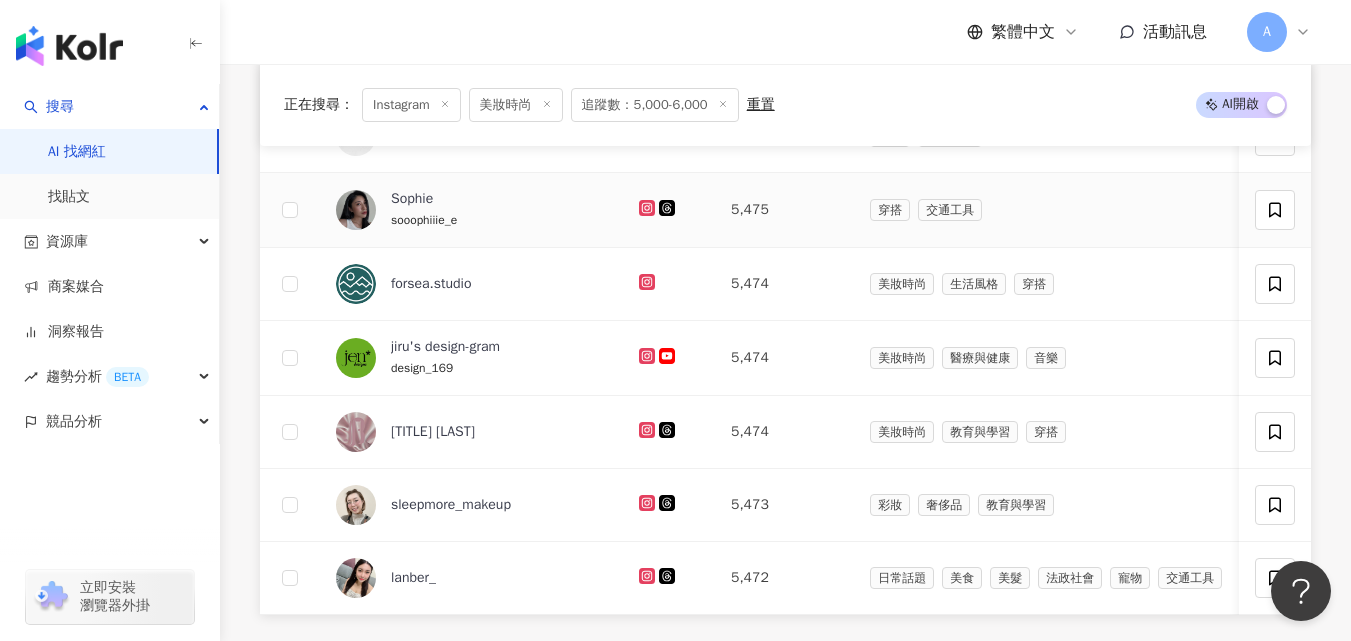 click 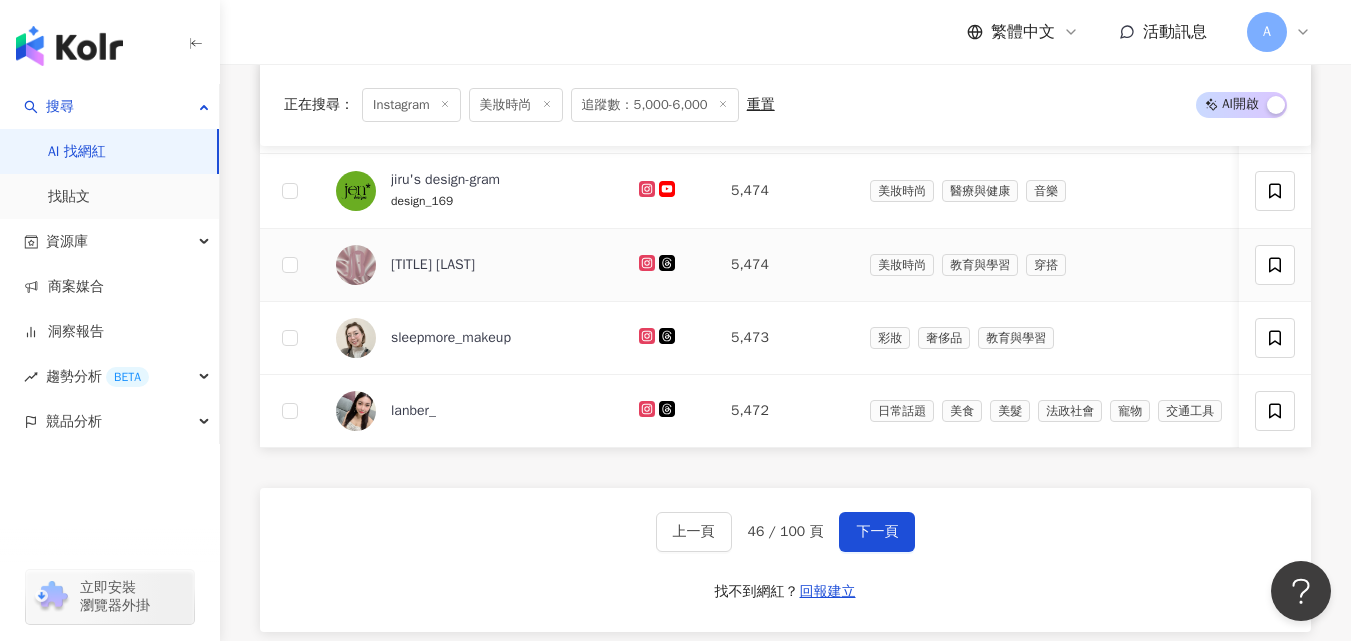 scroll, scrollTop: 1304, scrollLeft: 0, axis: vertical 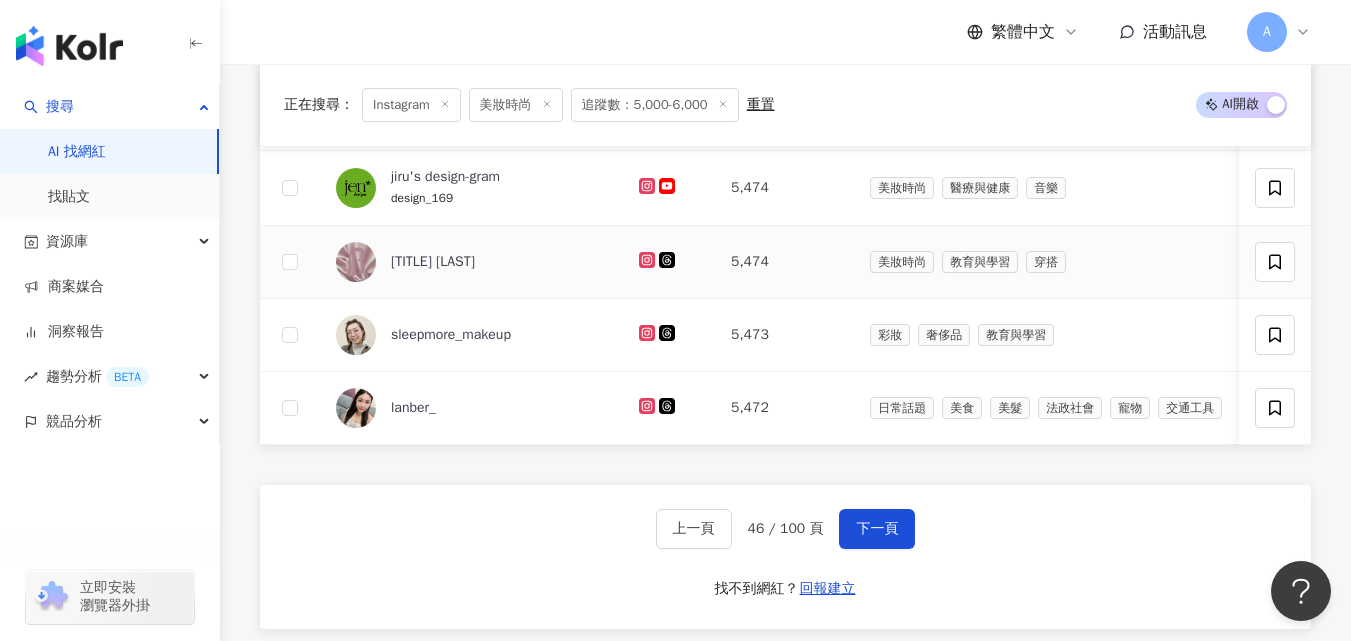 click 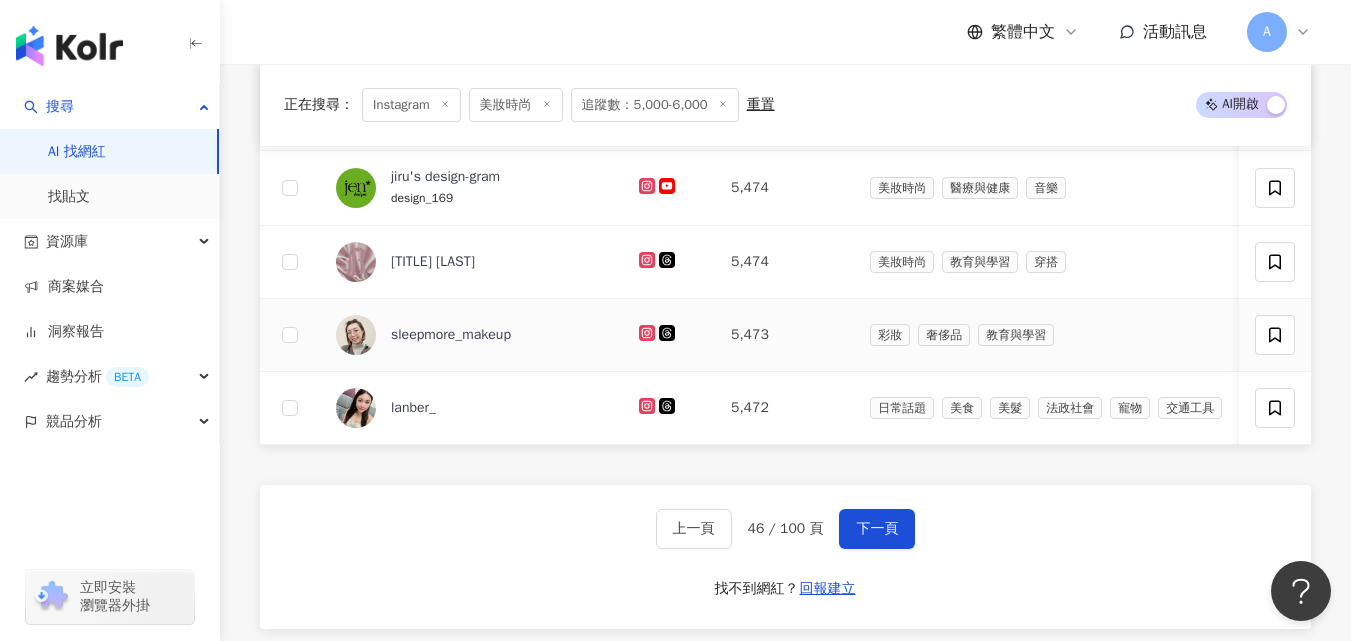 click 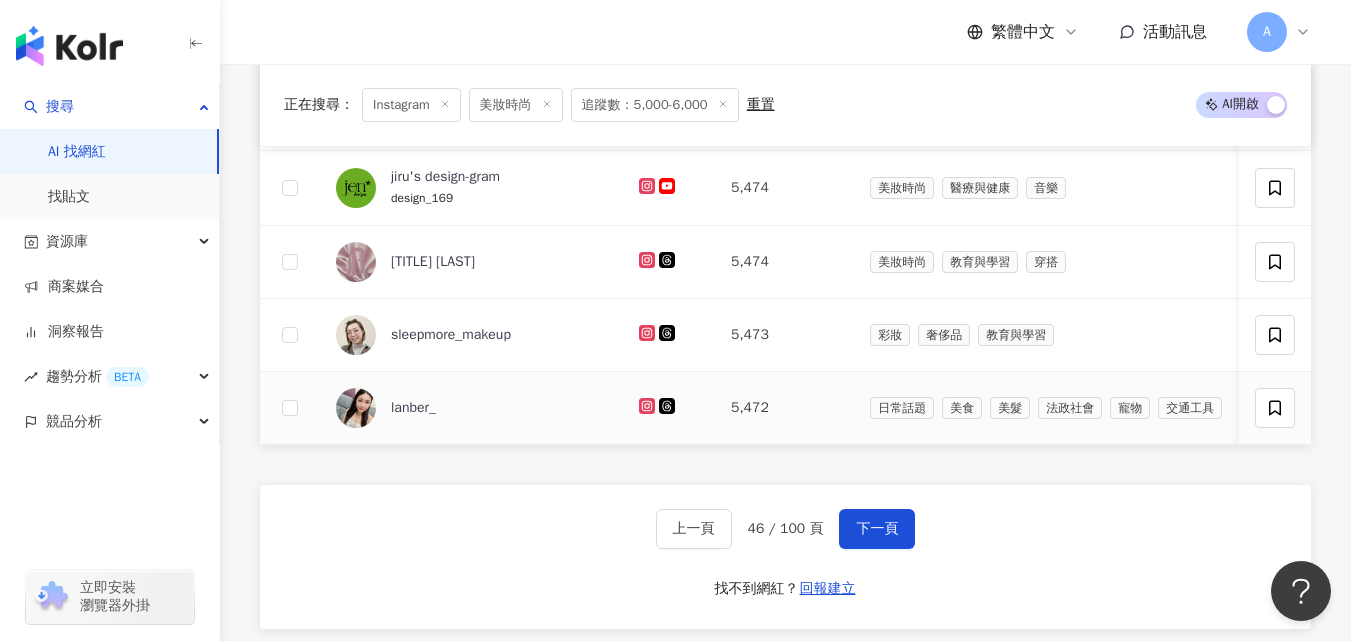 click 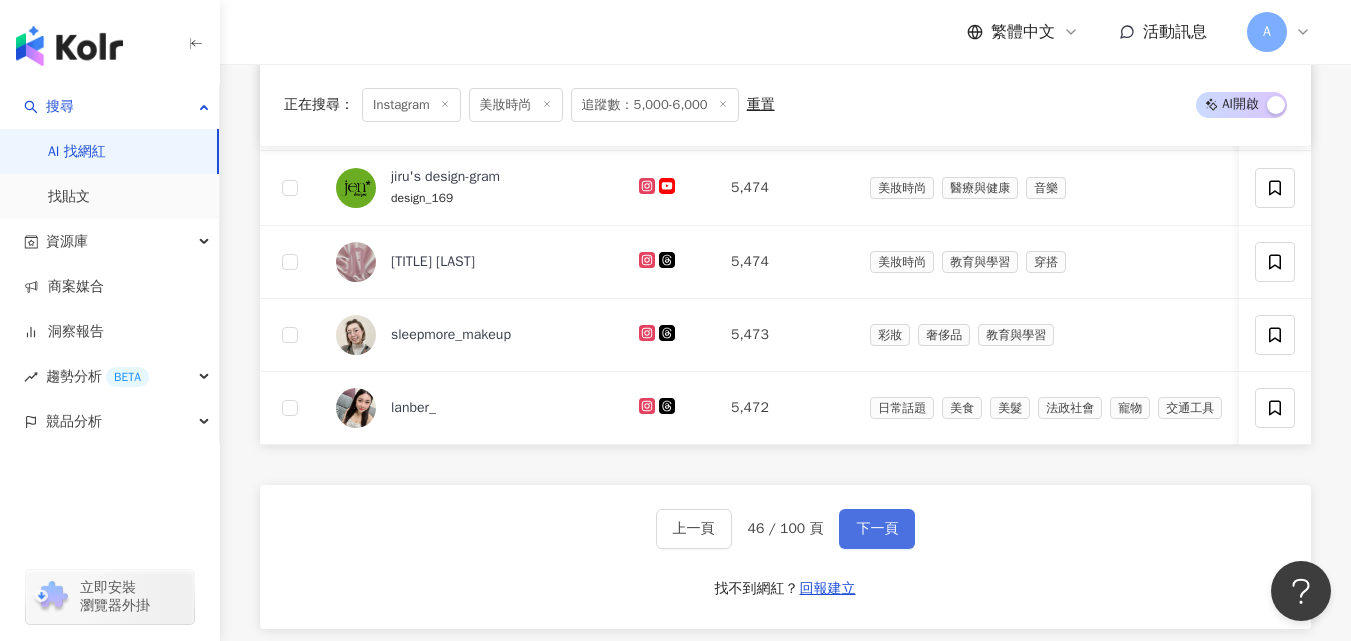 click on "下一頁" at bounding box center [877, 529] 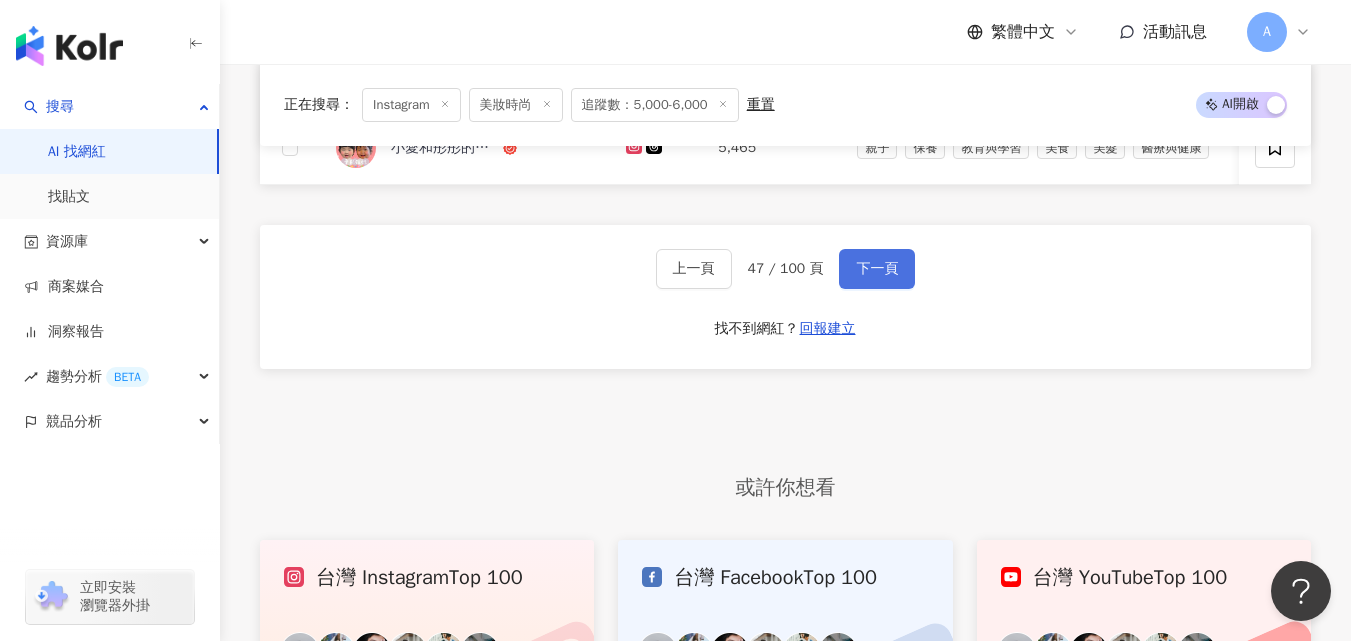 scroll, scrollTop: 1576, scrollLeft: 0, axis: vertical 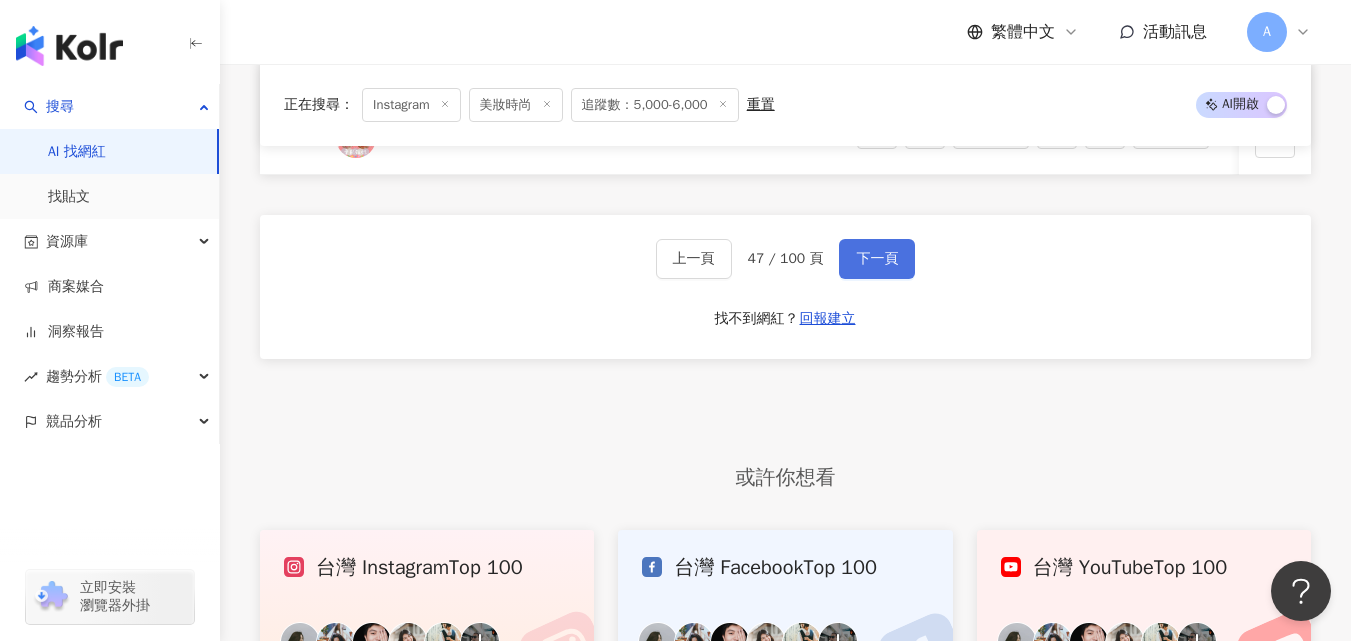 click on "下一頁" at bounding box center [877, 259] 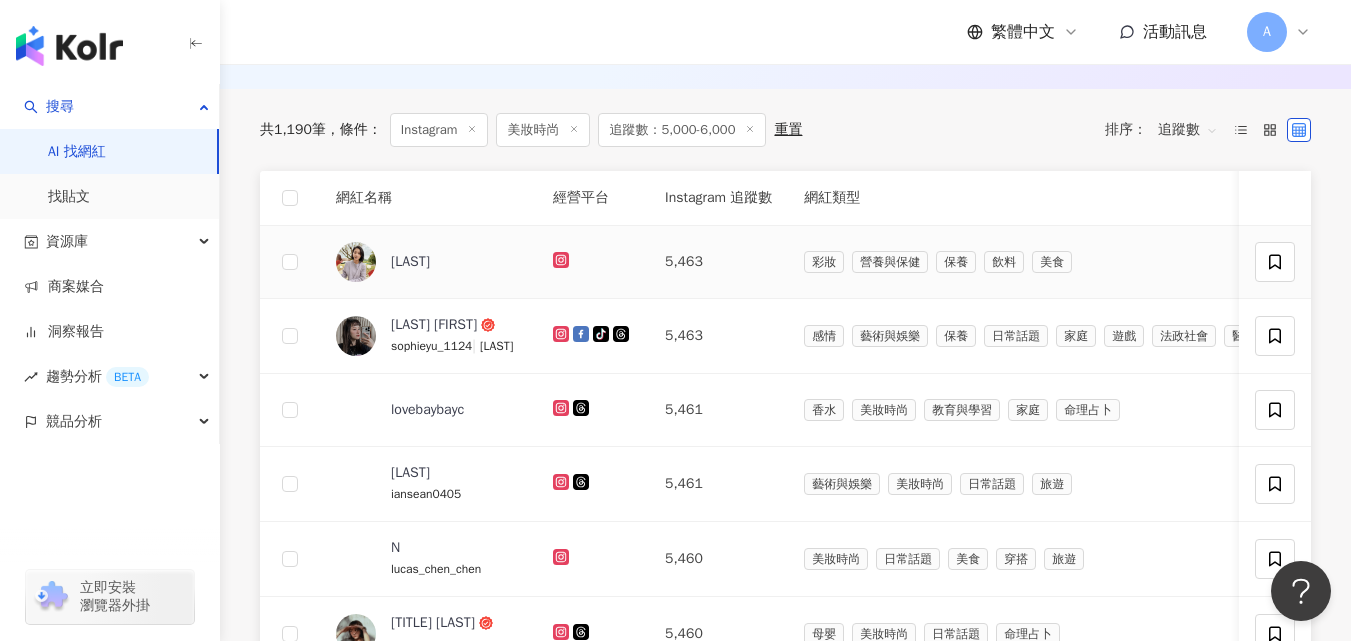 scroll, scrollTop: 642, scrollLeft: 0, axis: vertical 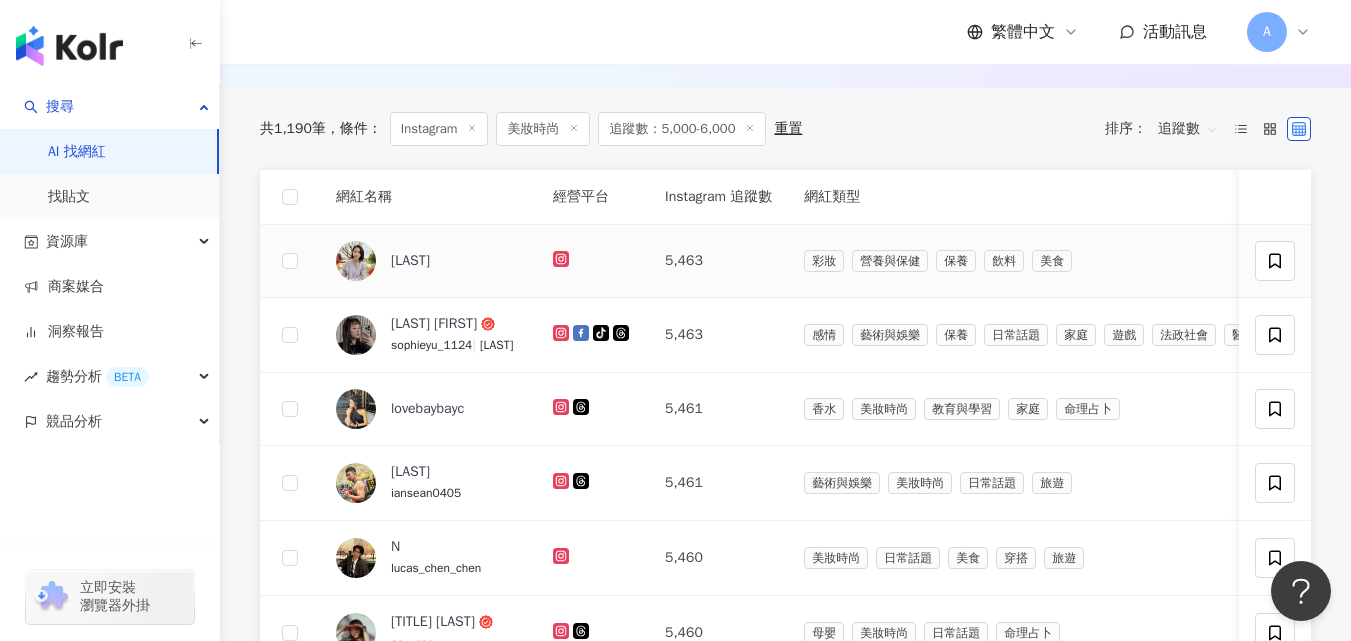 click 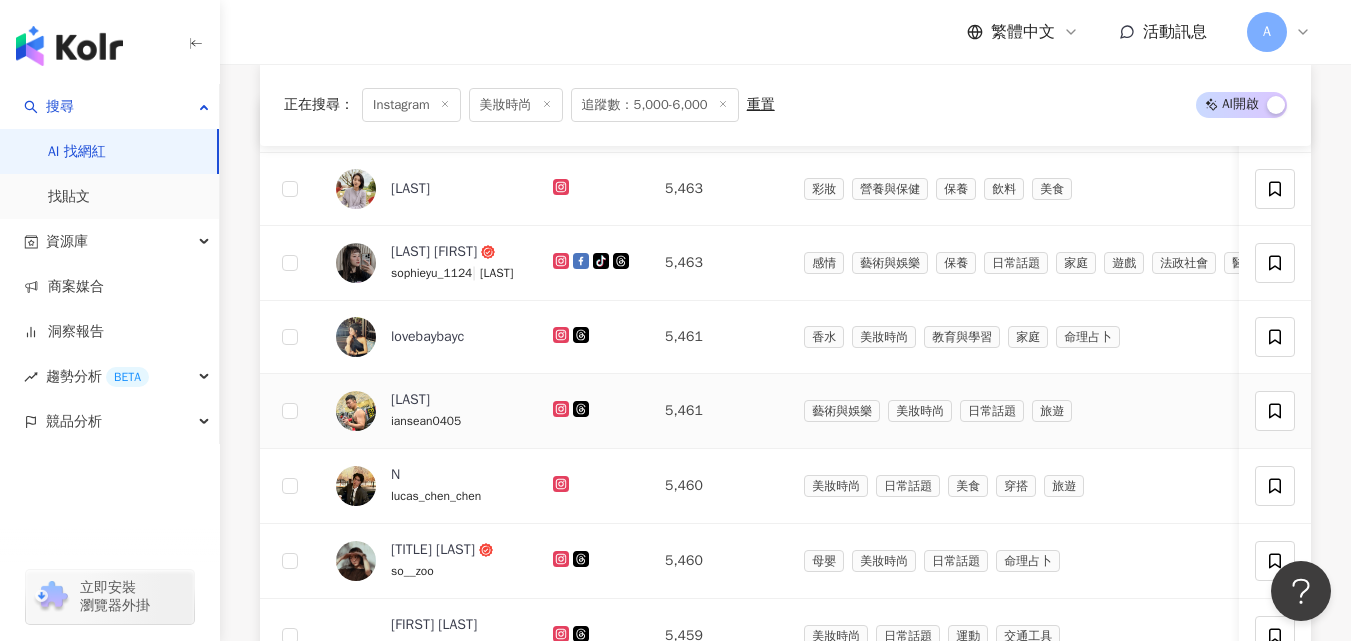 scroll, scrollTop: 721, scrollLeft: 0, axis: vertical 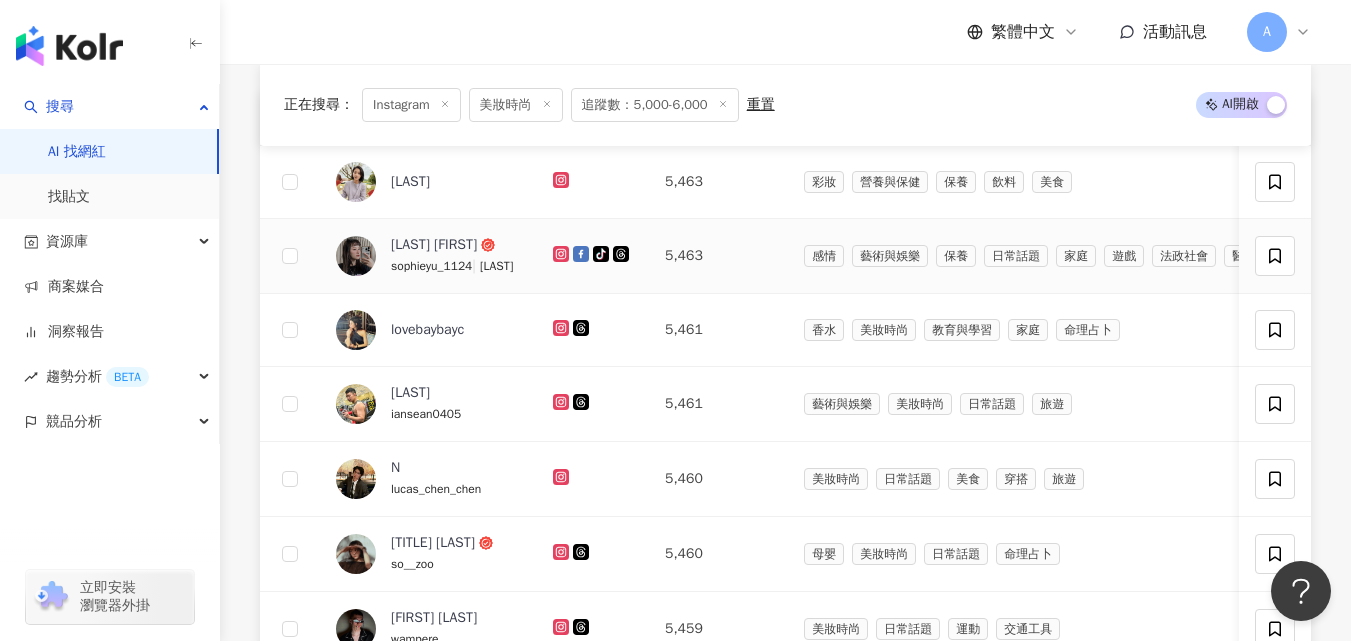 click at bounding box center (563, 255) 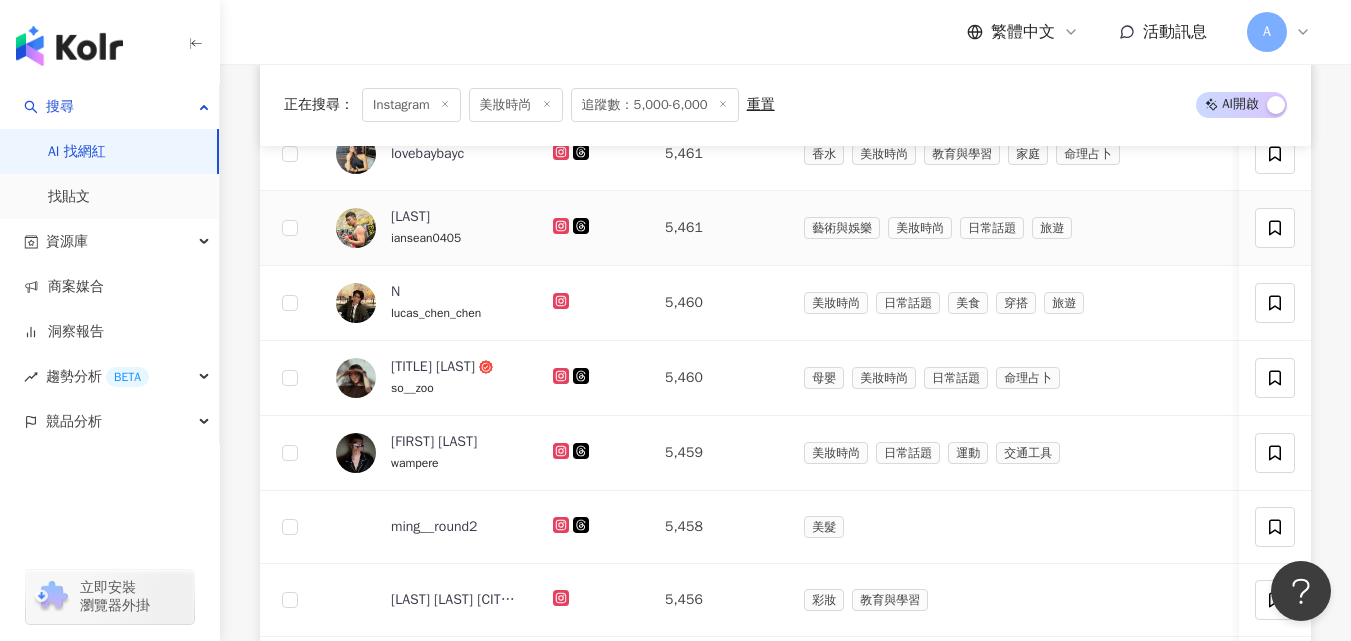 scroll, scrollTop: 898, scrollLeft: 0, axis: vertical 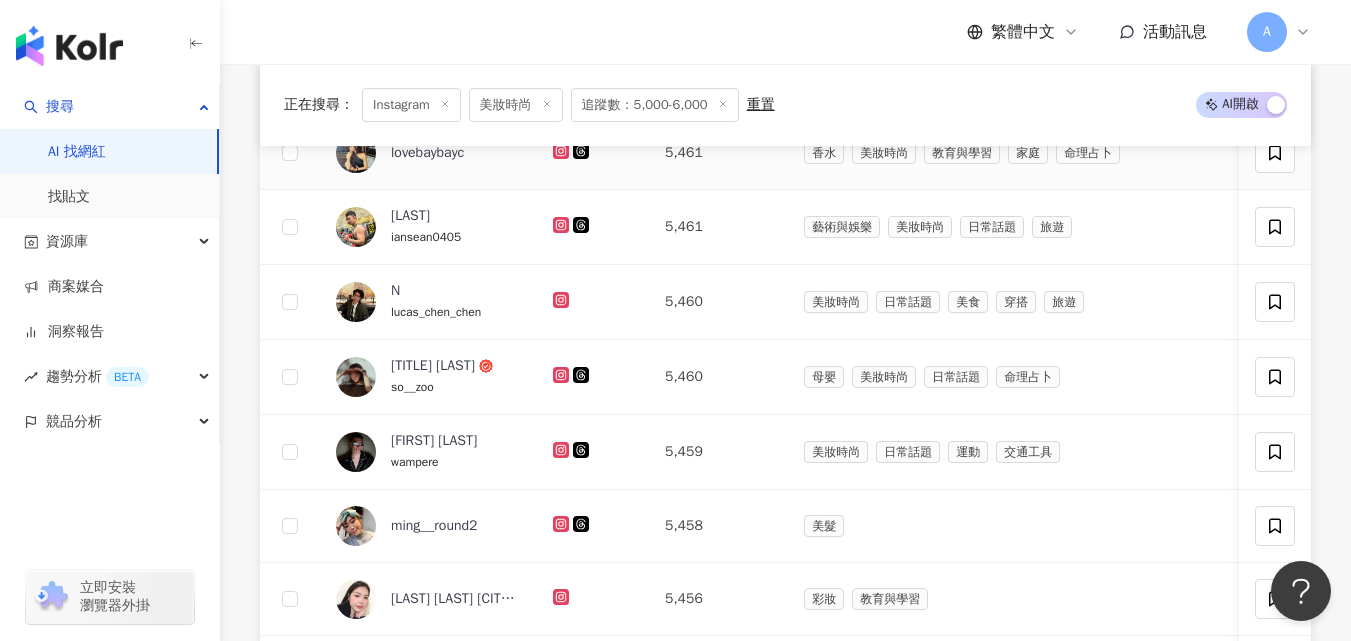 click 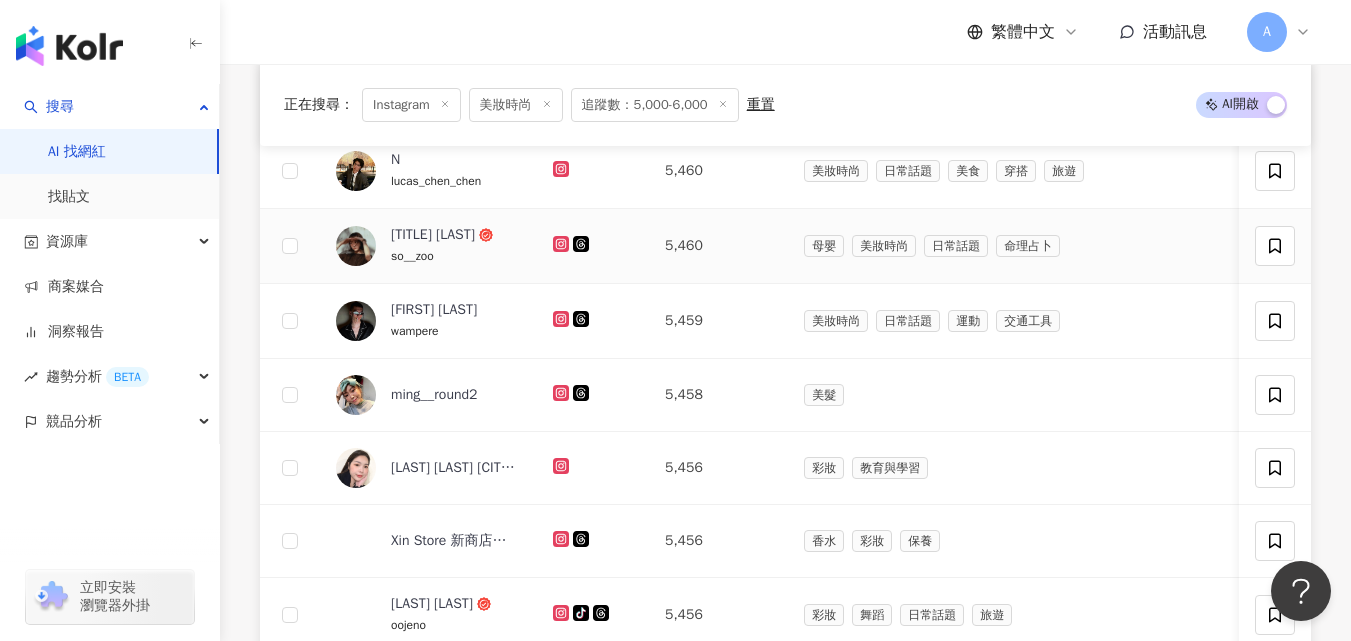 scroll, scrollTop: 1033, scrollLeft: 0, axis: vertical 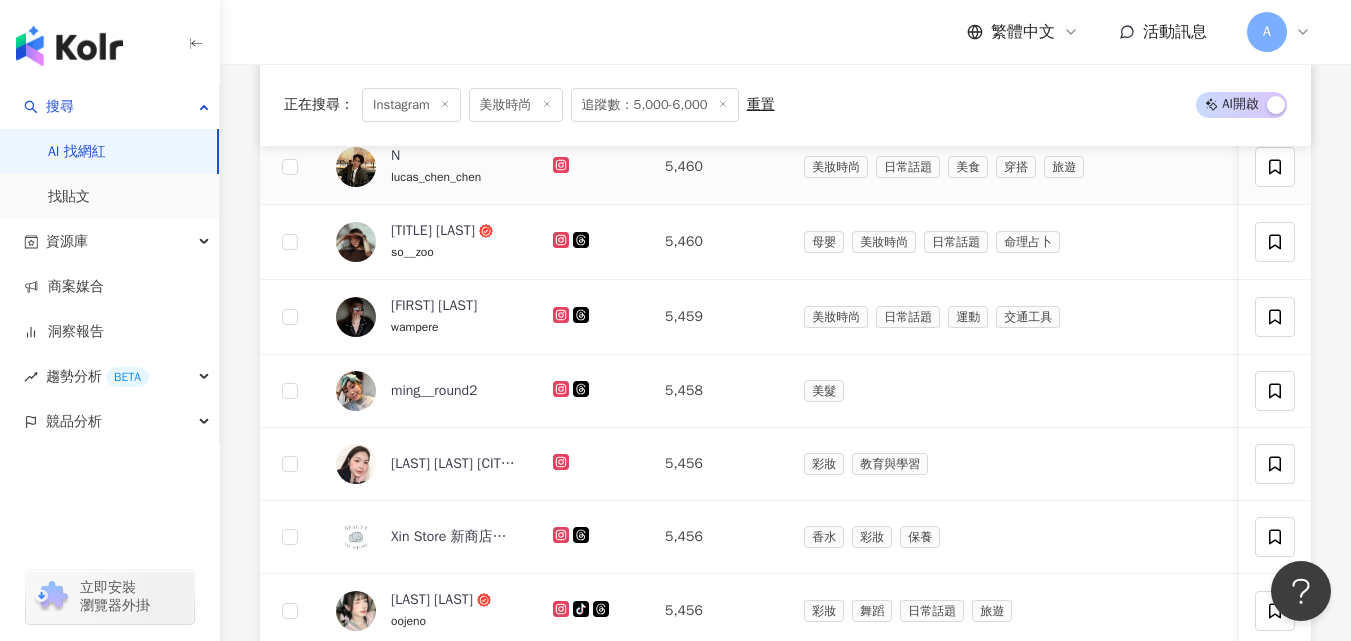 click 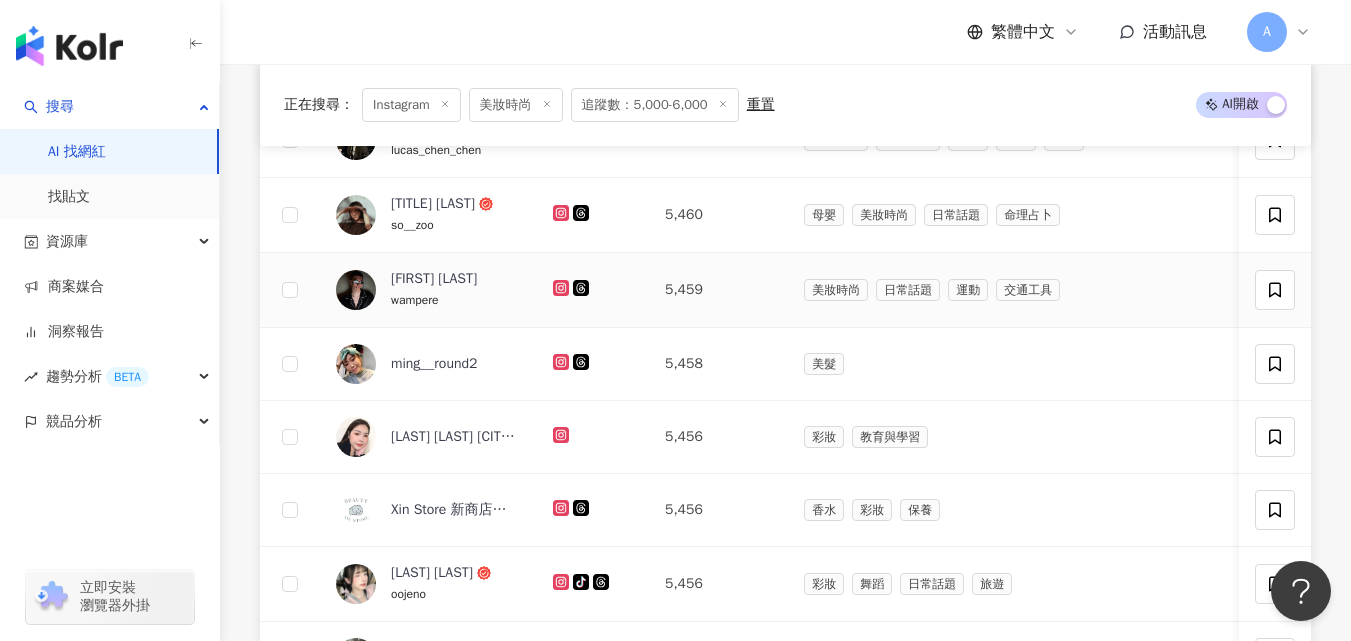 scroll, scrollTop: 1073, scrollLeft: 0, axis: vertical 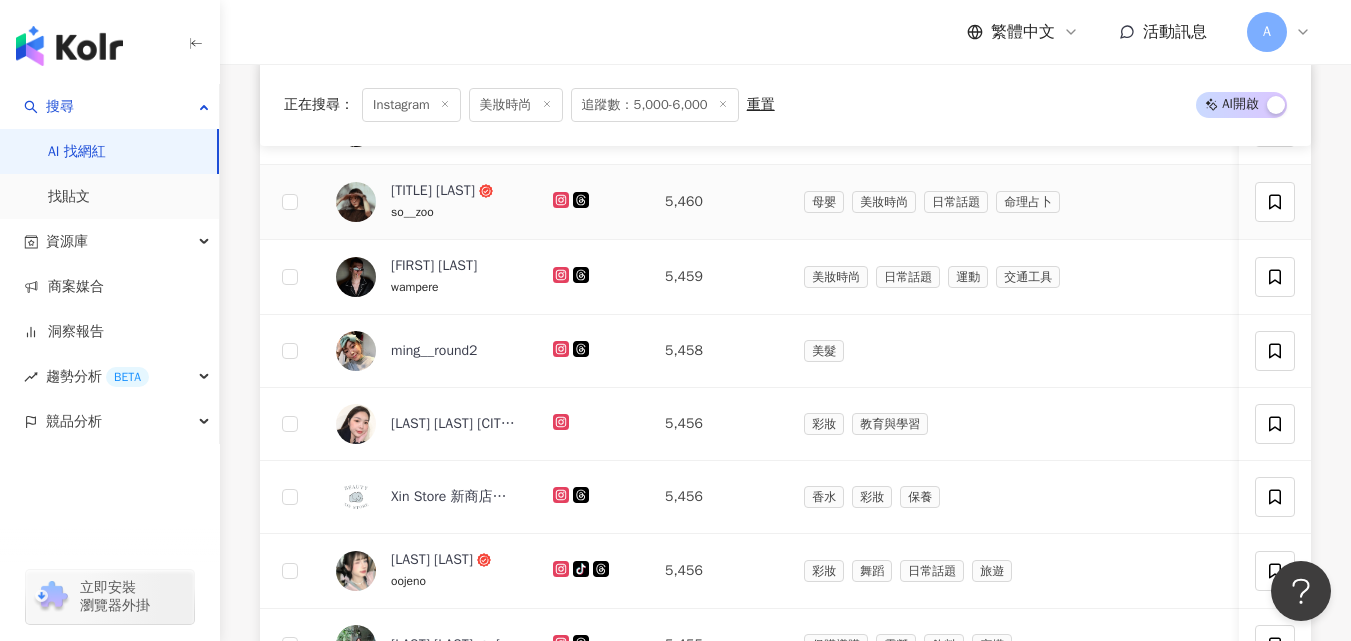 click 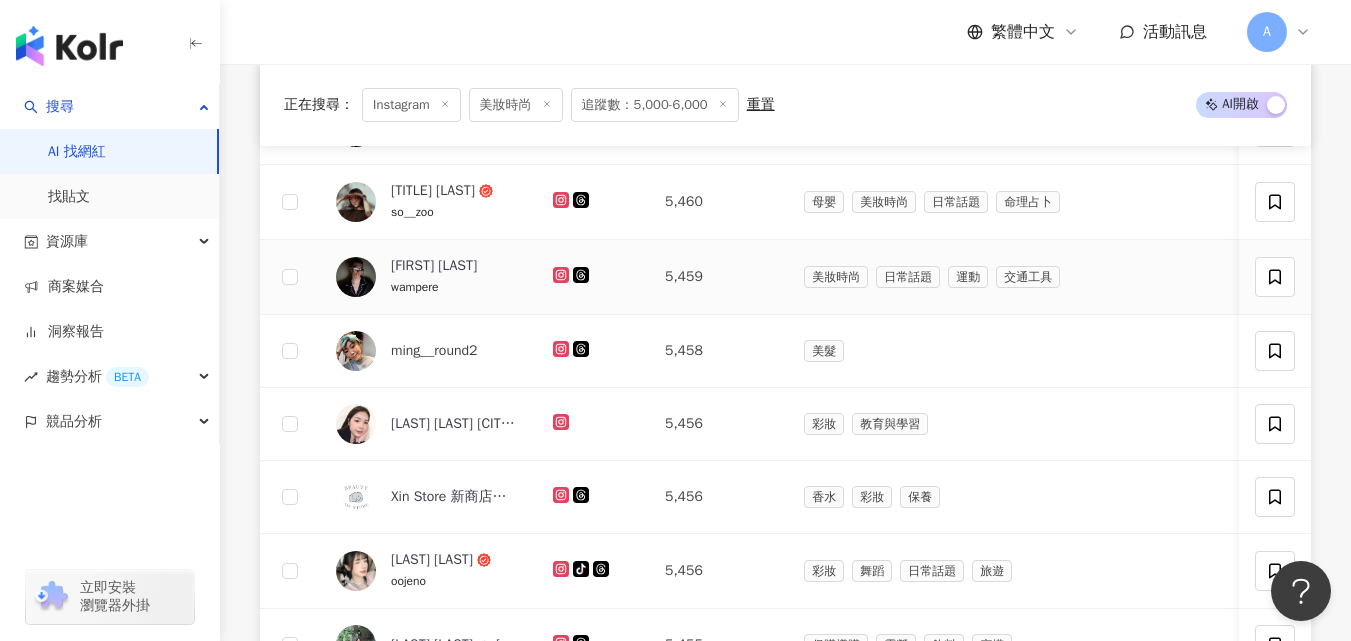 click 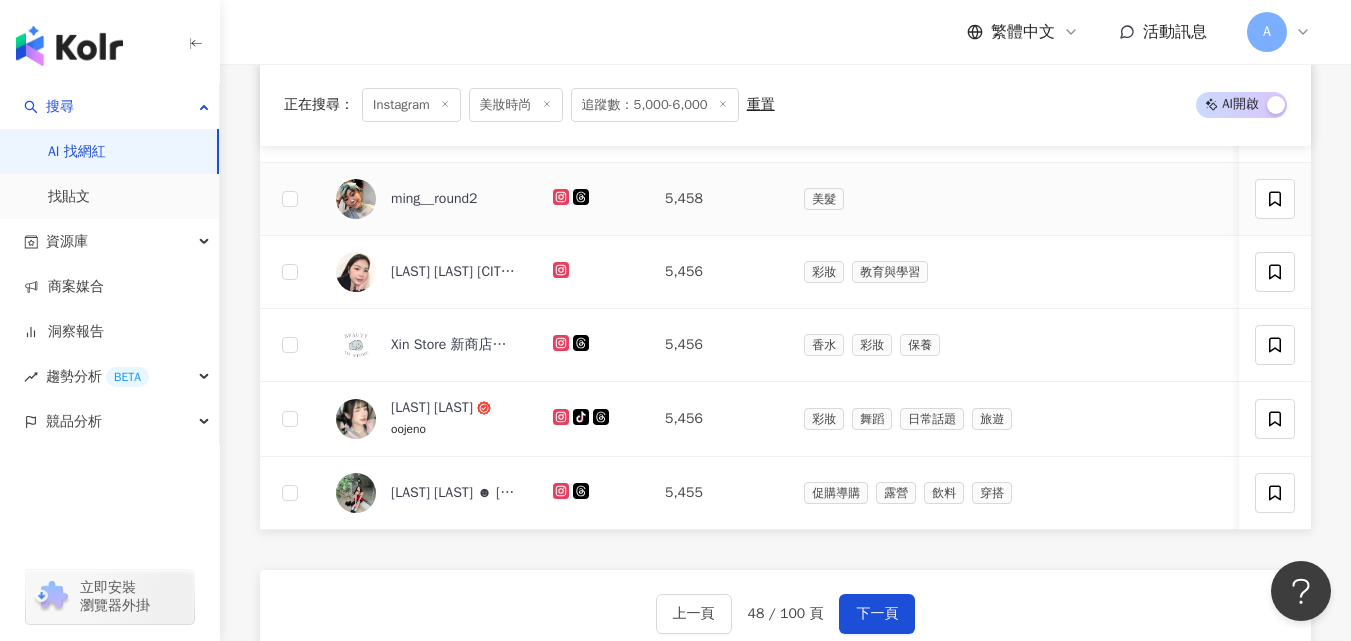 scroll, scrollTop: 1232, scrollLeft: 0, axis: vertical 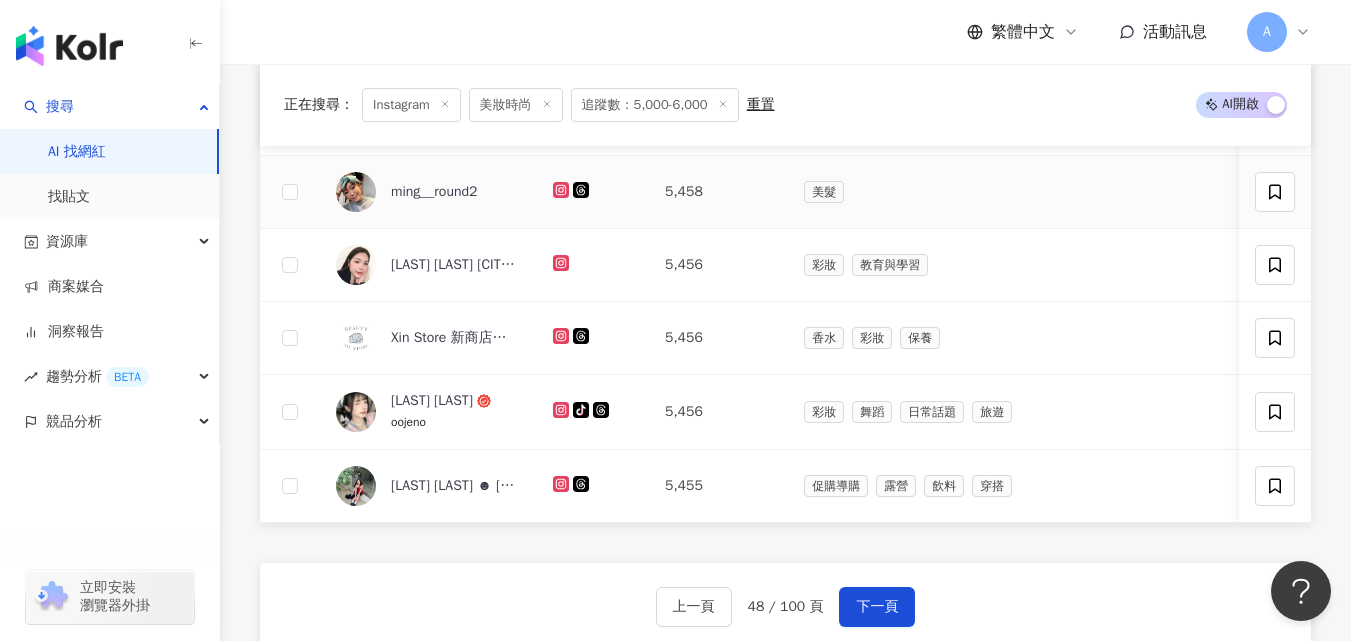 click 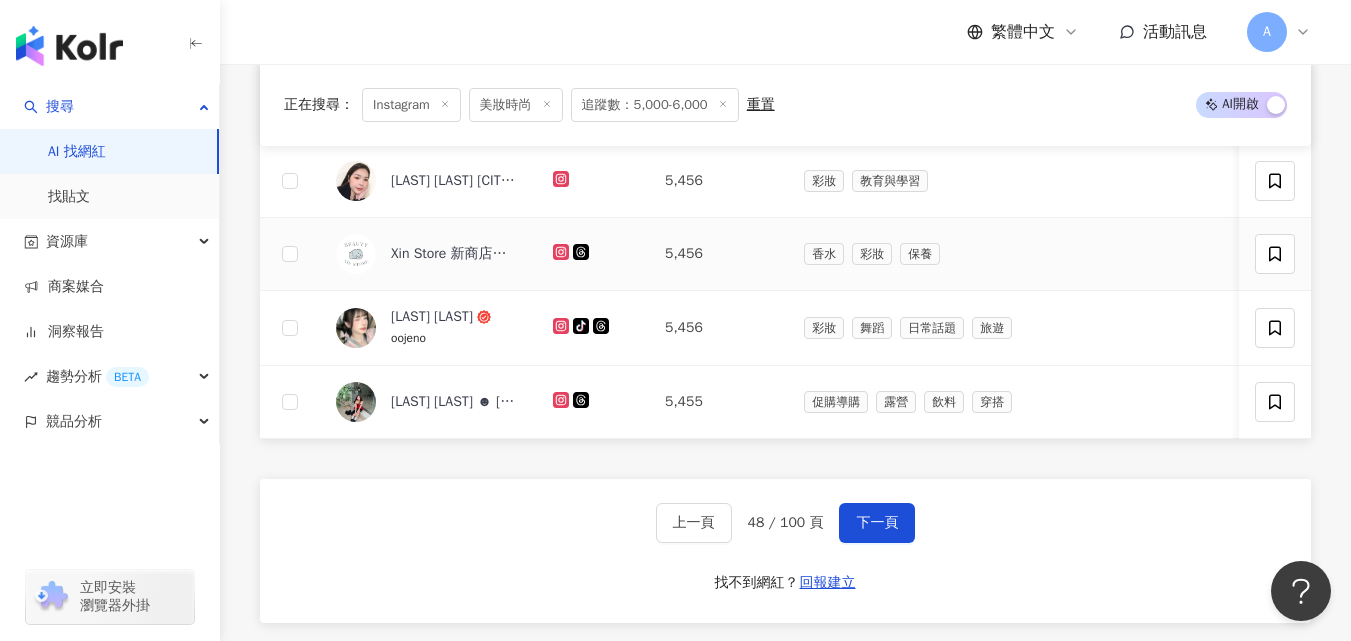 scroll, scrollTop: 1318, scrollLeft: 0, axis: vertical 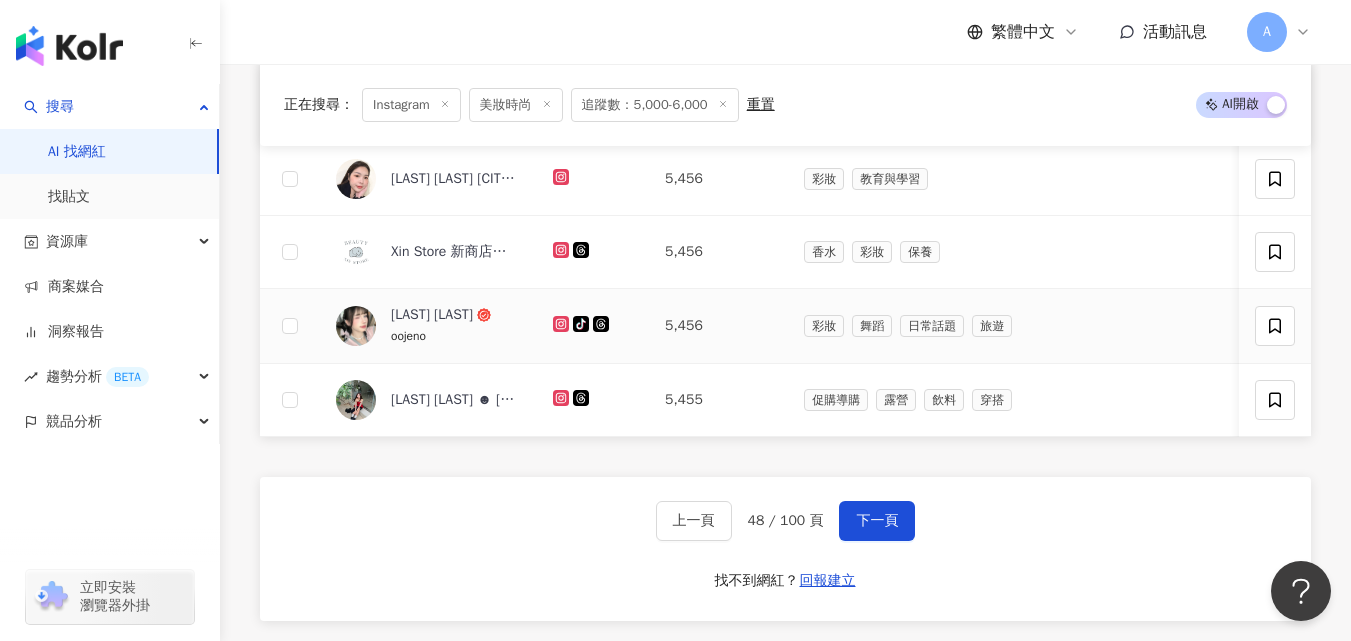 click 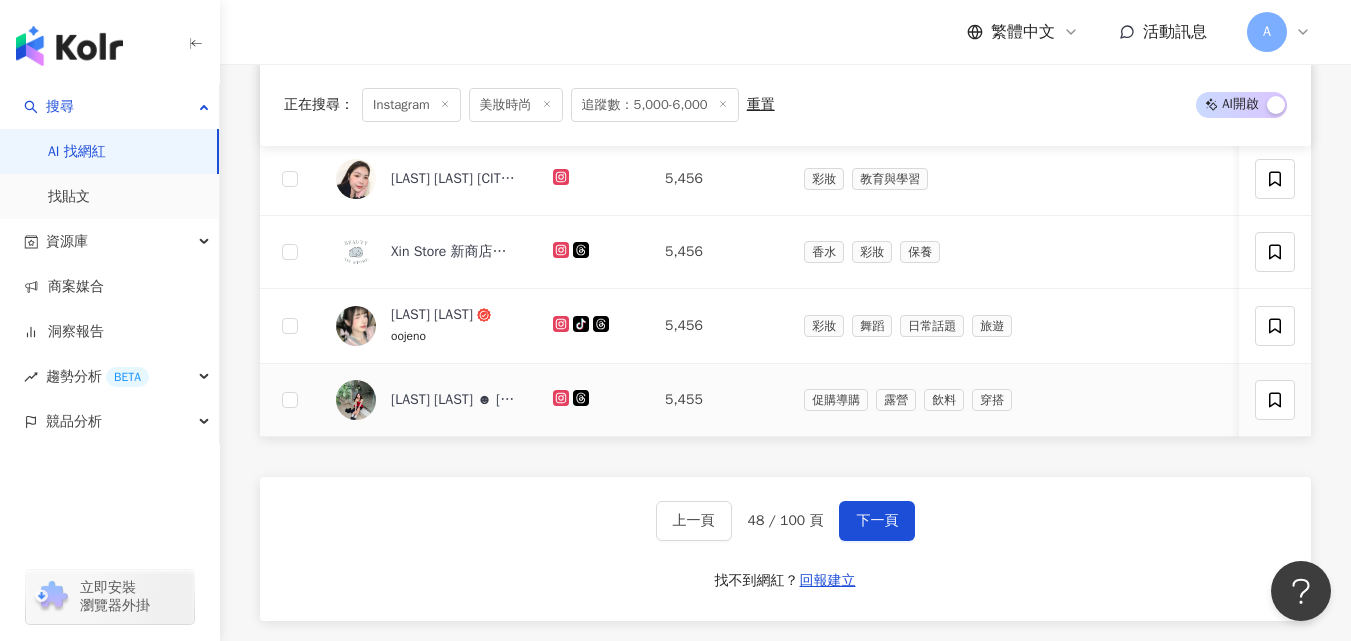 click 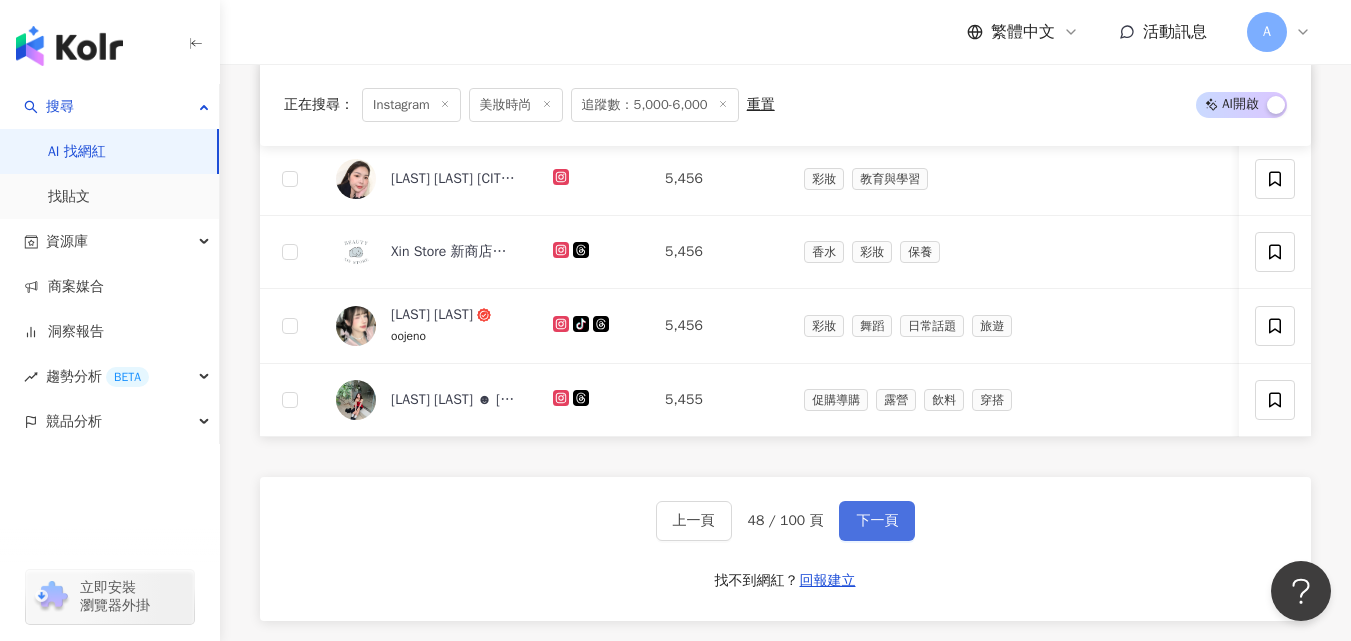 click on "下一頁" at bounding box center [877, 521] 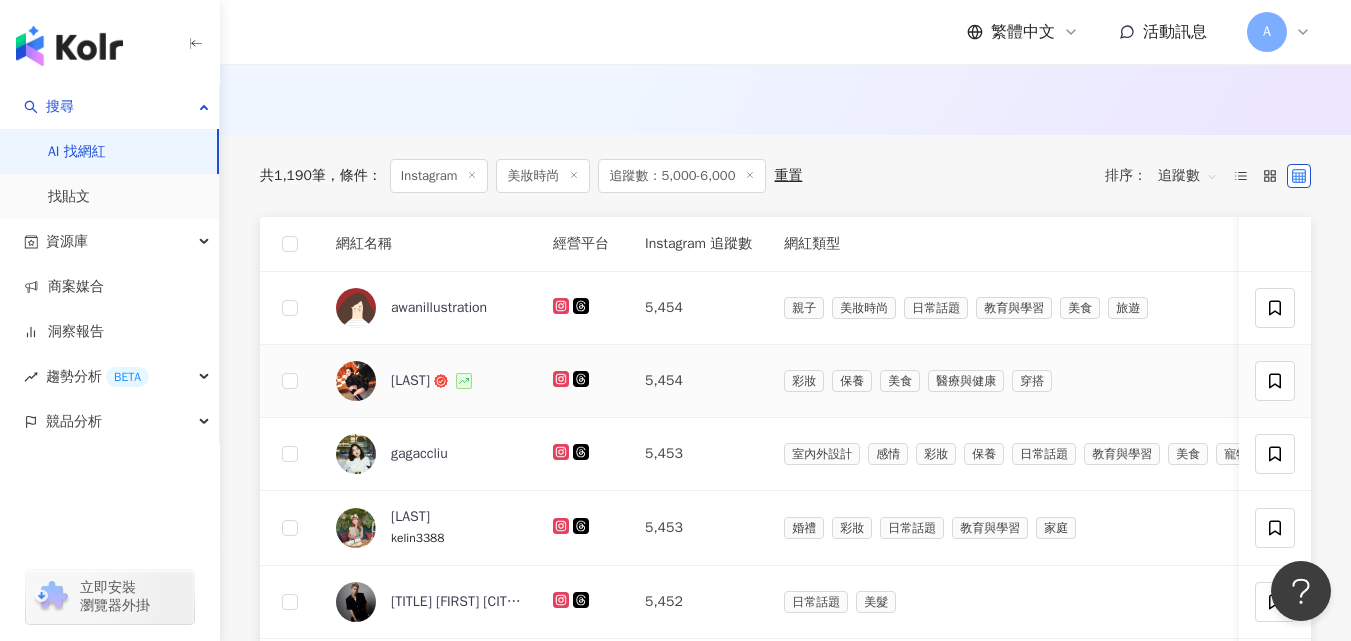 scroll, scrollTop: 618, scrollLeft: 0, axis: vertical 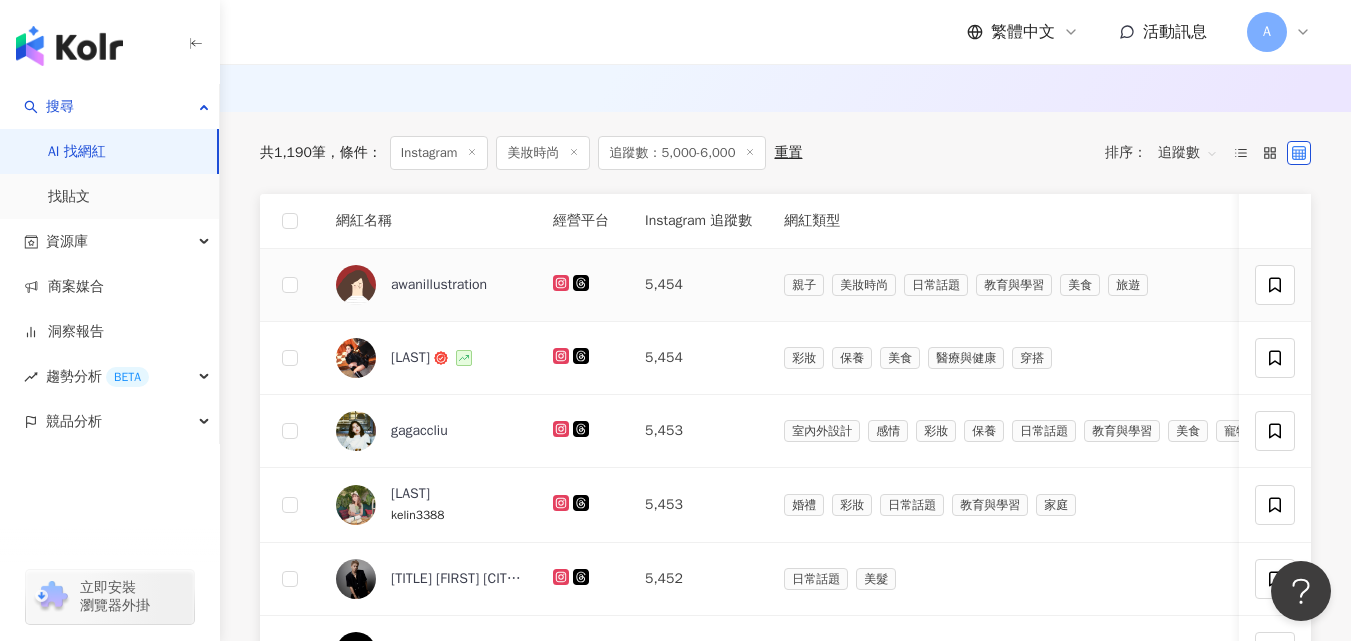 click 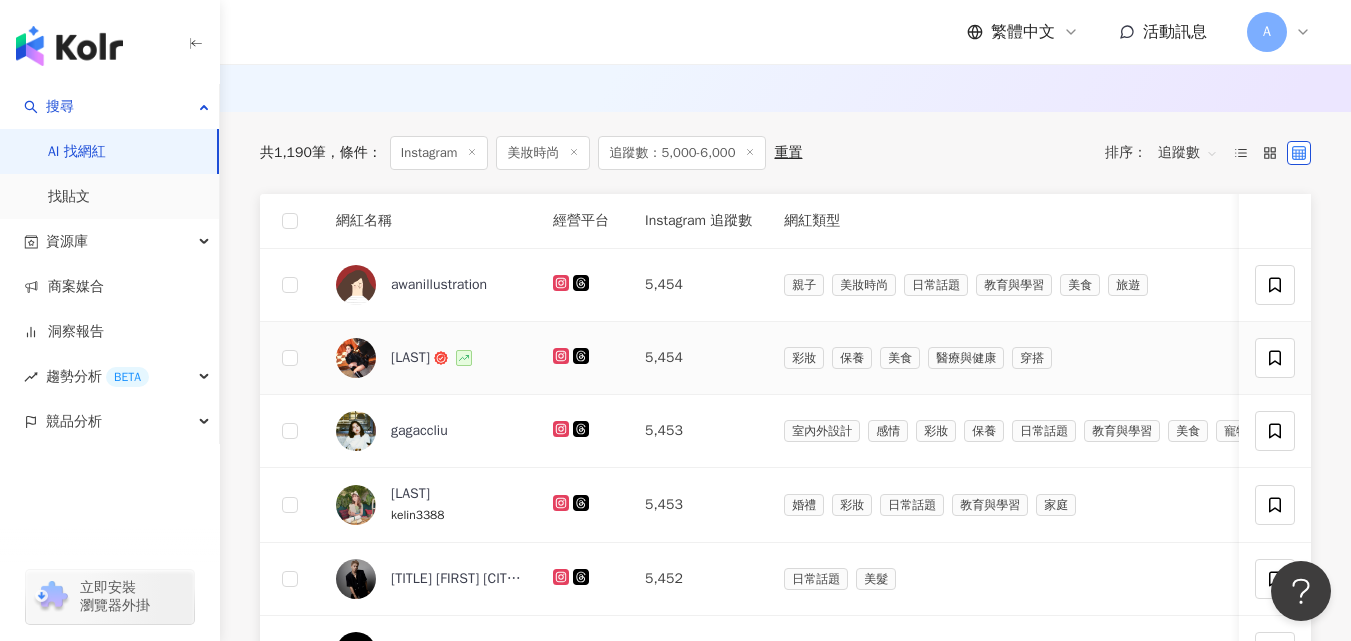 click 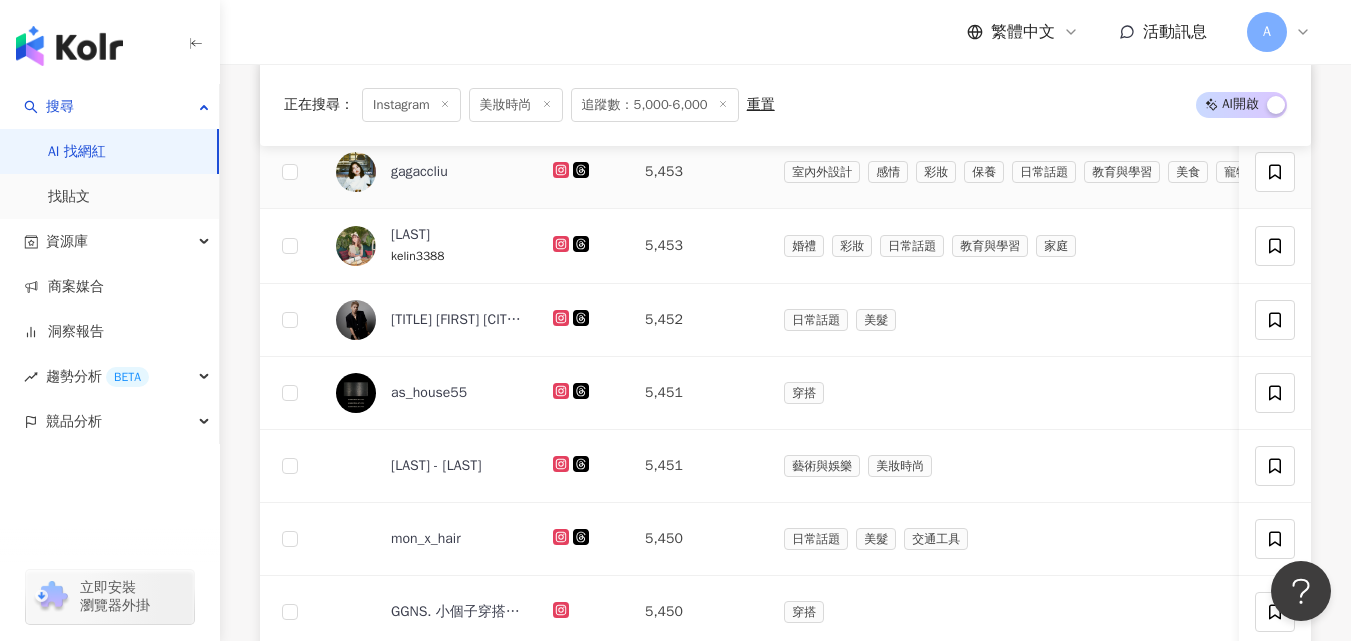 scroll, scrollTop: 878, scrollLeft: 0, axis: vertical 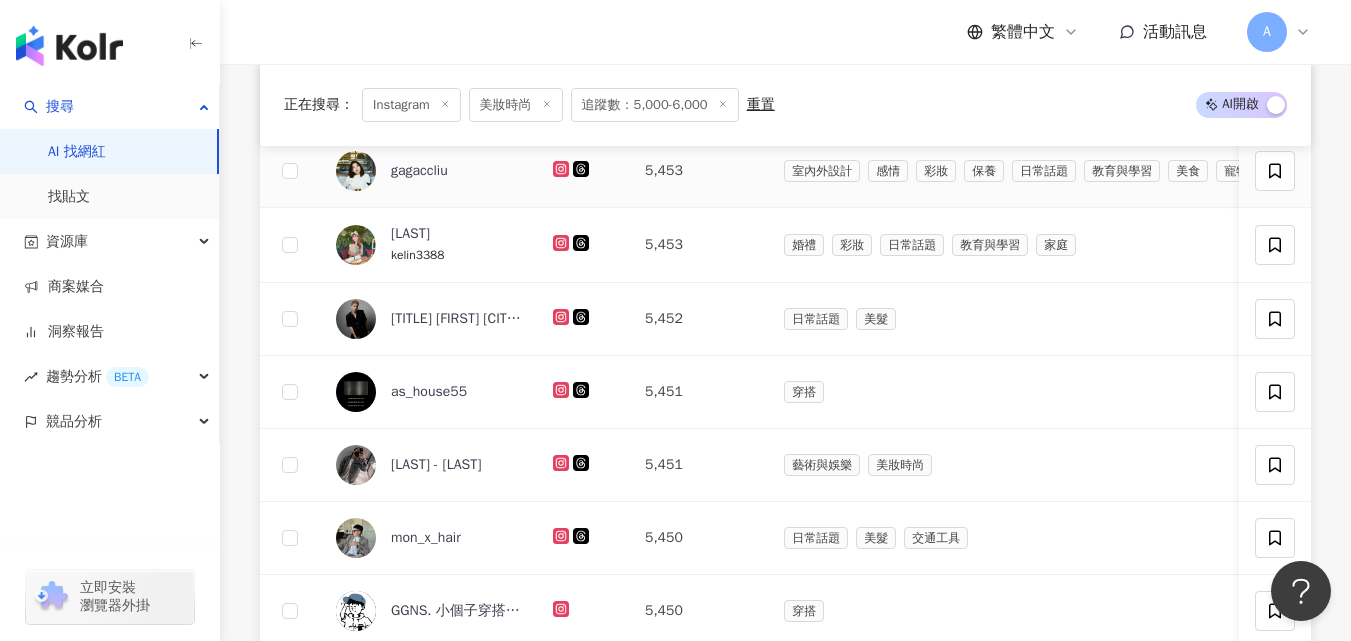 click 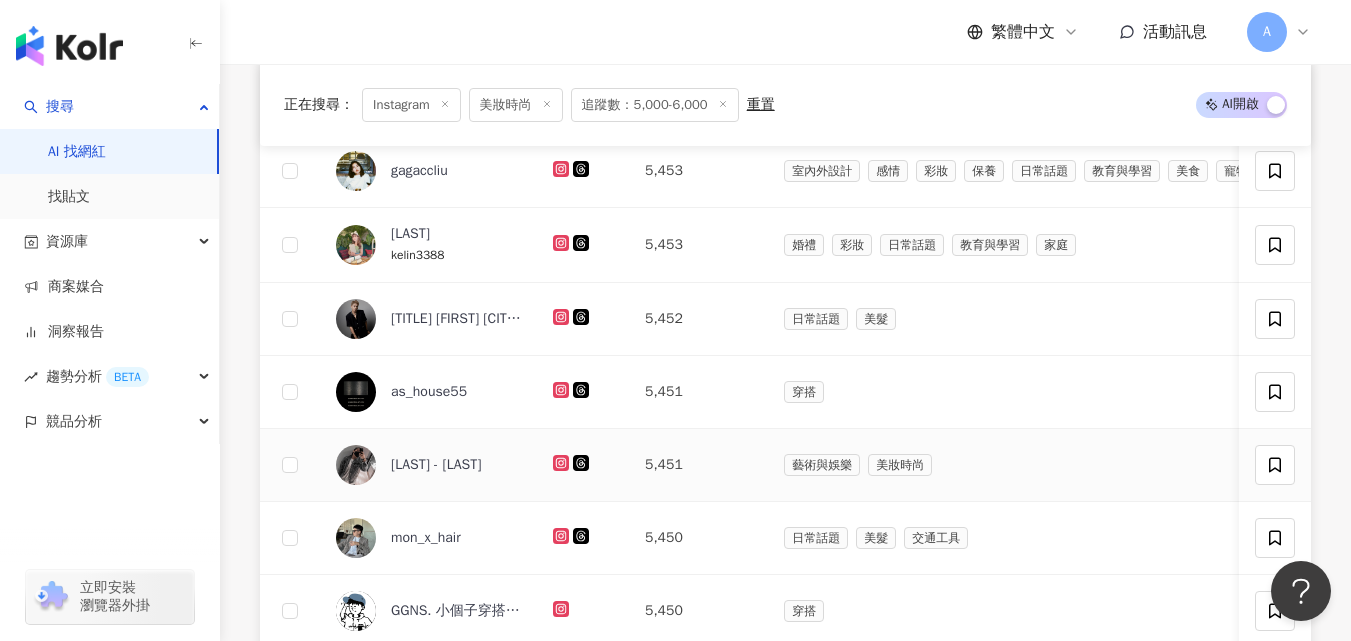 click 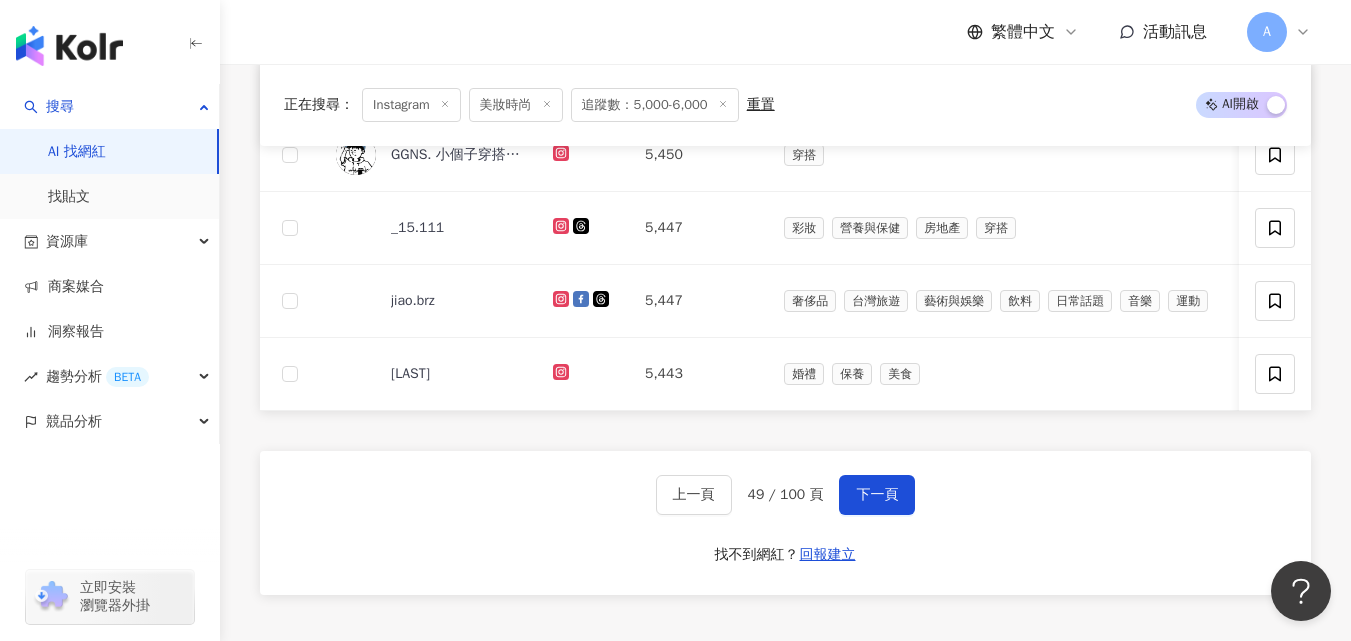 scroll, scrollTop: 1335, scrollLeft: 0, axis: vertical 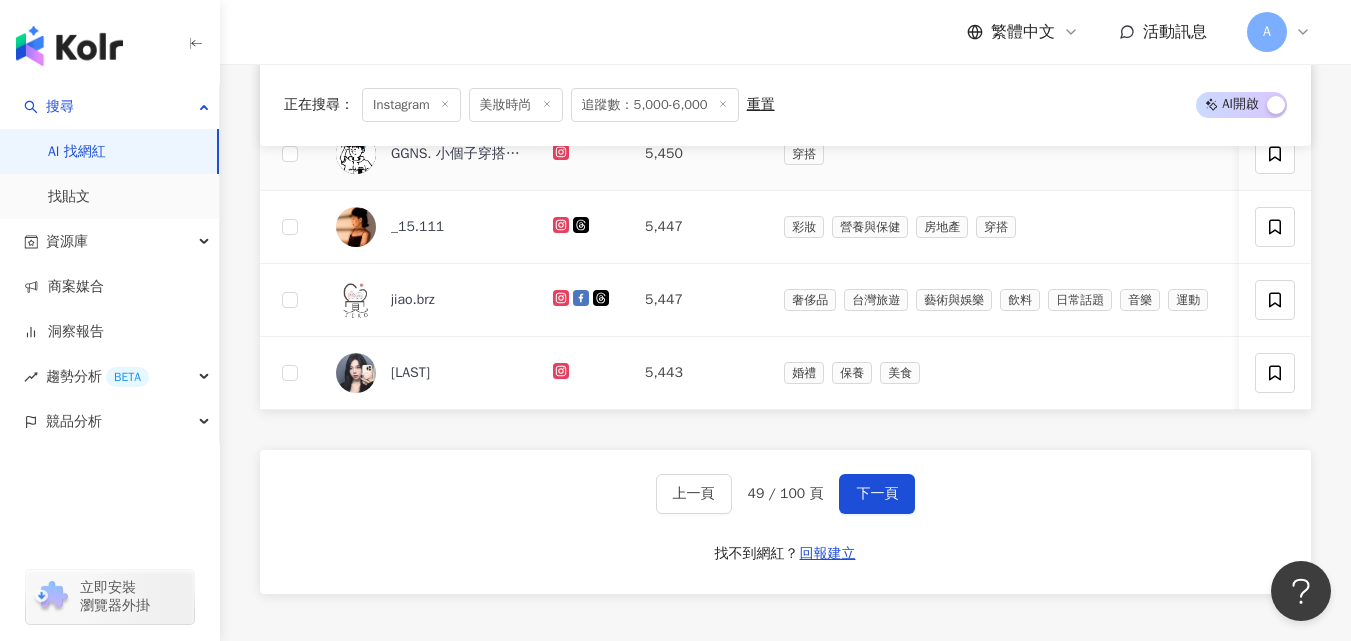 click at bounding box center [563, 153] 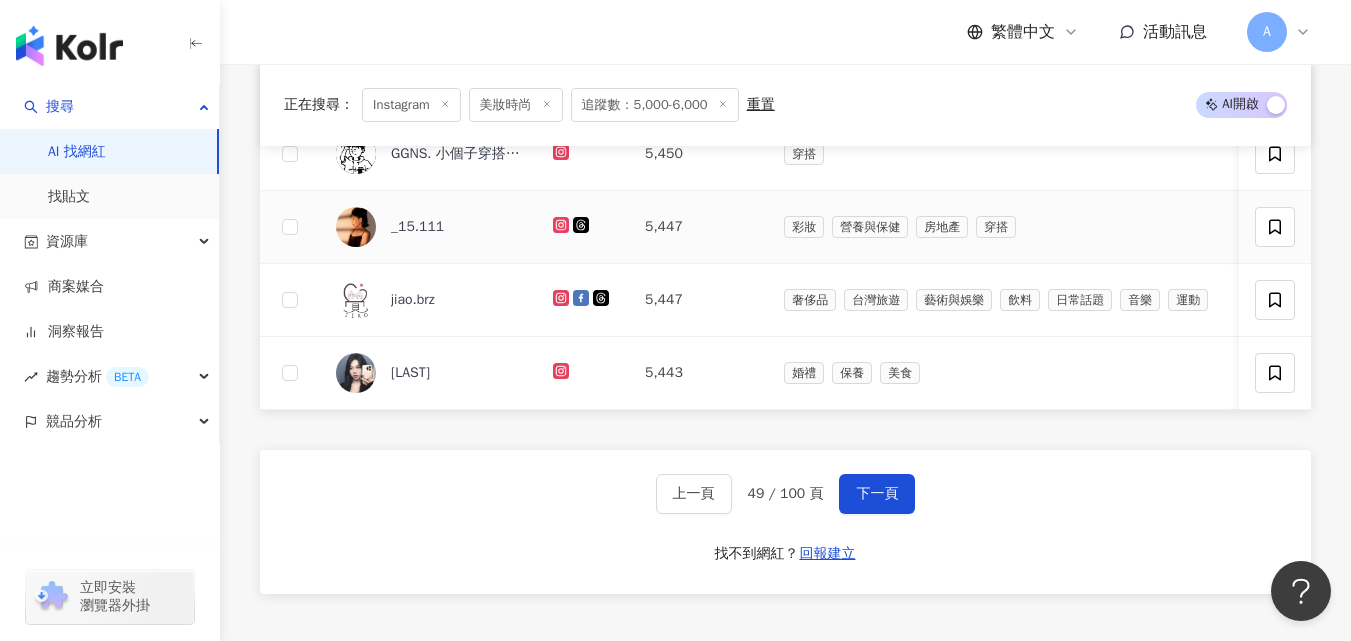 click 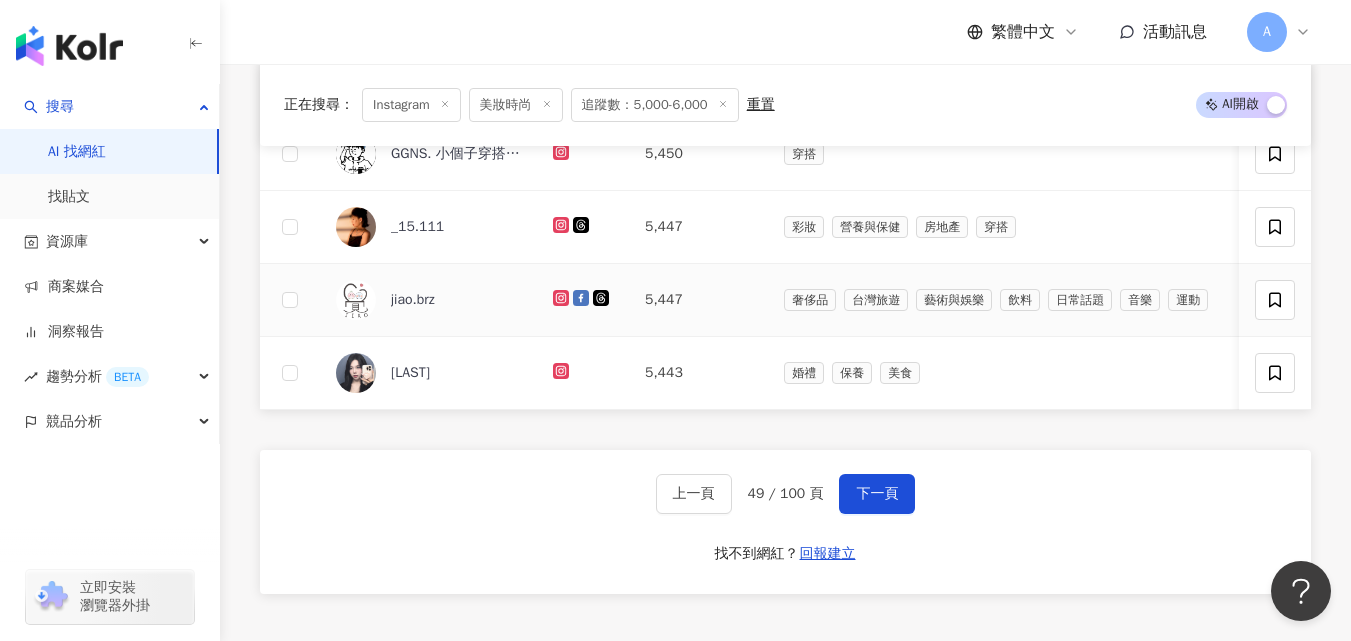 click 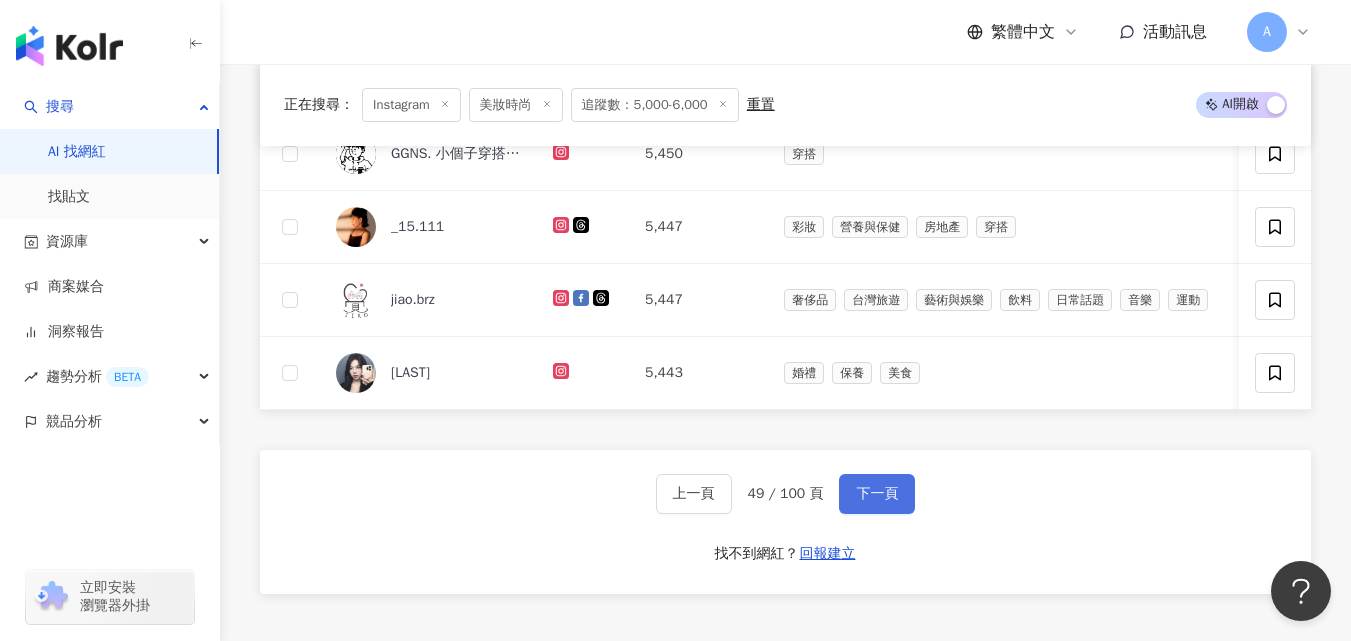 click on "下一頁" at bounding box center (877, 494) 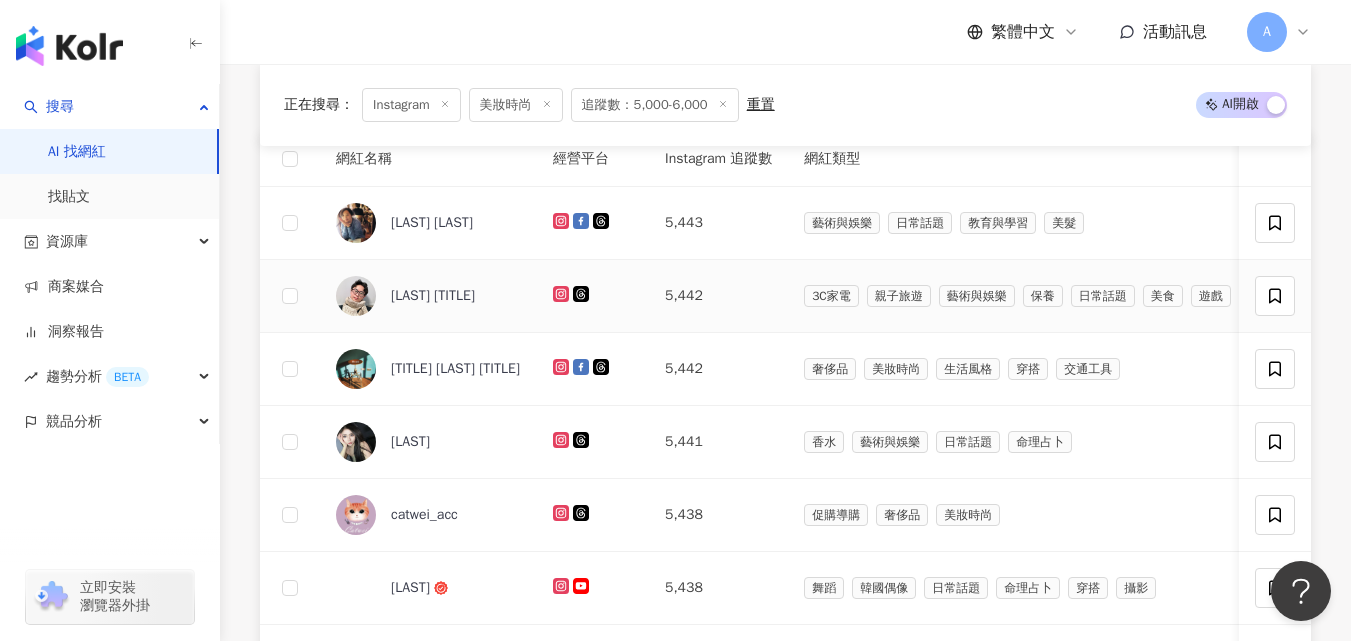 scroll, scrollTop: 686, scrollLeft: 0, axis: vertical 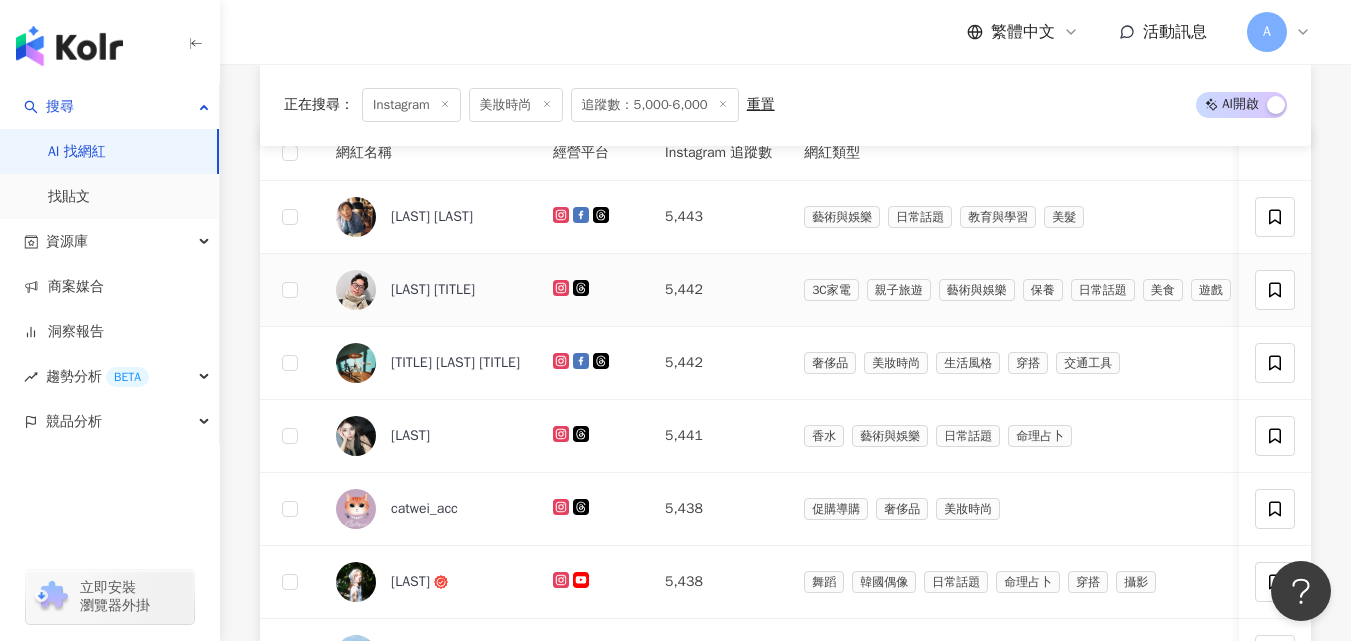 click 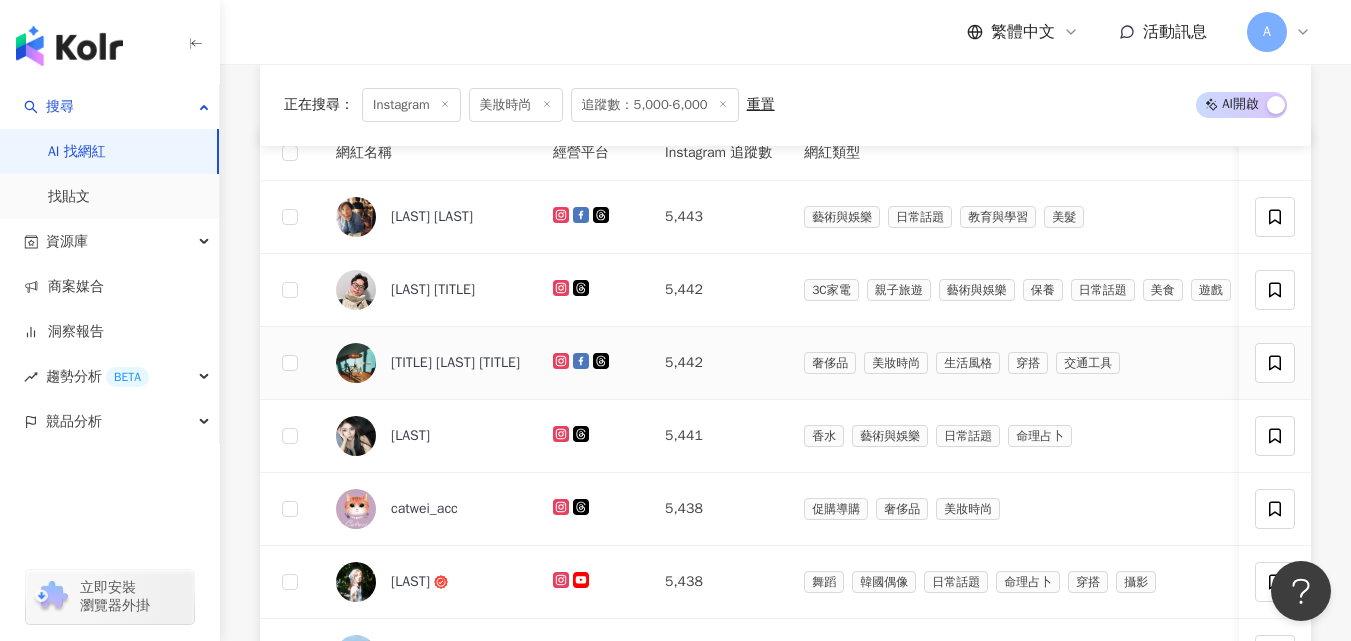 click 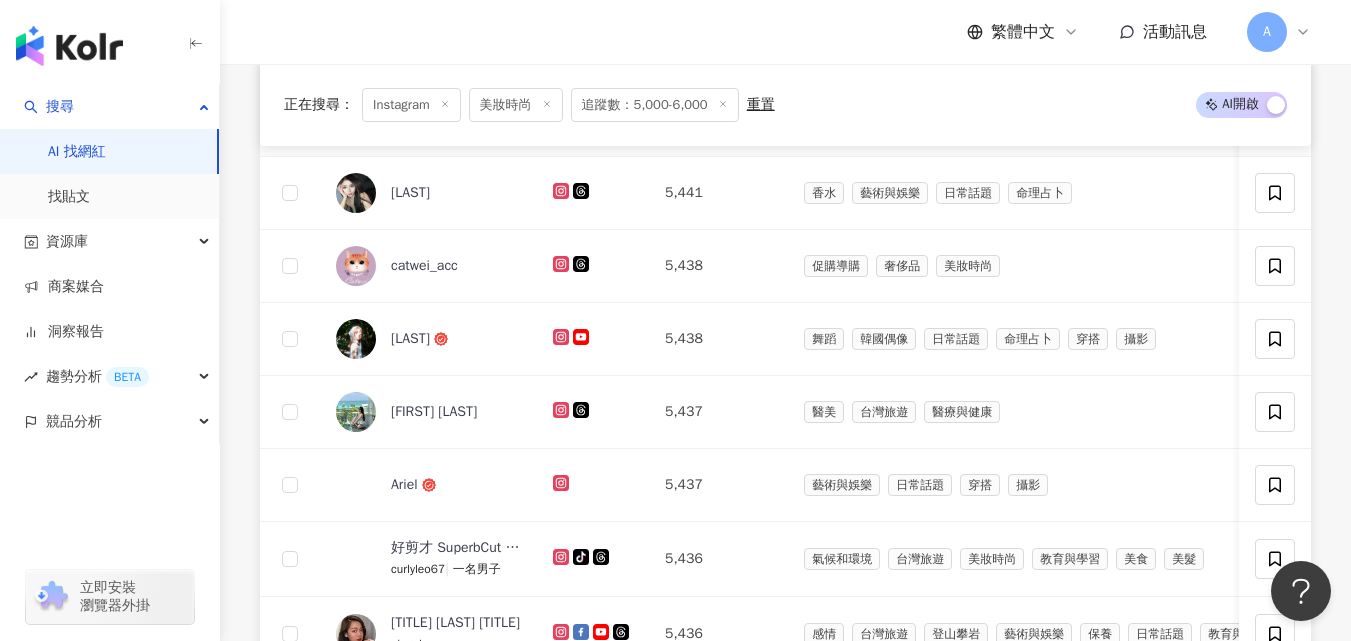 scroll, scrollTop: 930, scrollLeft: 0, axis: vertical 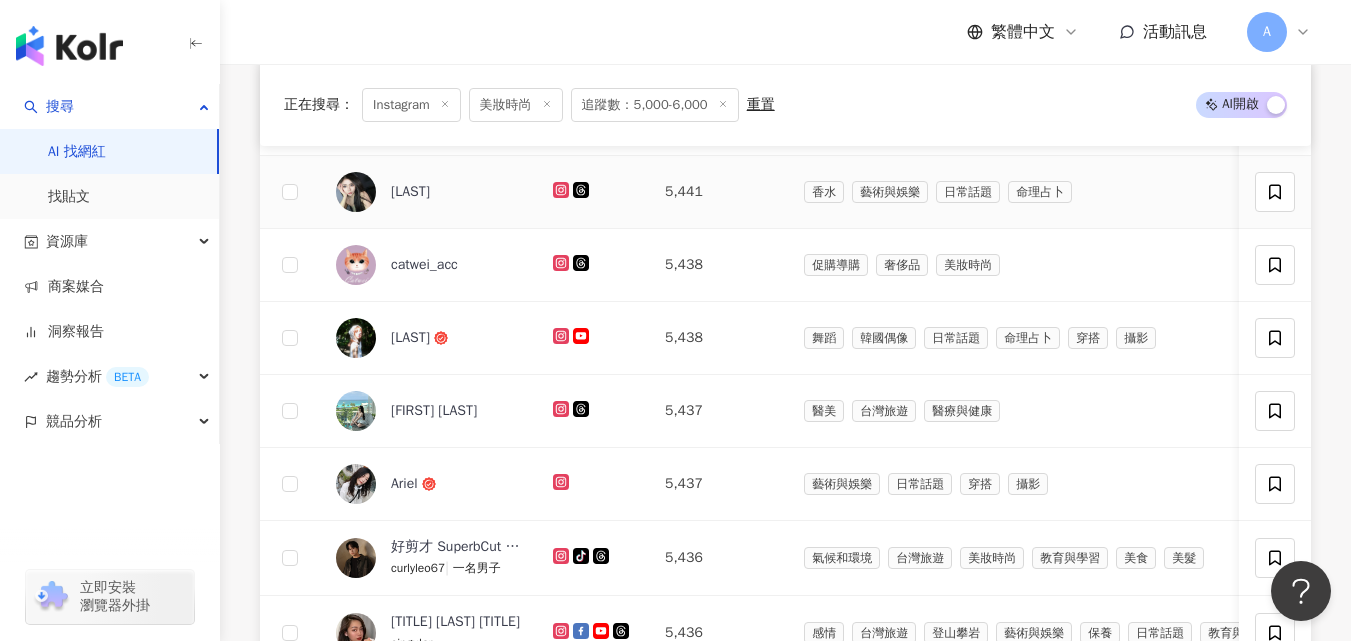 click 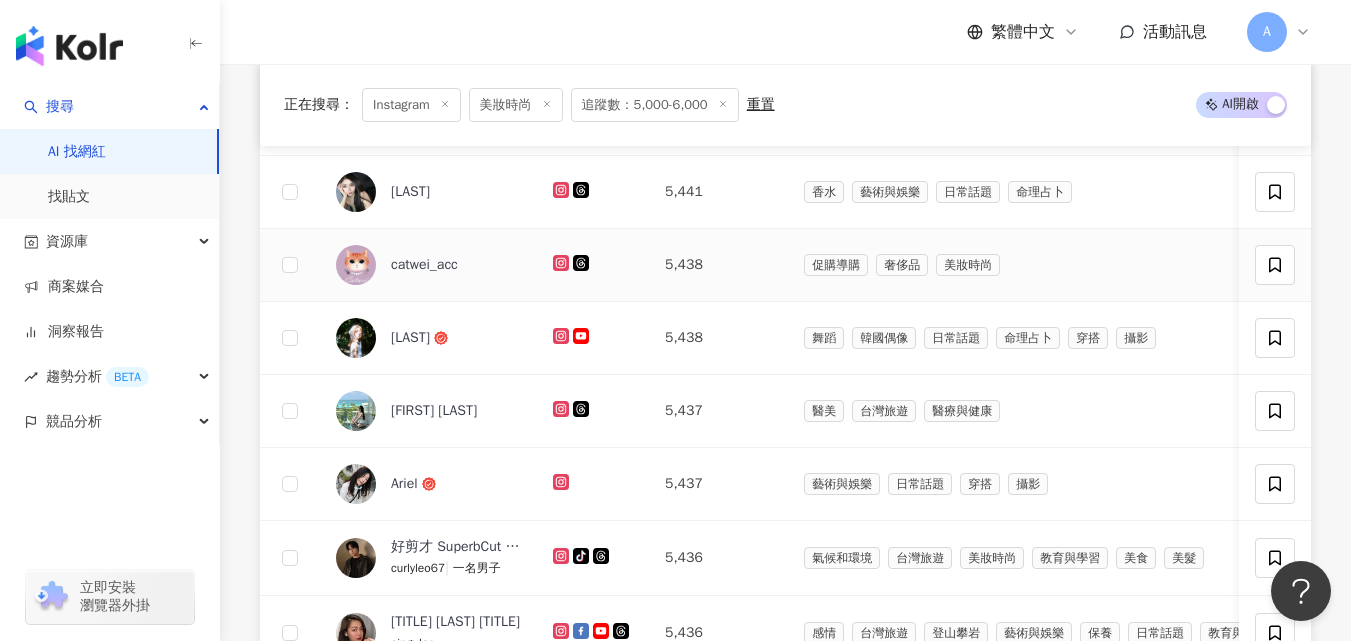 click 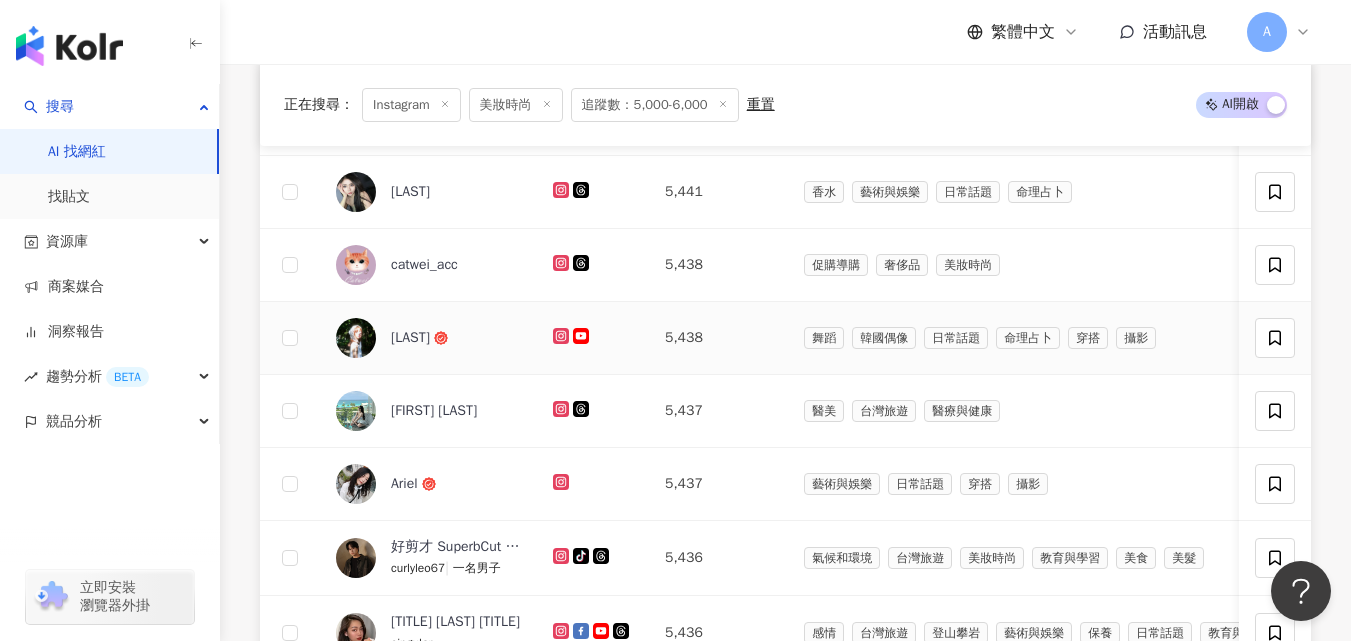 click 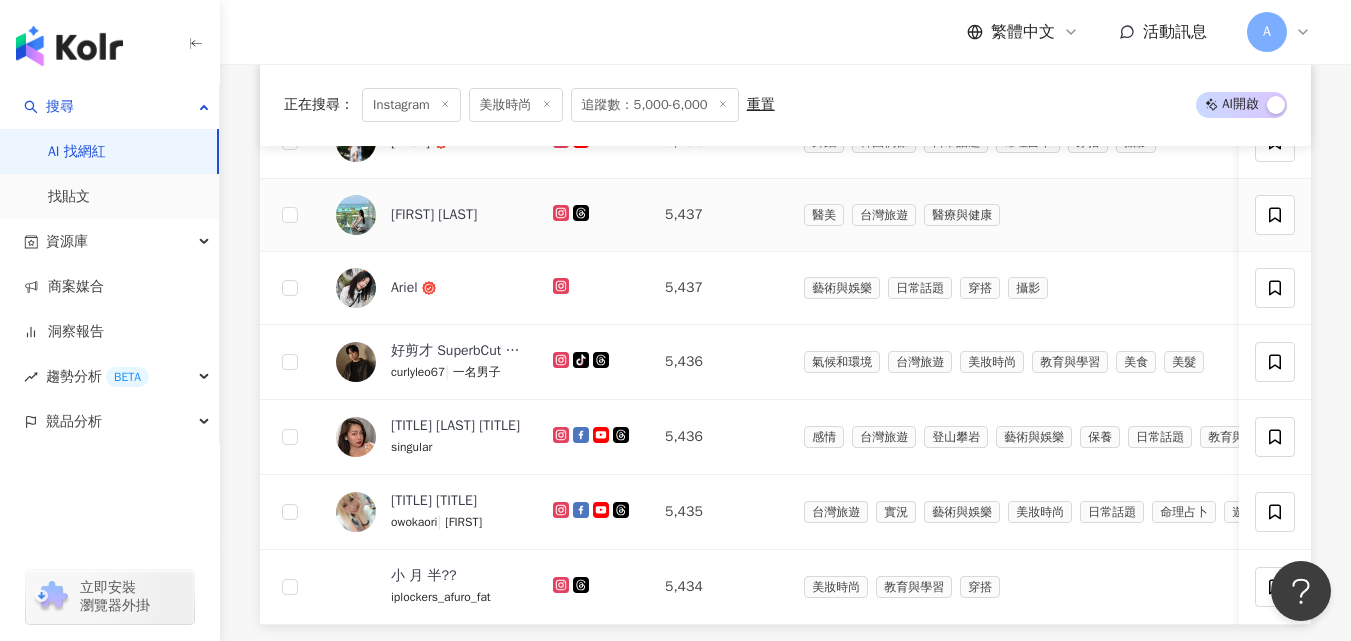scroll, scrollTop: 1128, scrollLeft: 0, axis: vertical 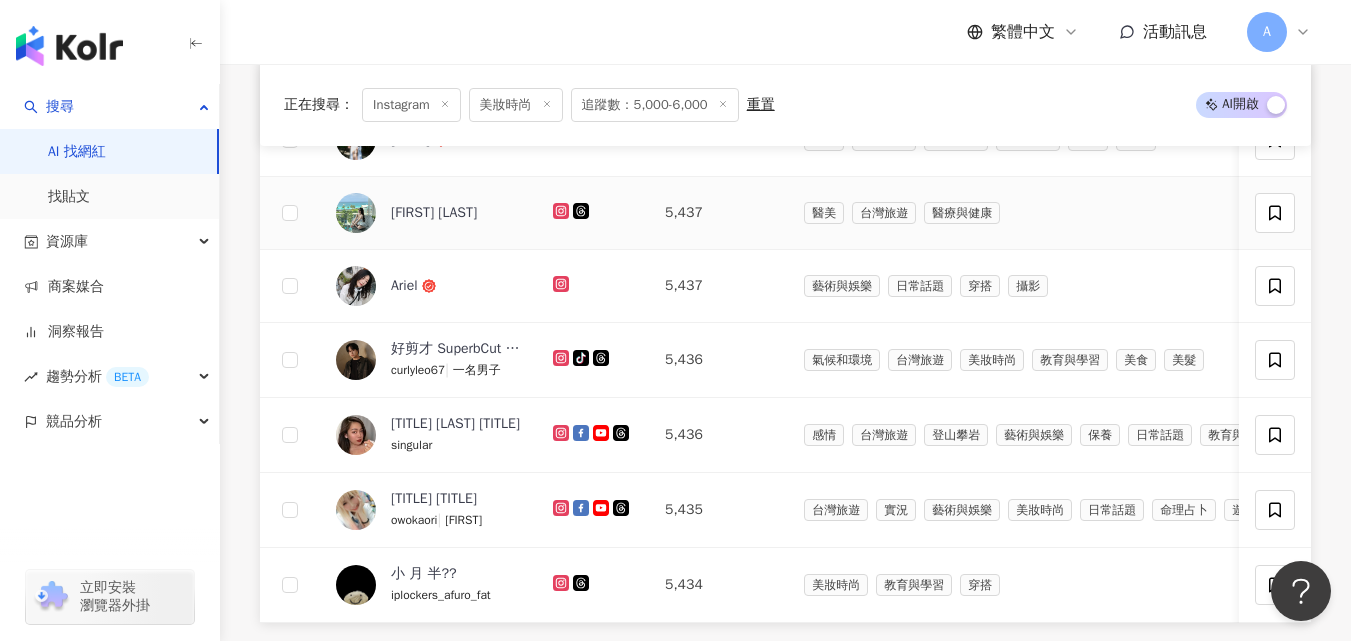 click 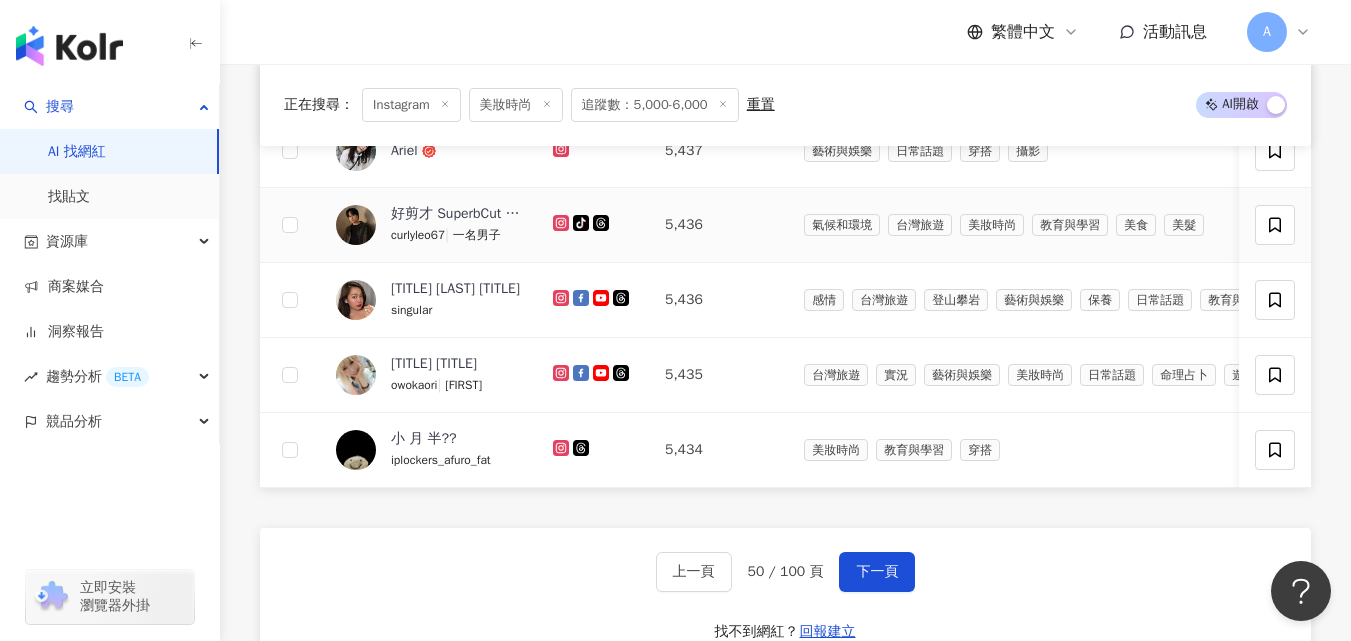 scroll, scrollTop: 1266, scrollLeft: 0, axis: vertical 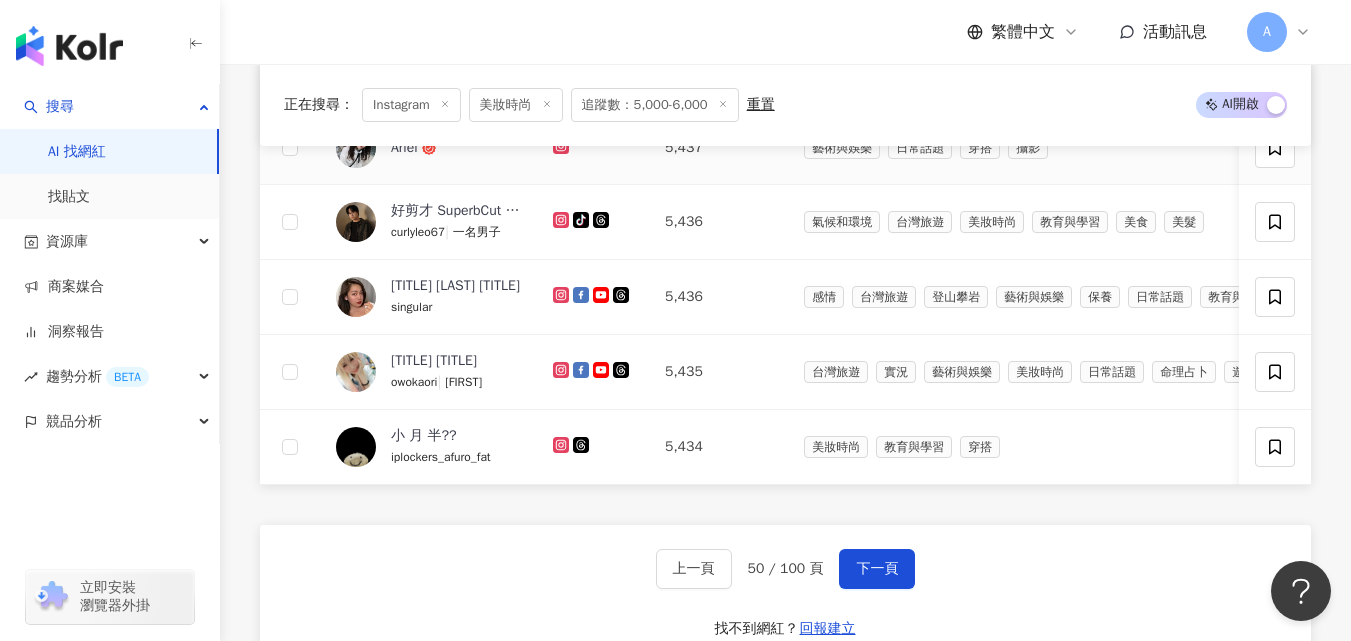 click 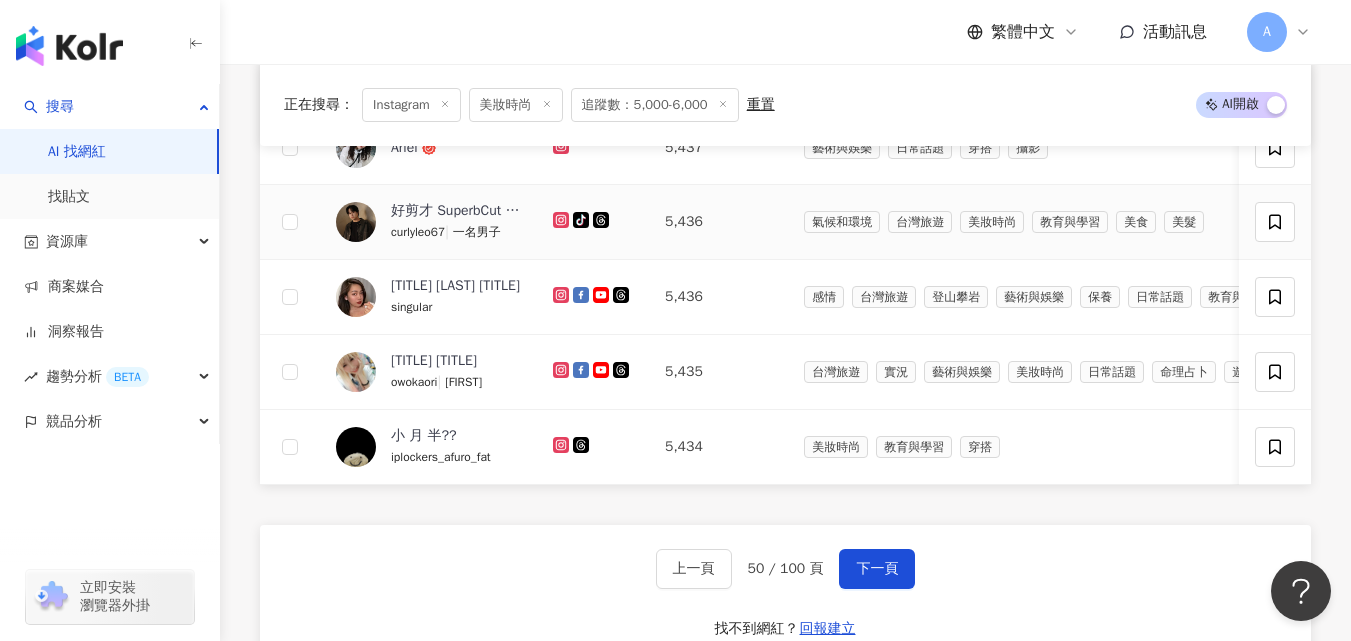 click 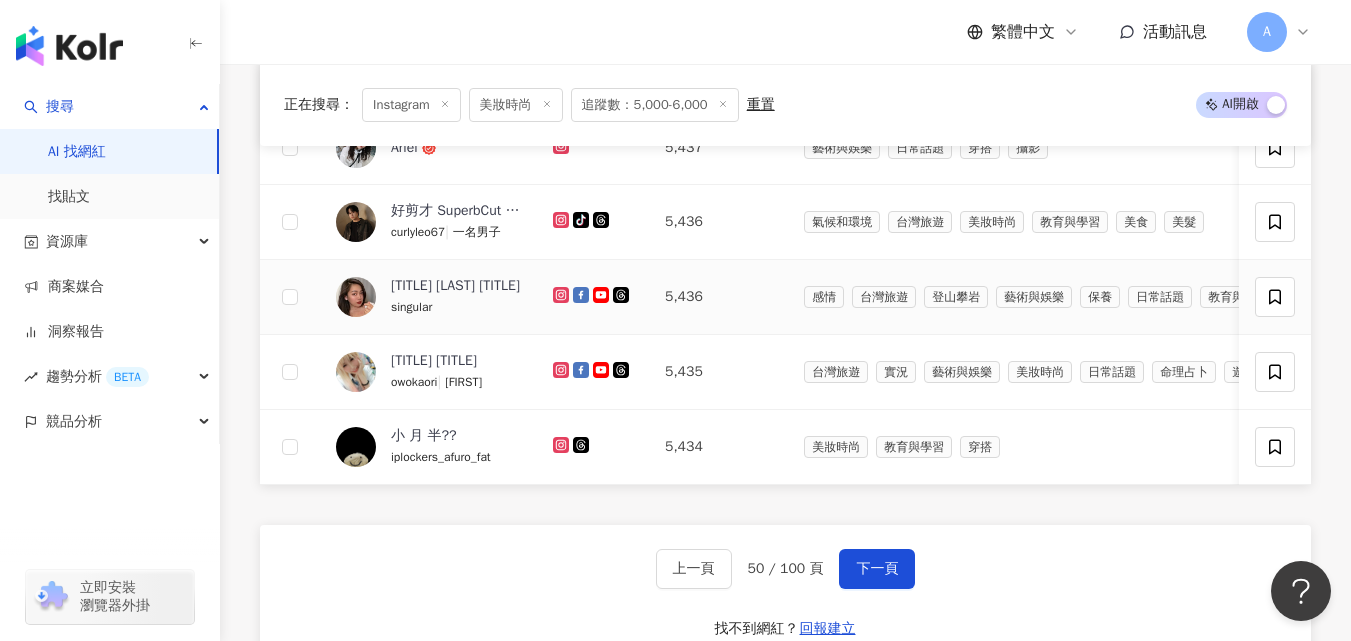 click 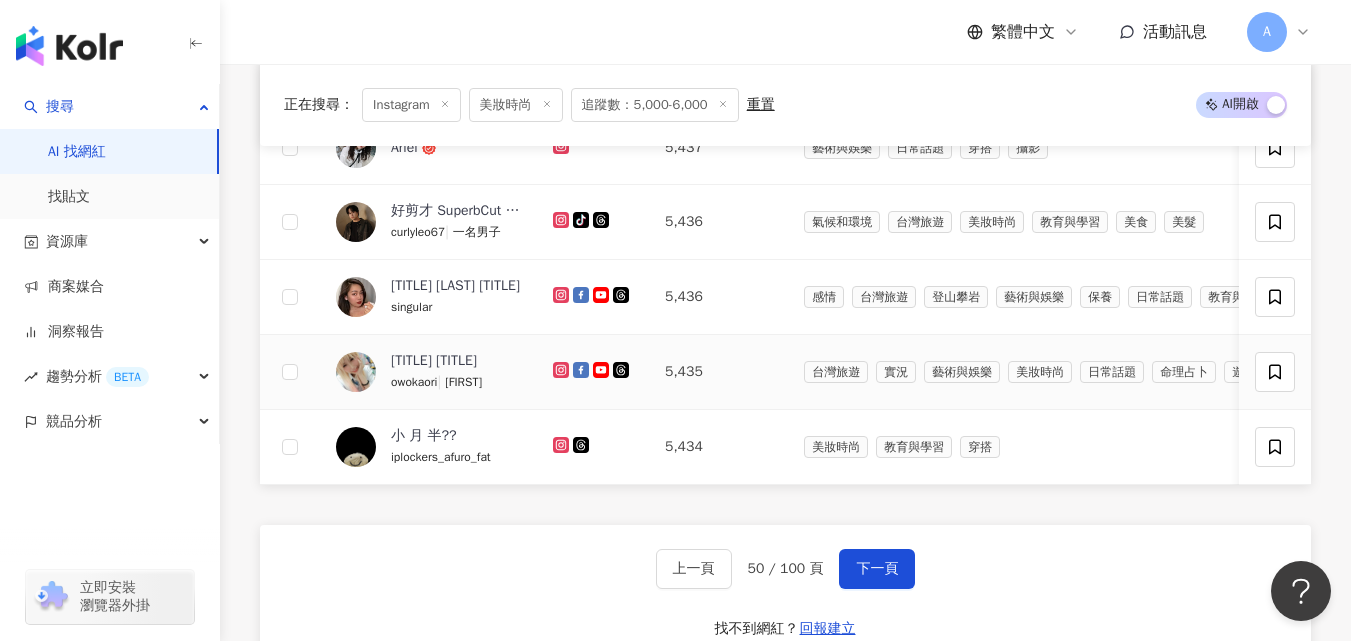 click 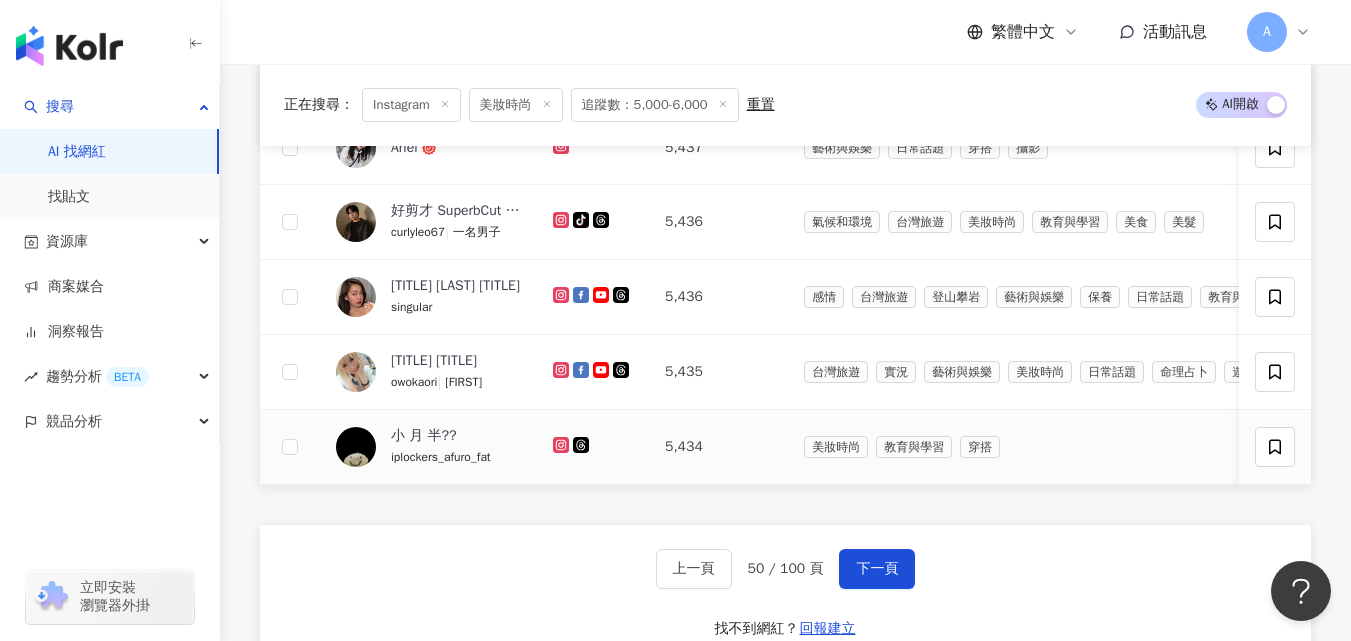 click 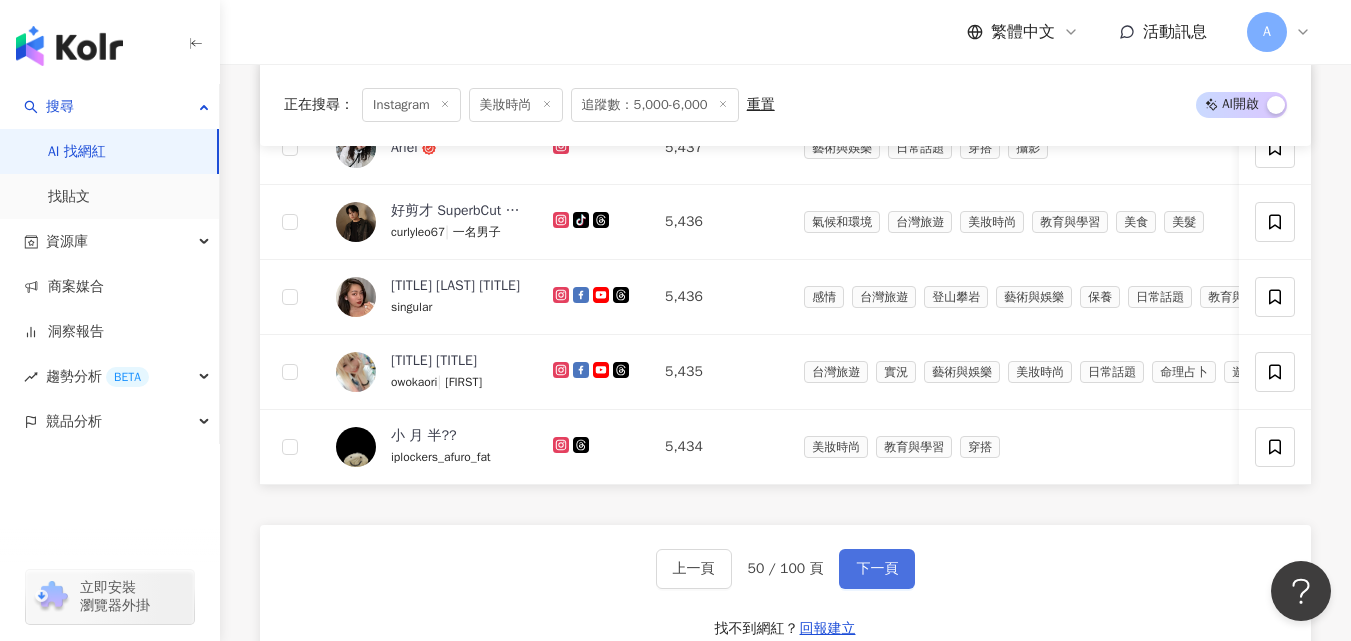 click on "下一頁" at bounding box center (877, 569) 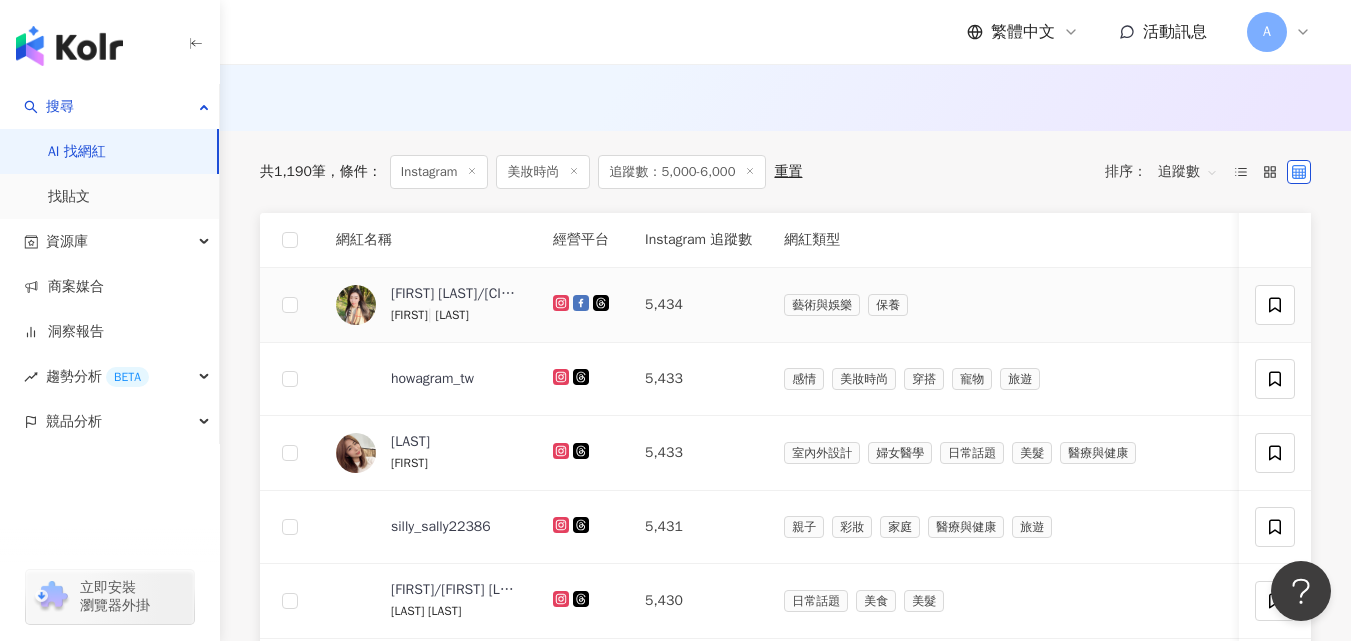 scroll, scrollTop: 647, scrollLeft: 0, axis: vertical 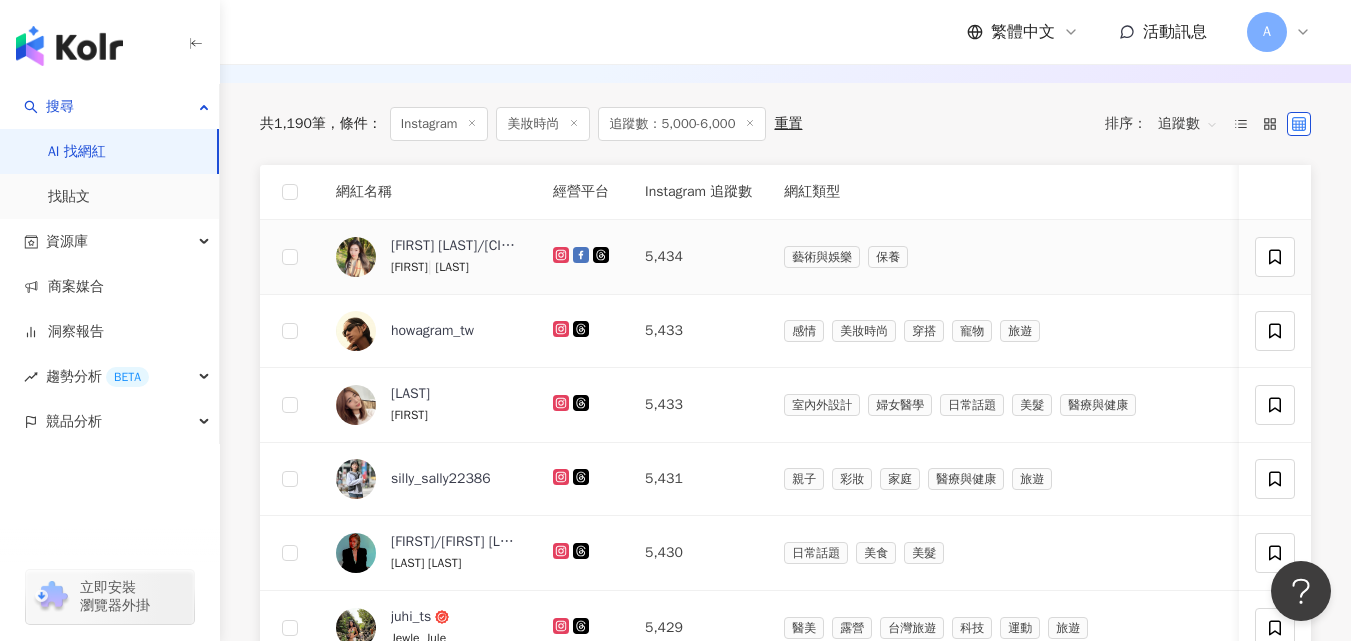 click 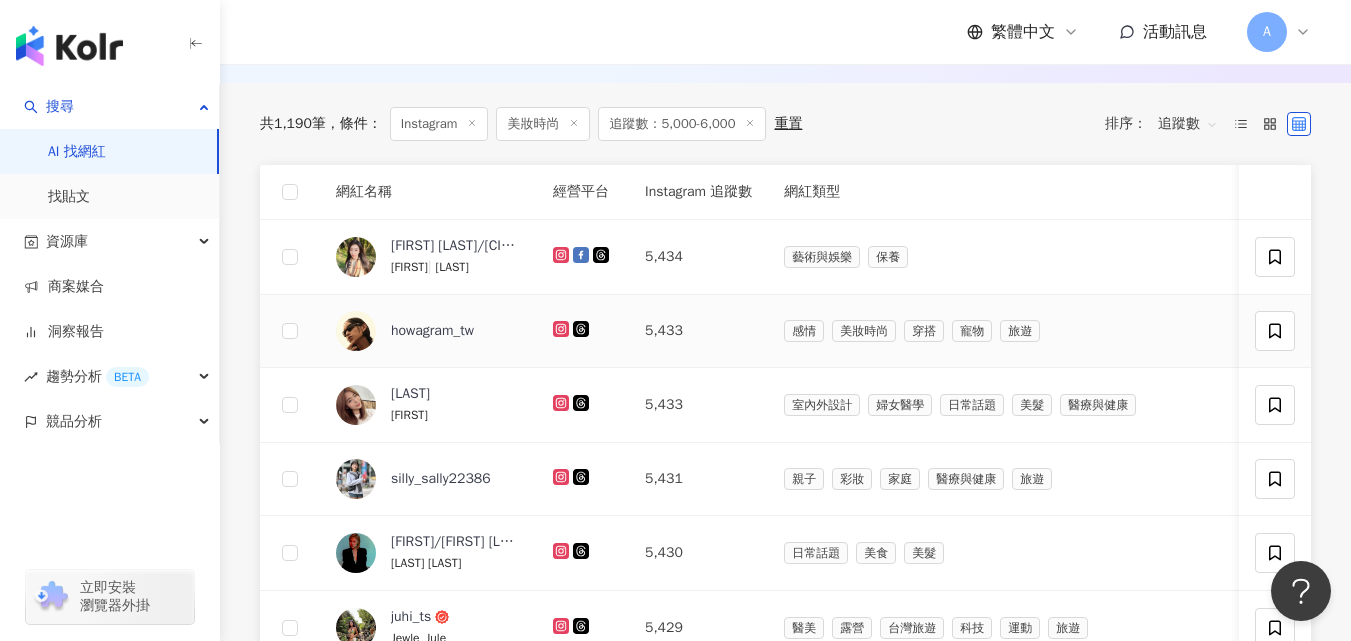 click 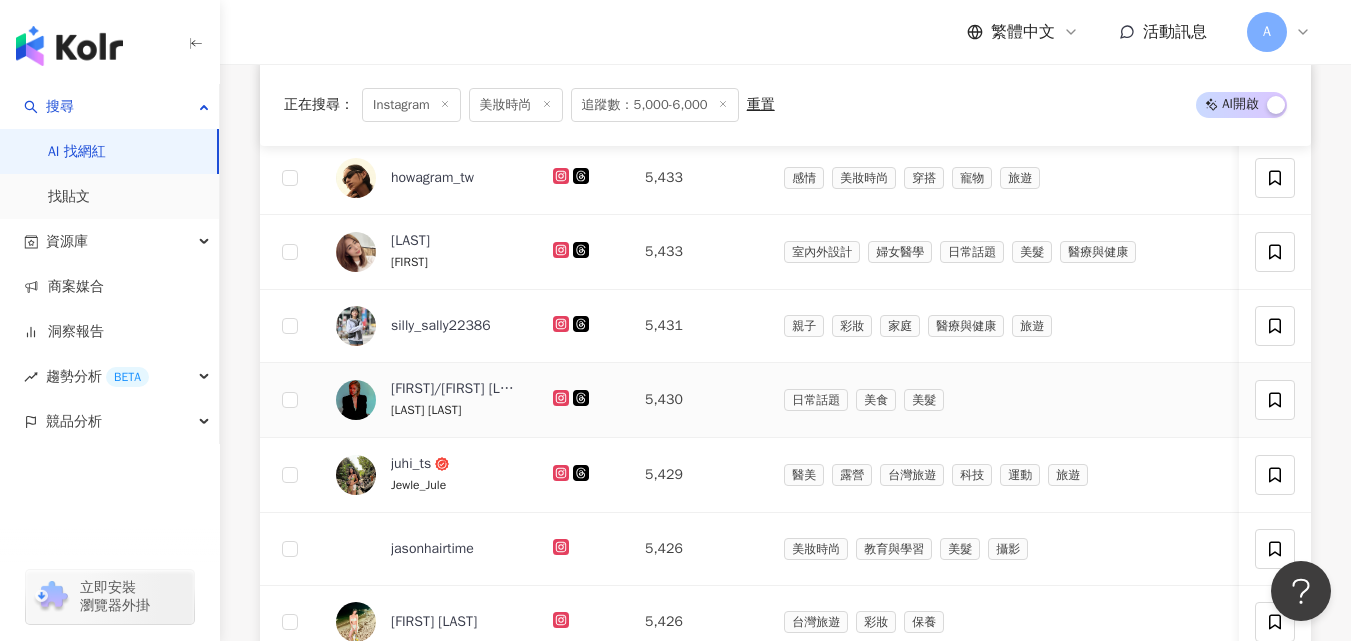 scroll, scrollTop: 882, scrollLeft: 0, axis: vertical 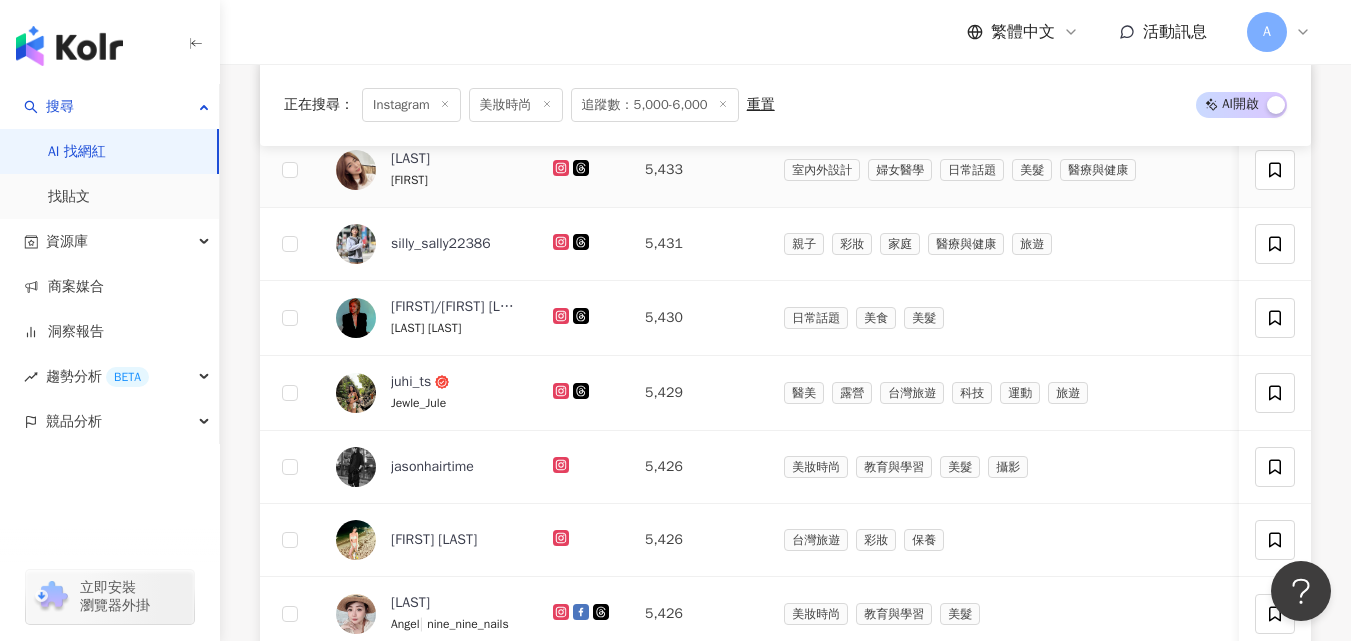 click 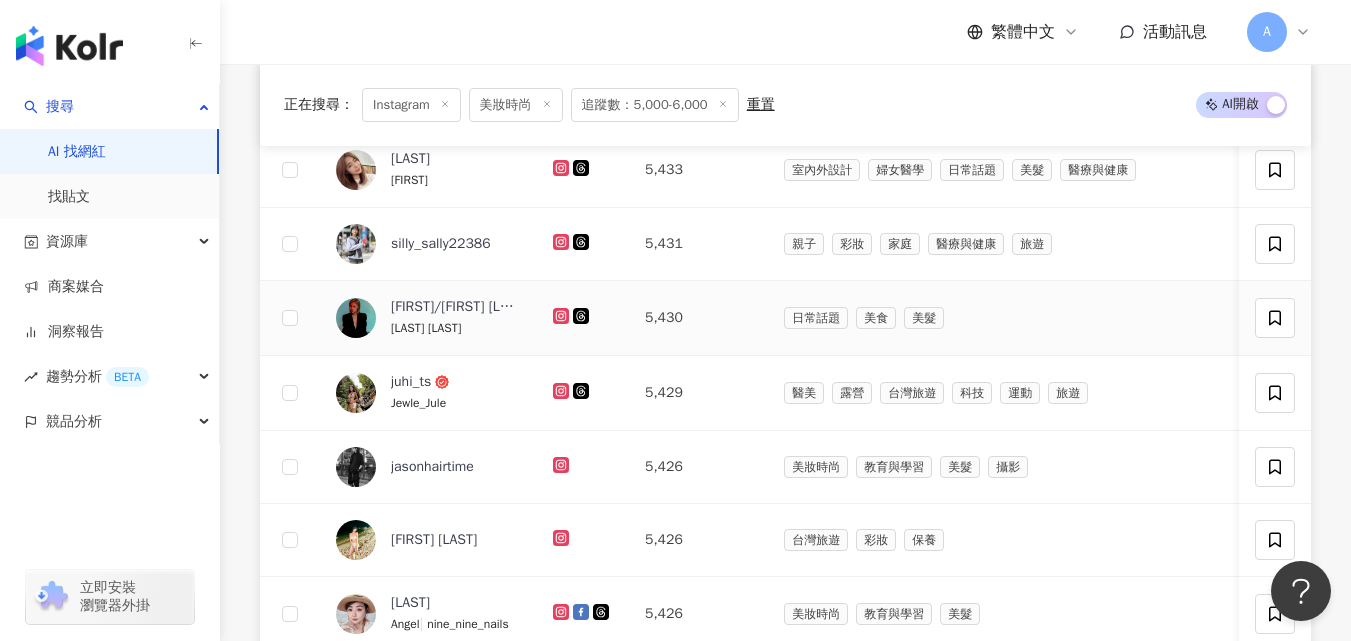 click 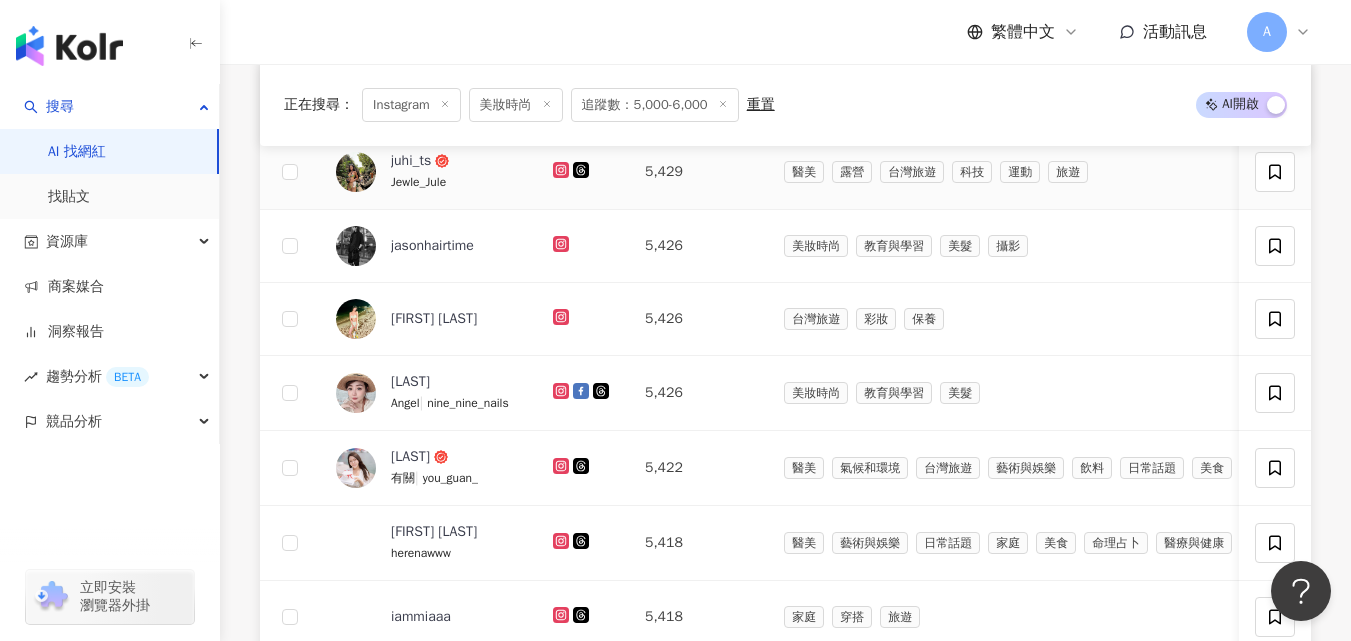 scroll, scrollTop: 1104, scrollLeft: 0, axis: vertical 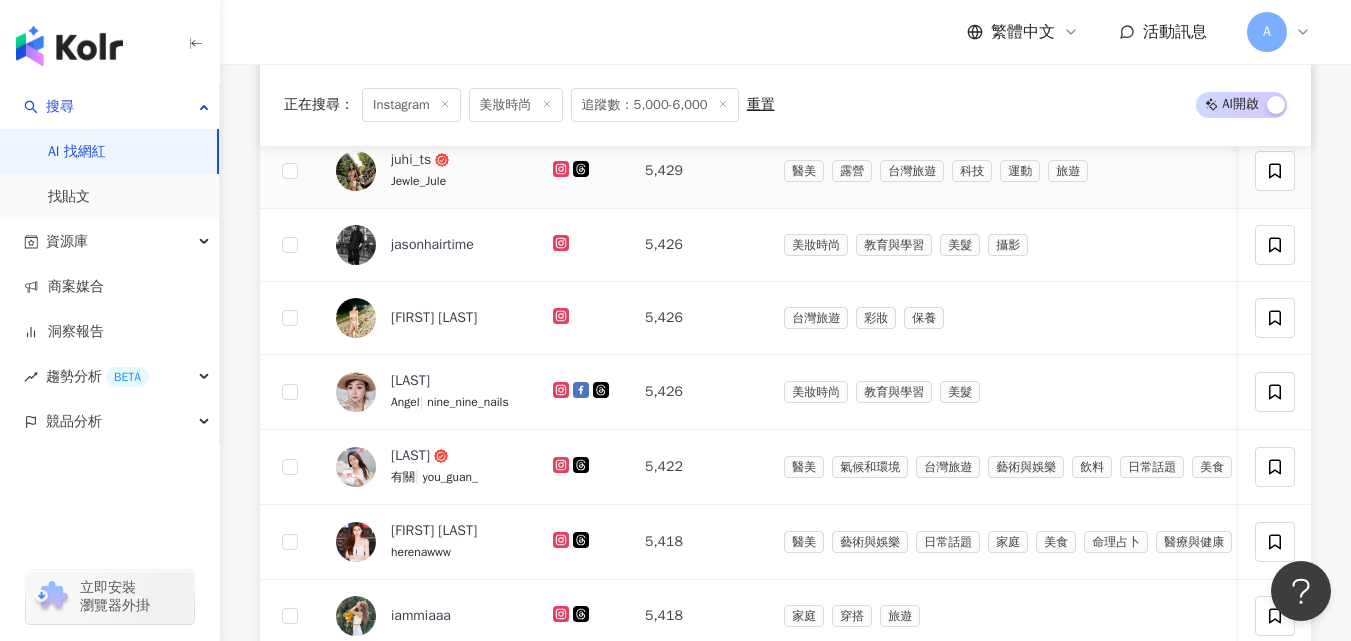 click 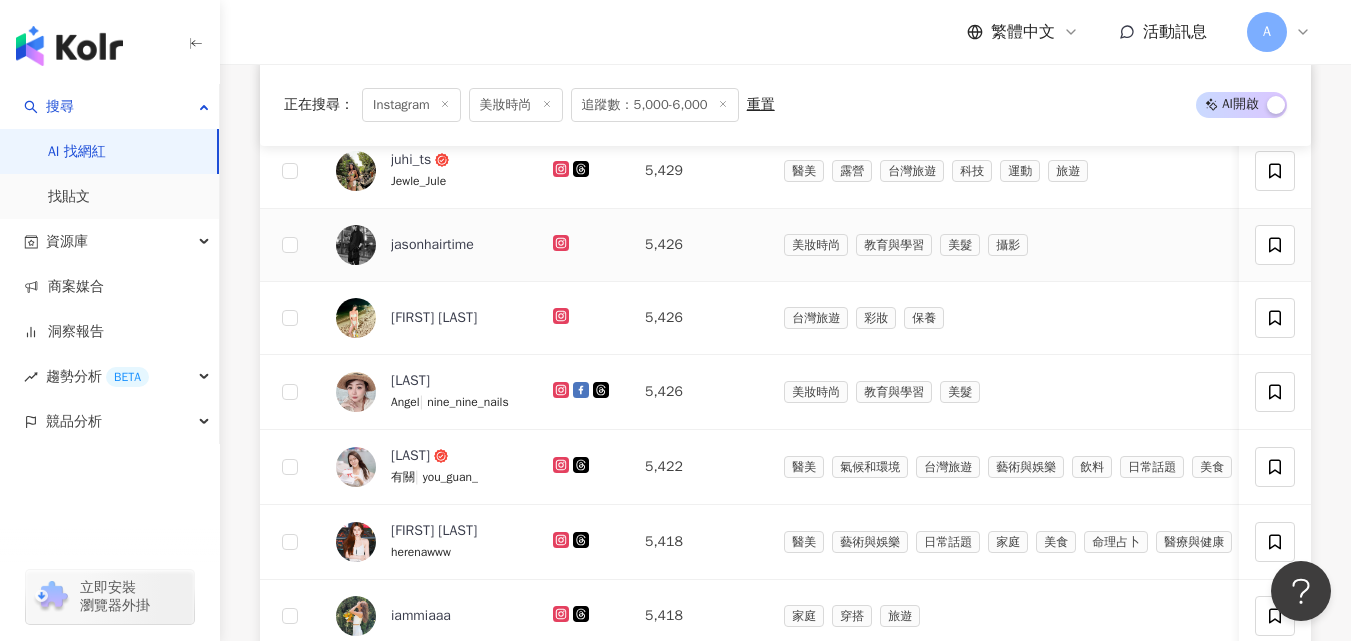 click 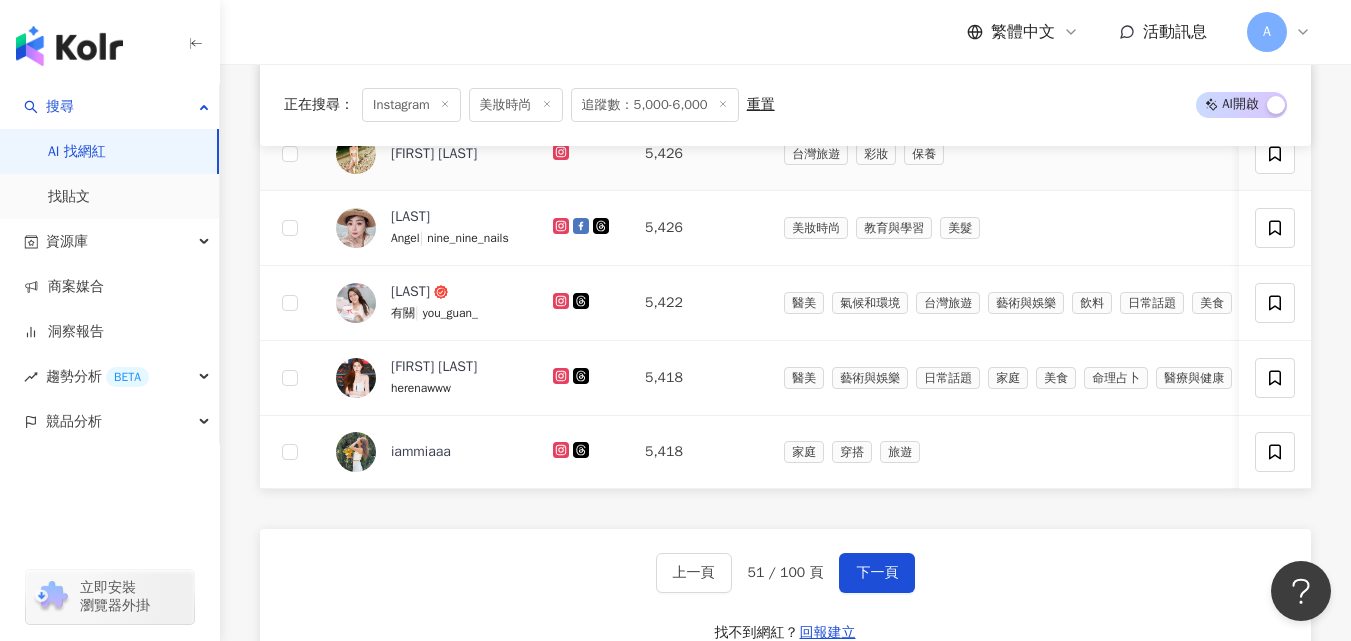 scroll, scrollTop: 1269, scrollLeft: 0, axis: vertical 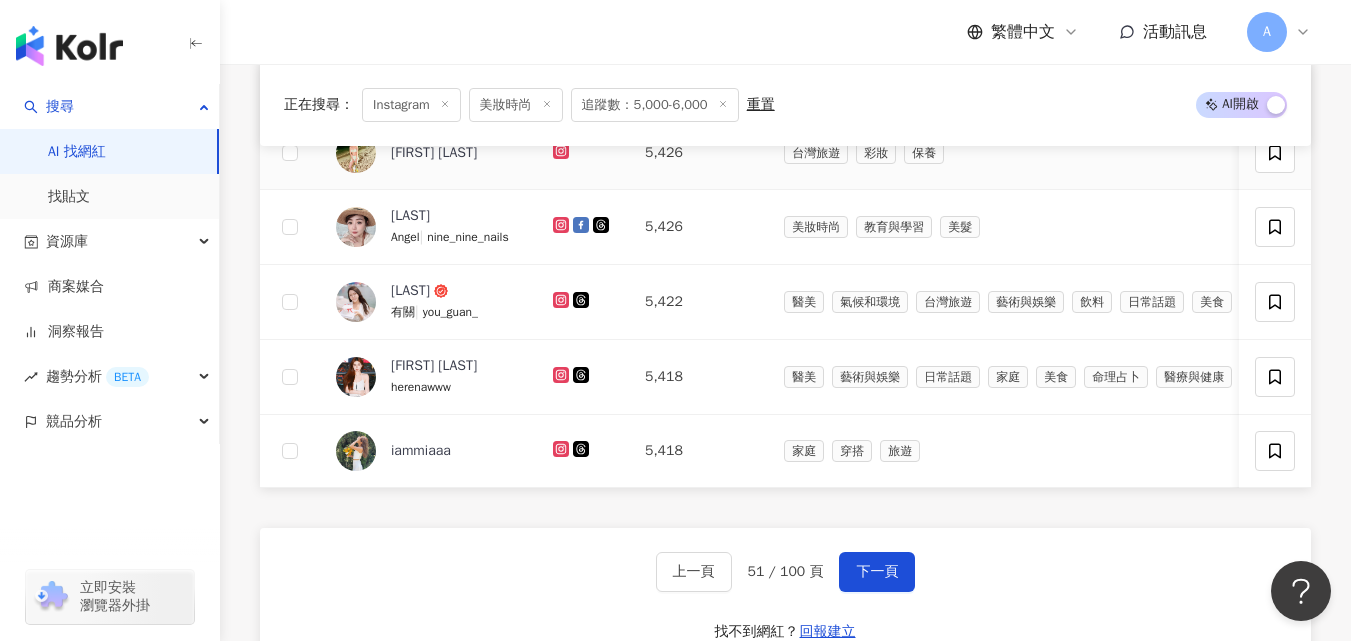 click at bounding box center (563, 152) 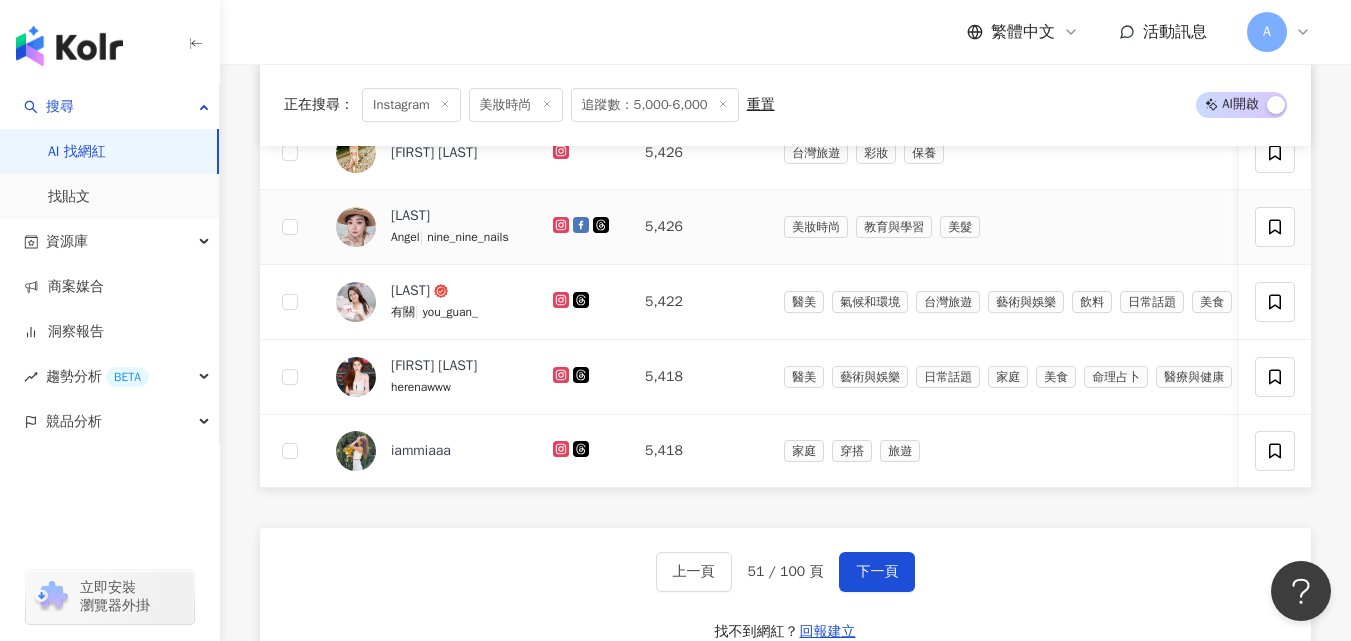 click 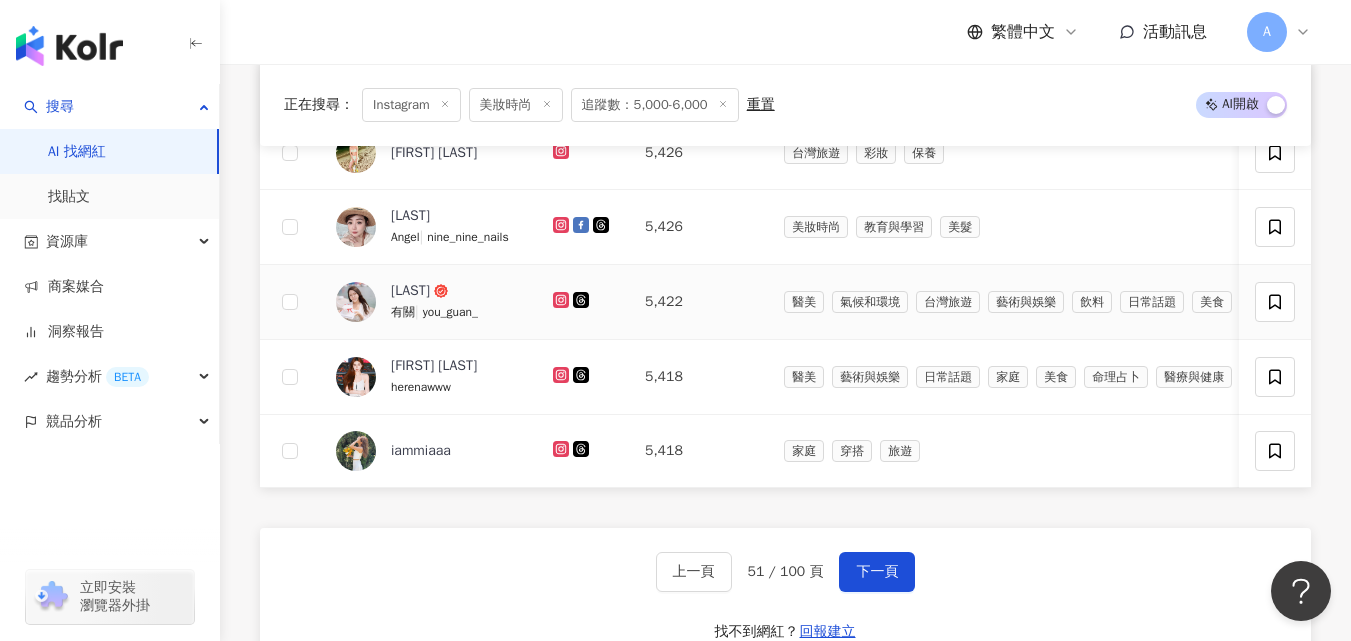 click 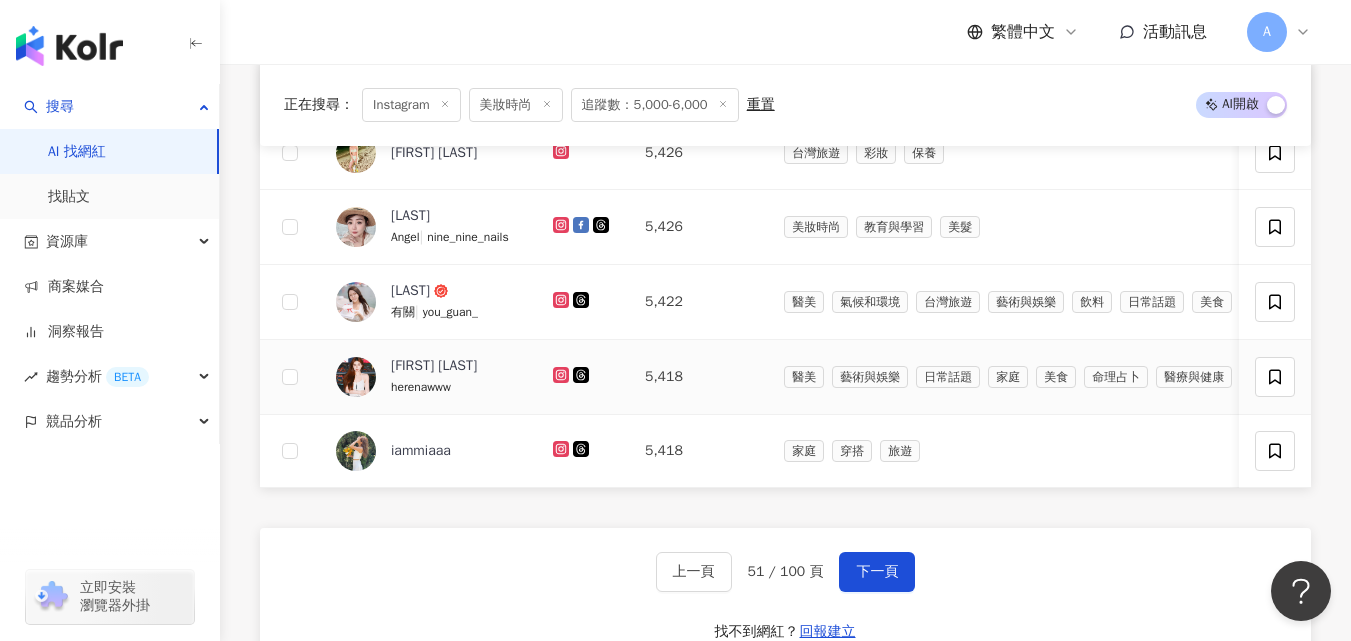 click 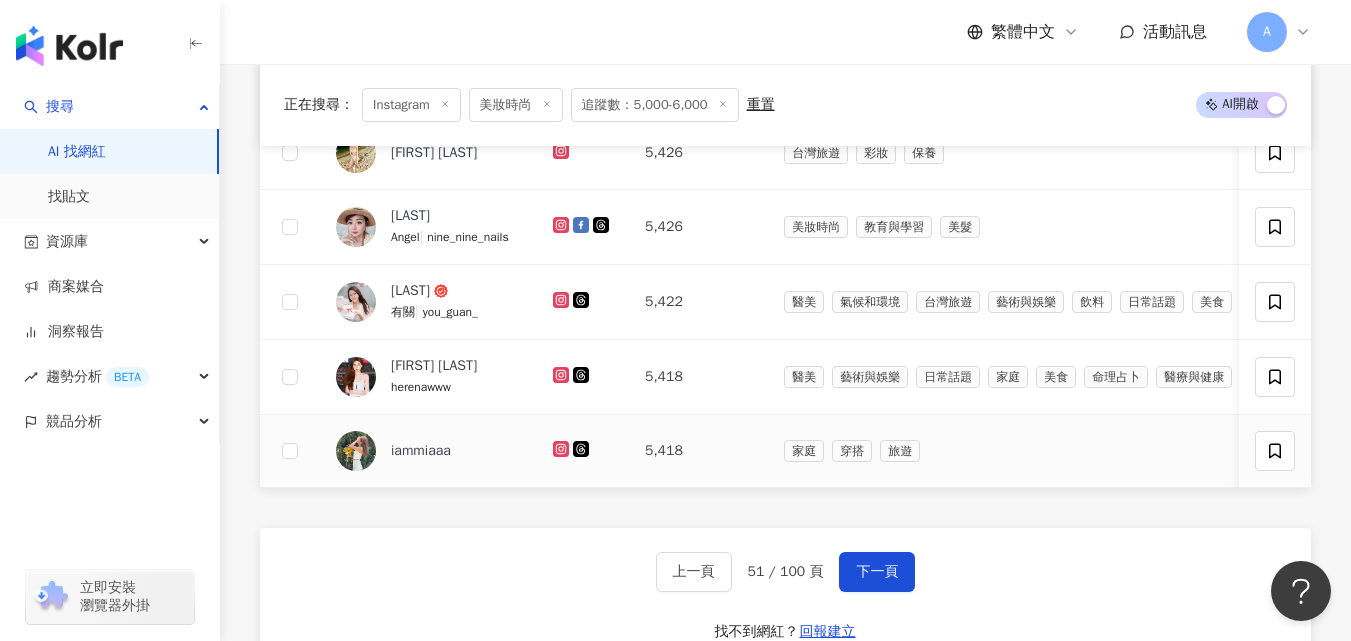click 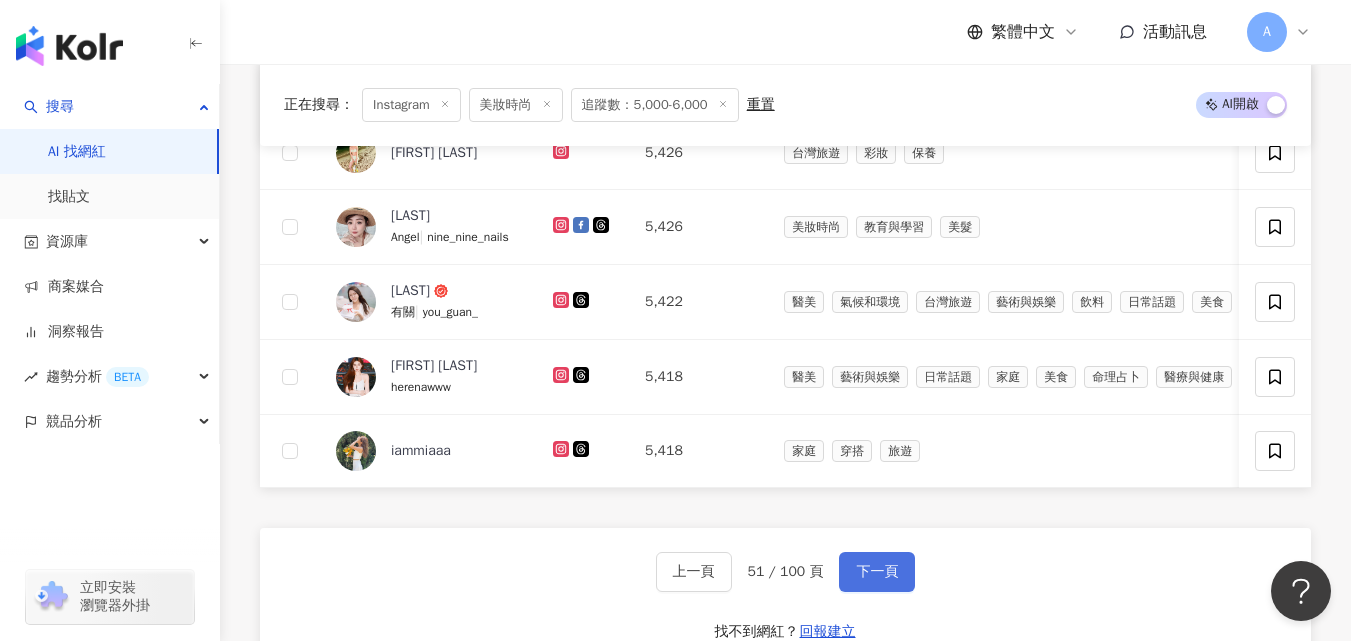 click on "下一頁" at bounding box center [877, 572] 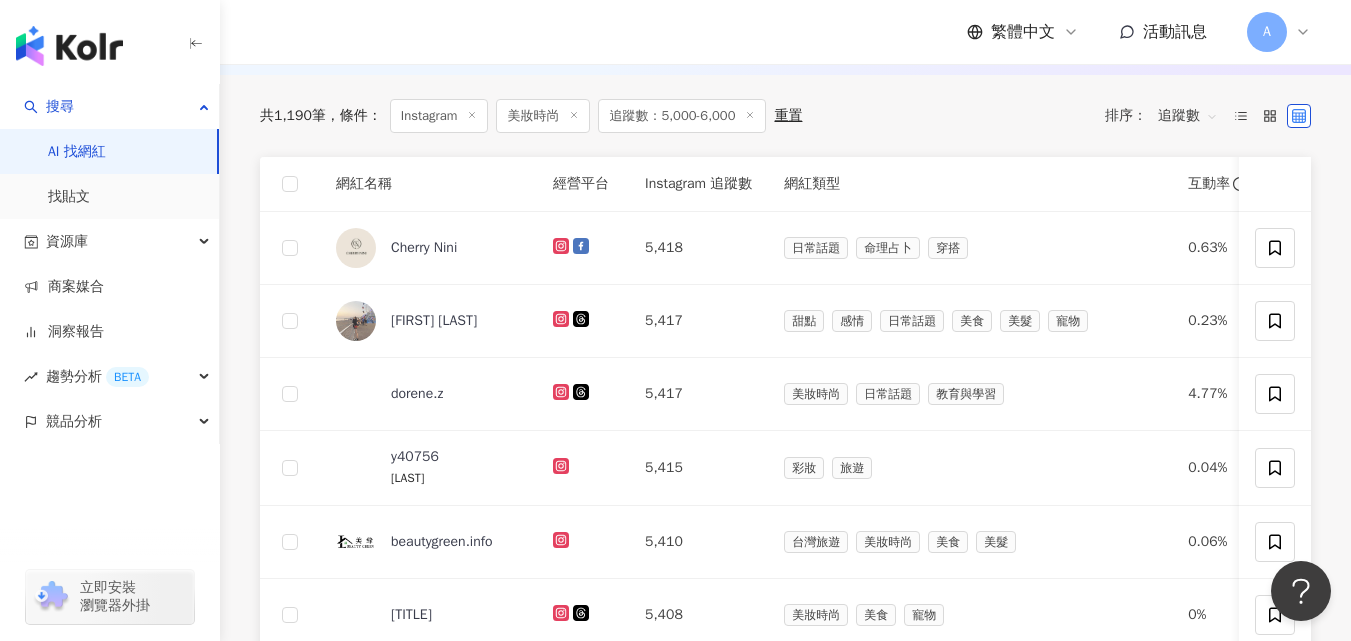 scroll, scrollTop: 658, scrollLeft: 0, axis: vertical 